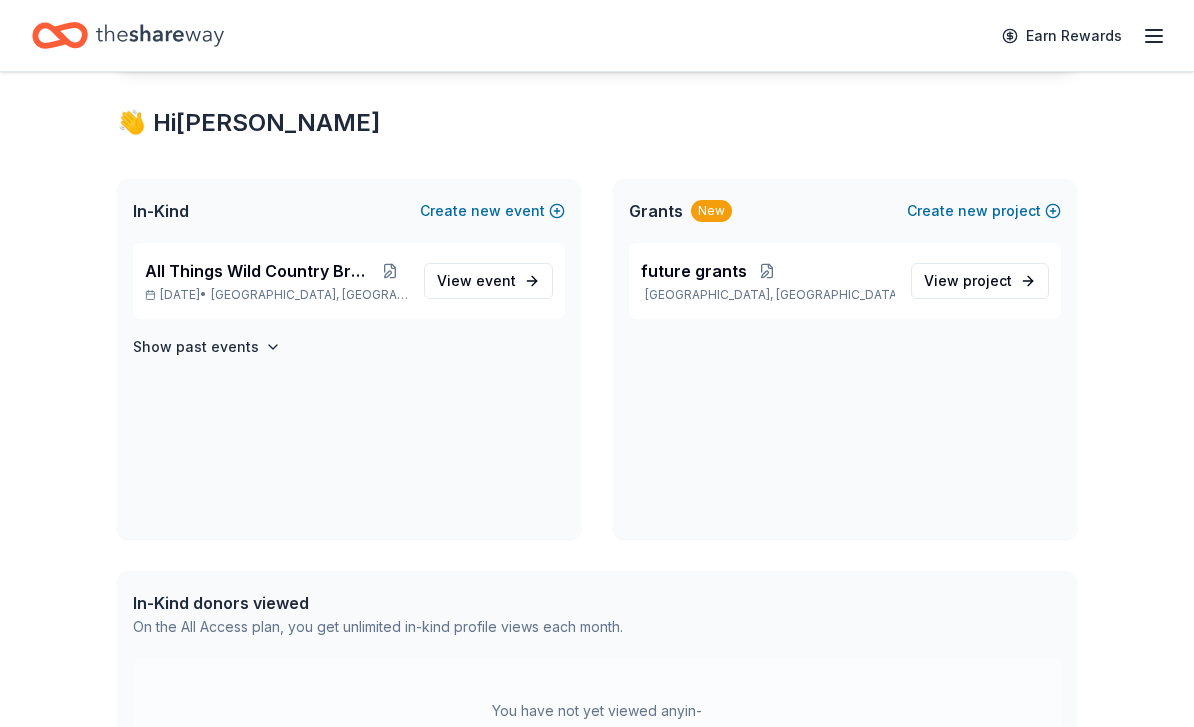 scroll, scrollTop: 334, scrollLeft: 0, axis: vertical 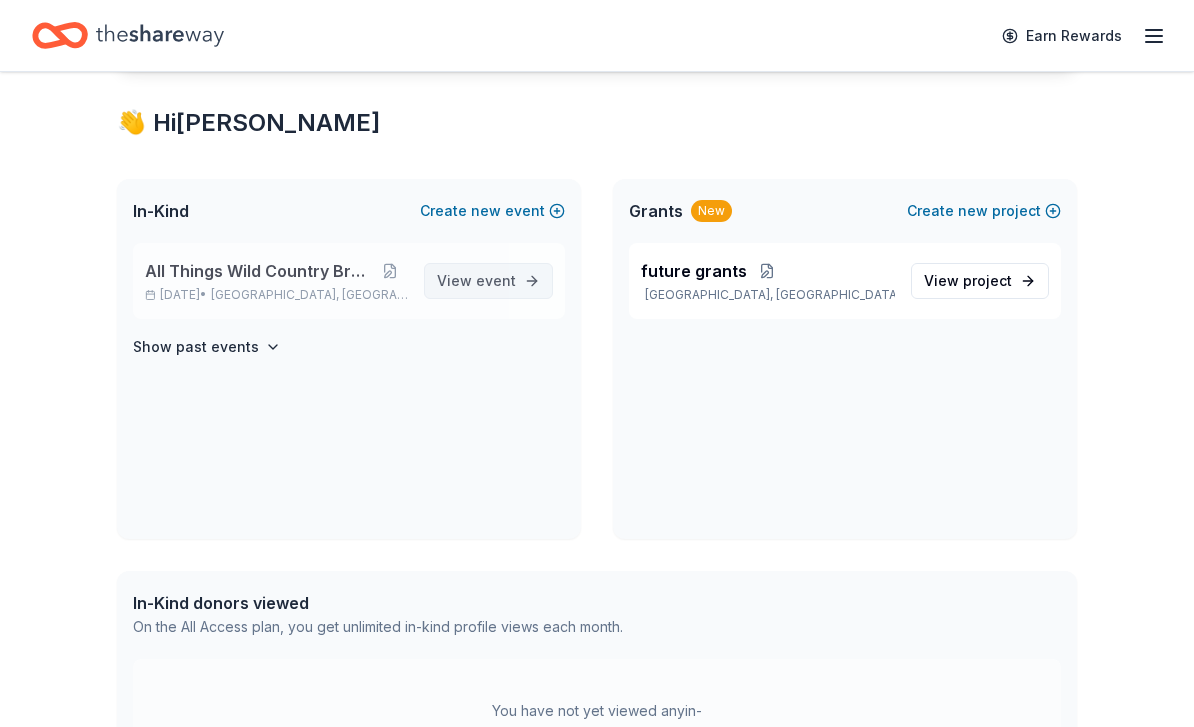 click on "event" at bounding box center (496, 280) 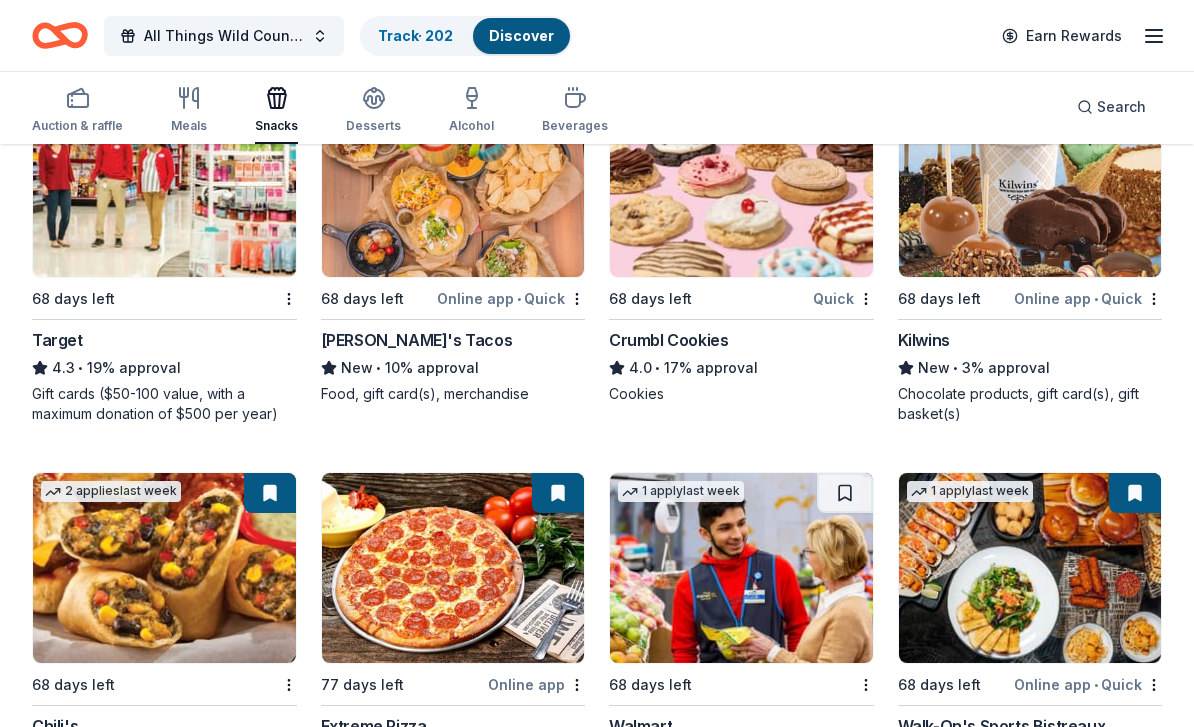 scroll, scrollTop: 2943, scrollLeft: 0, axis: vertical 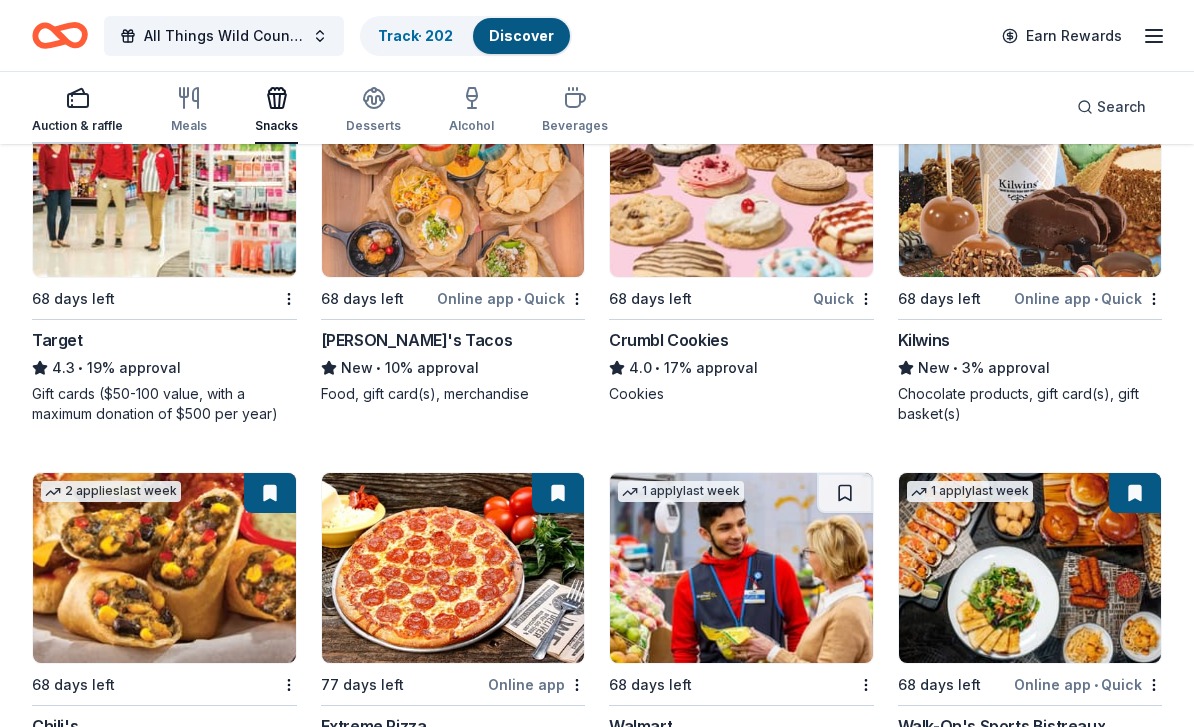 click 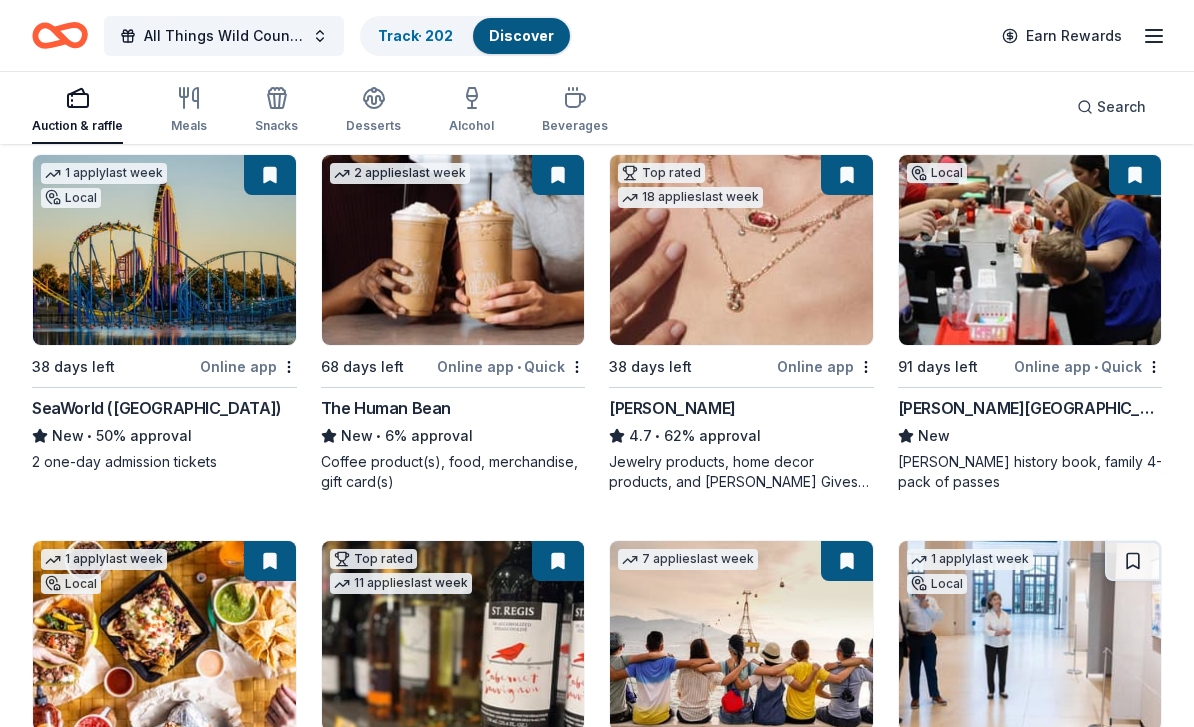 scroll, scrollTop: 580, scrollLeft: 0, axis: vertical 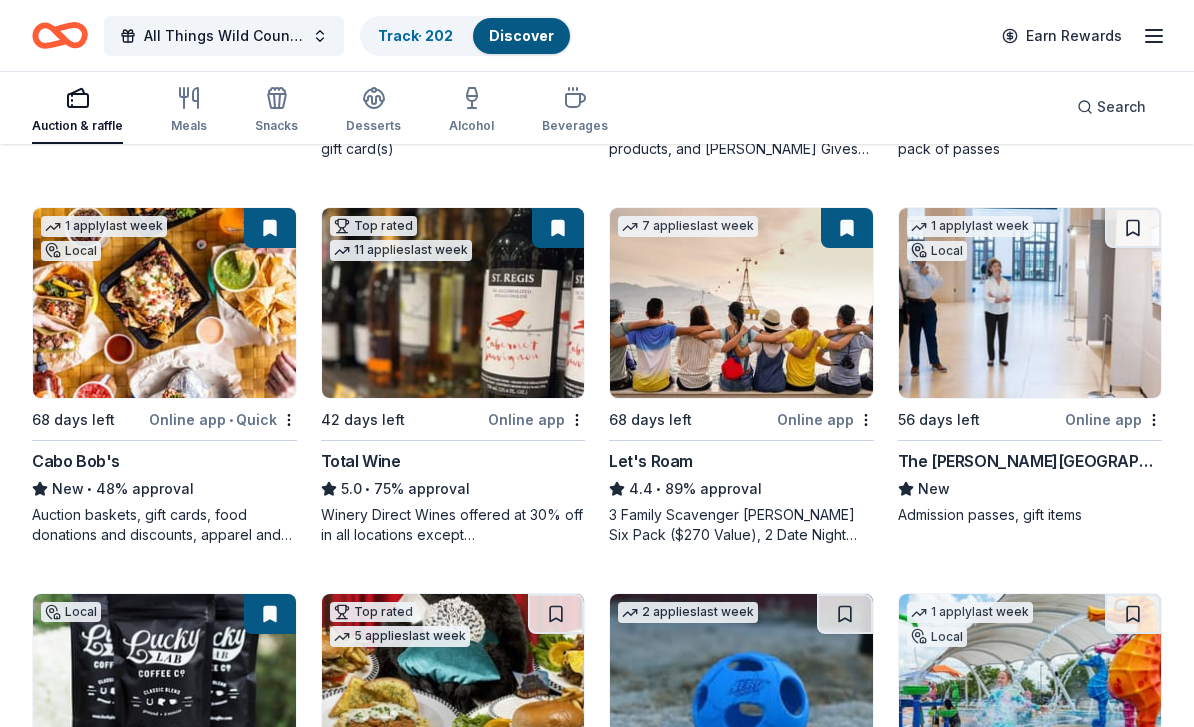 click on "The Bush Center" at bounding box center (1030, 462) 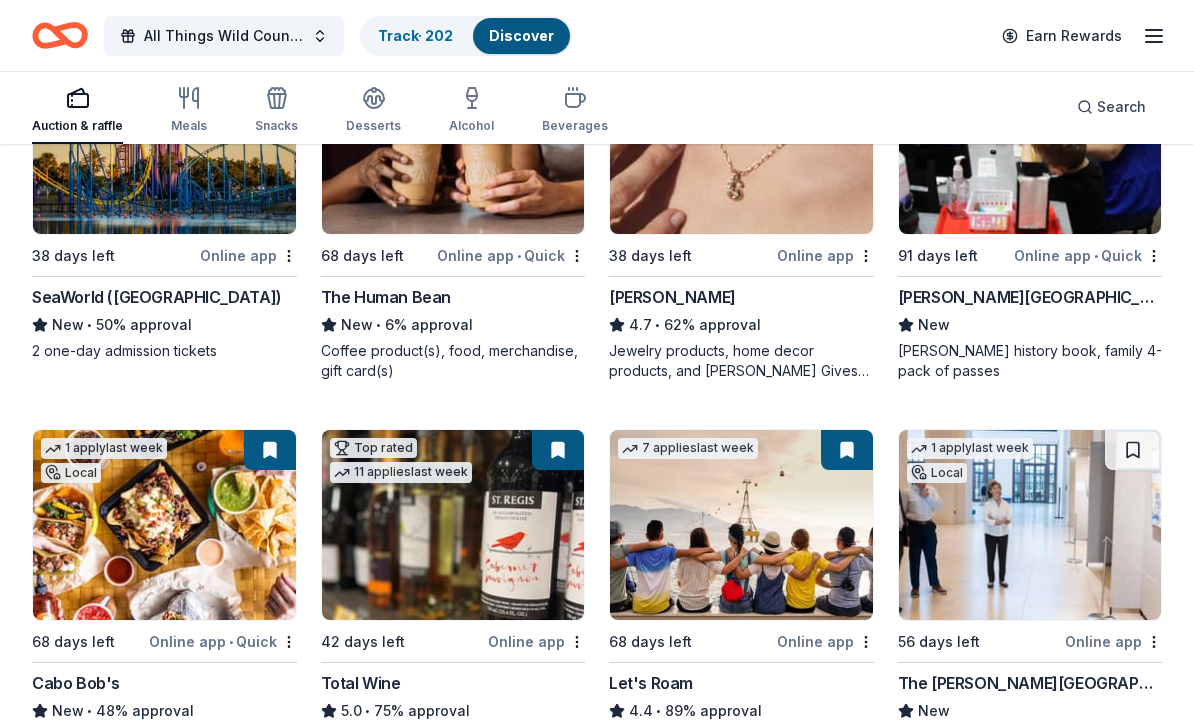 scroll, scrollTop: 702, scrollLeft: 0, axis: vertical 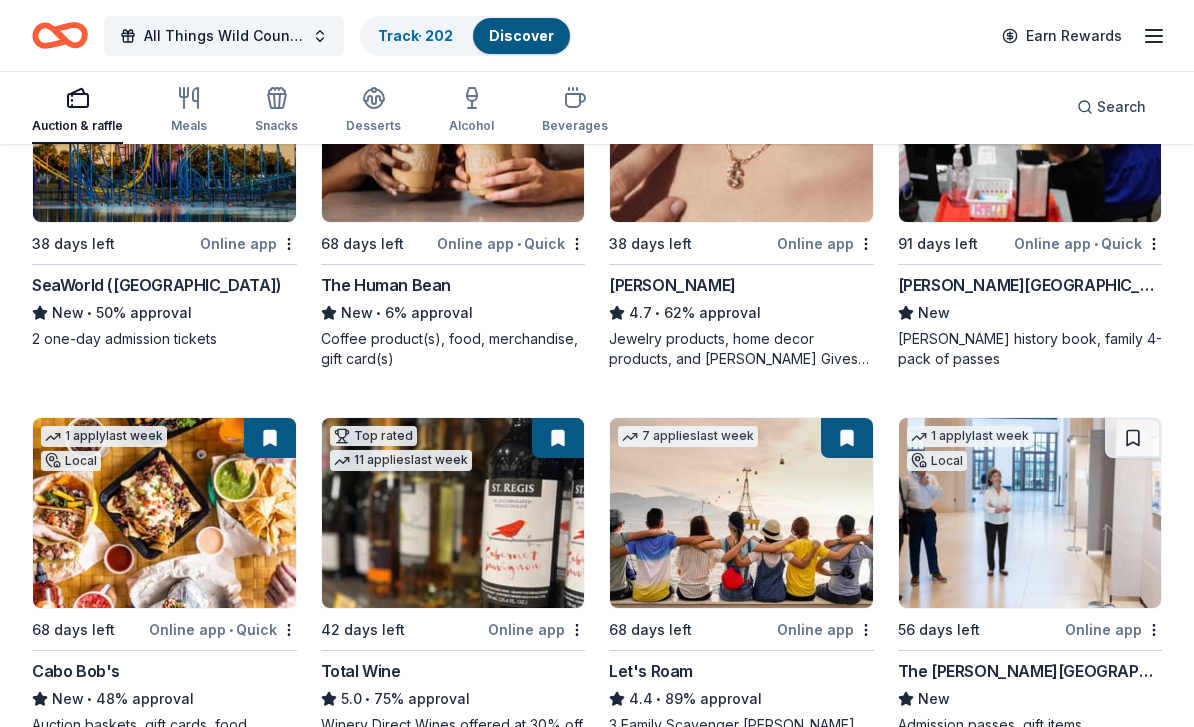 click on "Cabo Bob's" at bounding box center [76, 672] 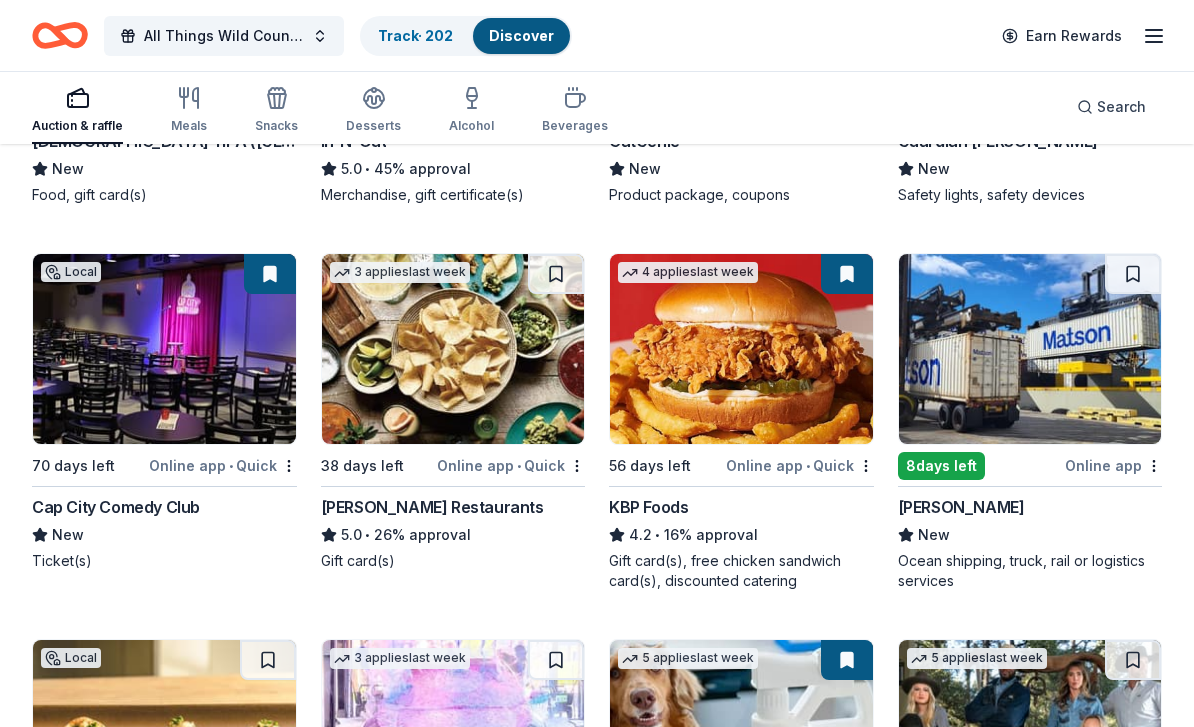 scroll, scrollTop: 2777, scrollLeft: 0, axis: vertical 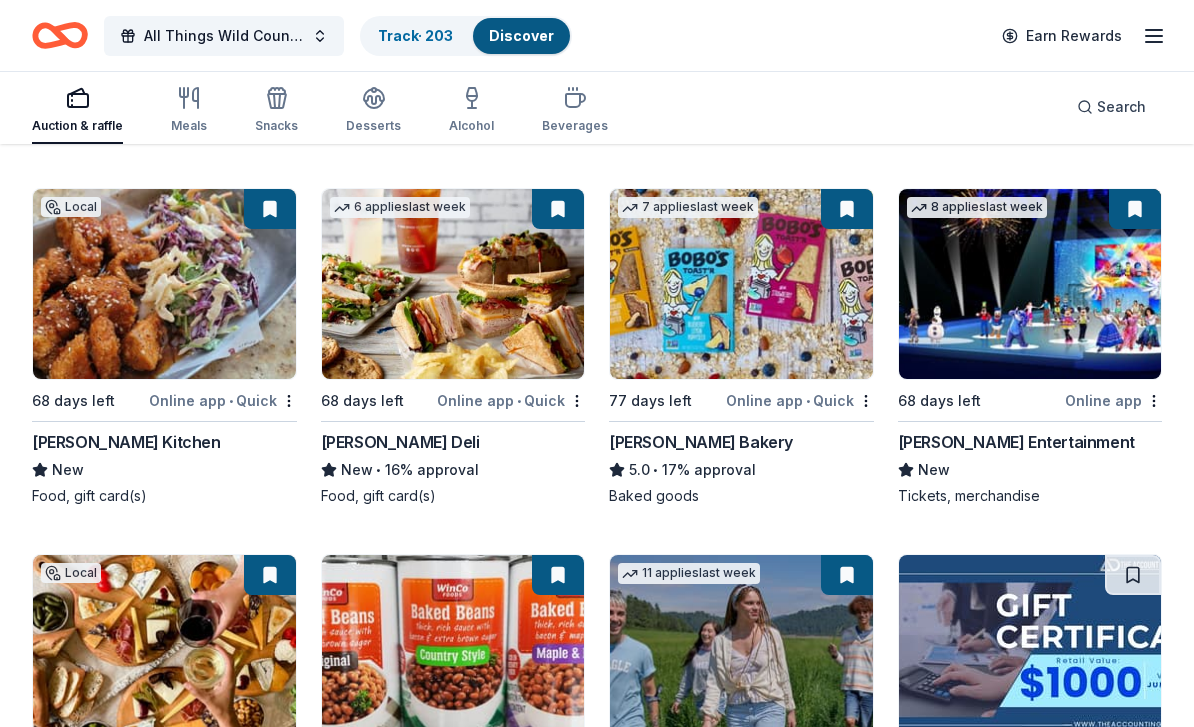 click on "[PERSON_NAME] Deli" at bounding box center [400, 442] 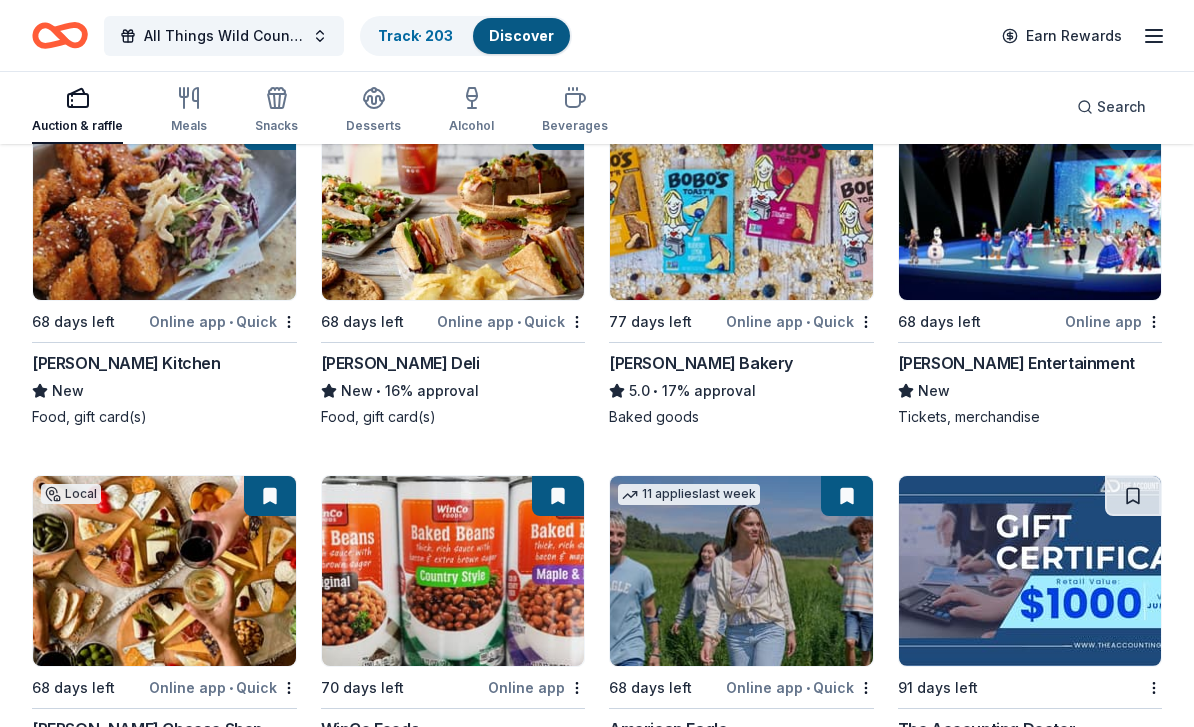 scroll, scrollTop: 4039, scrollLeft: 0, axis: vertical 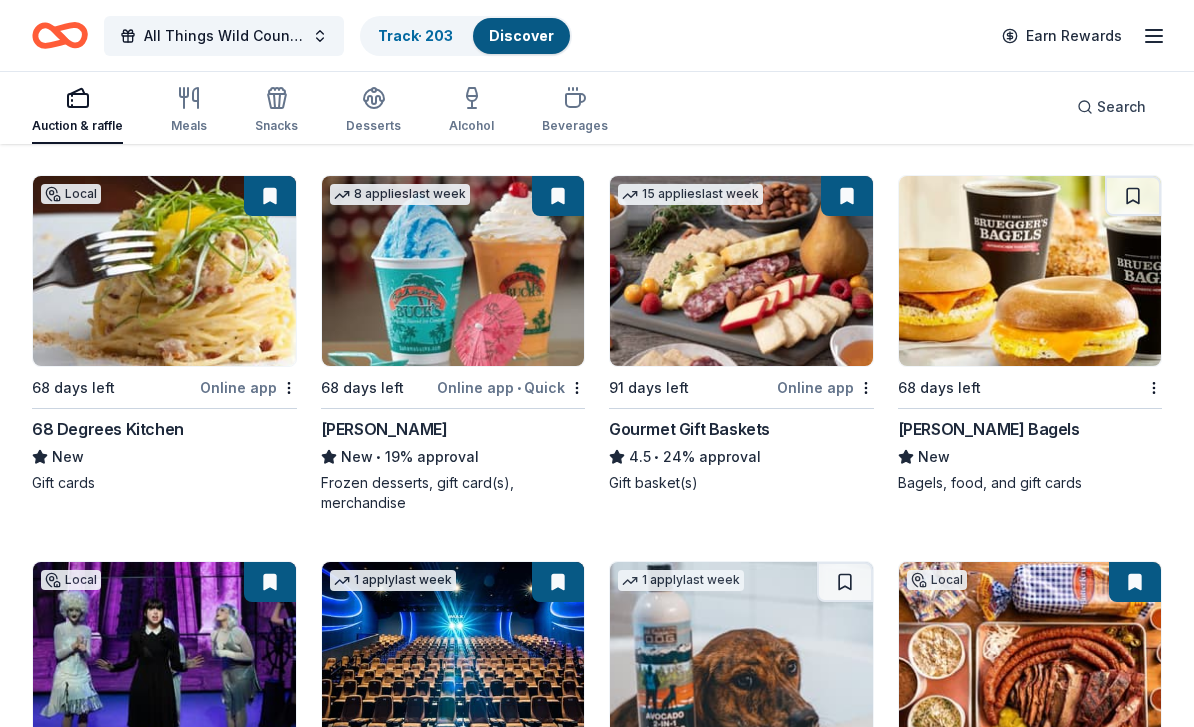 click at bounding box center (741, 271) 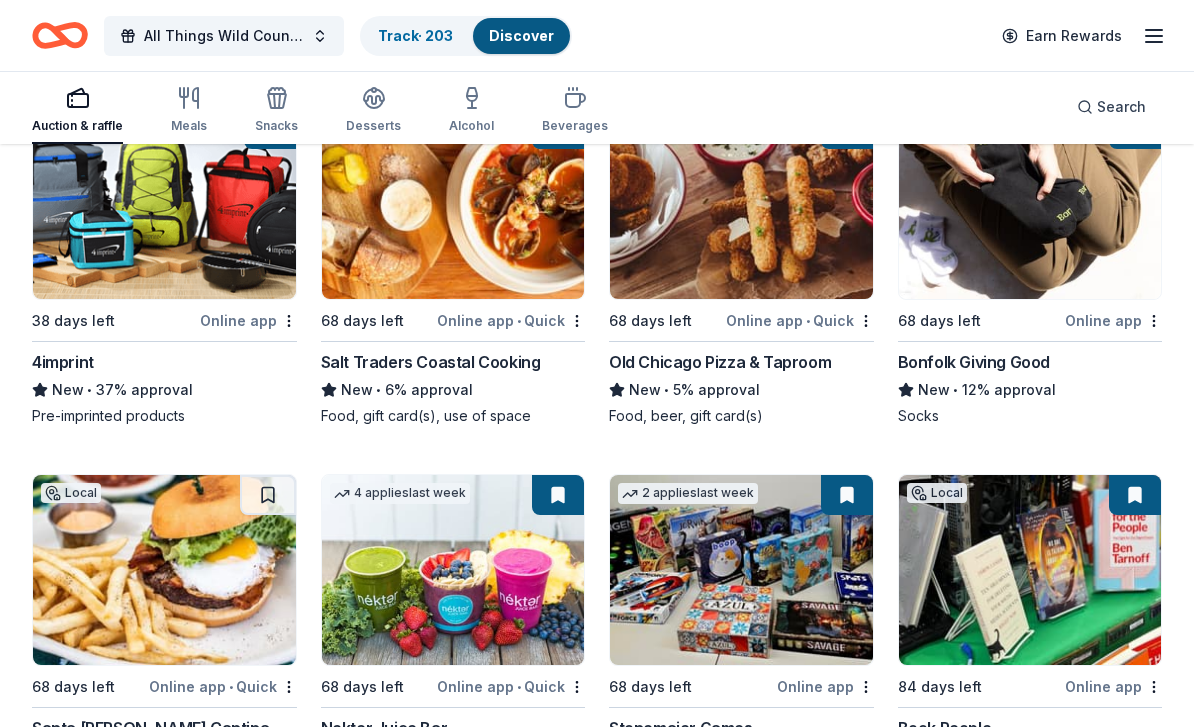 scroll, scrollTop: 7068, scrollLeft: 0, axis: vertical 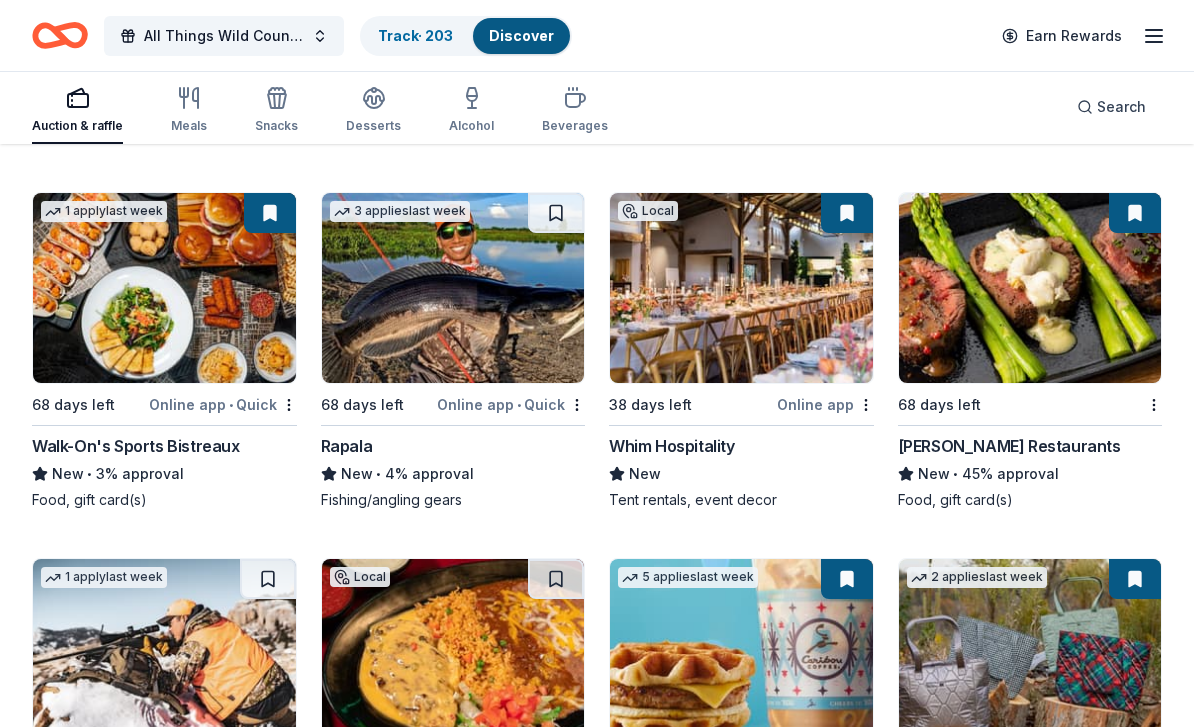 click at bounding box center (1030, 288) 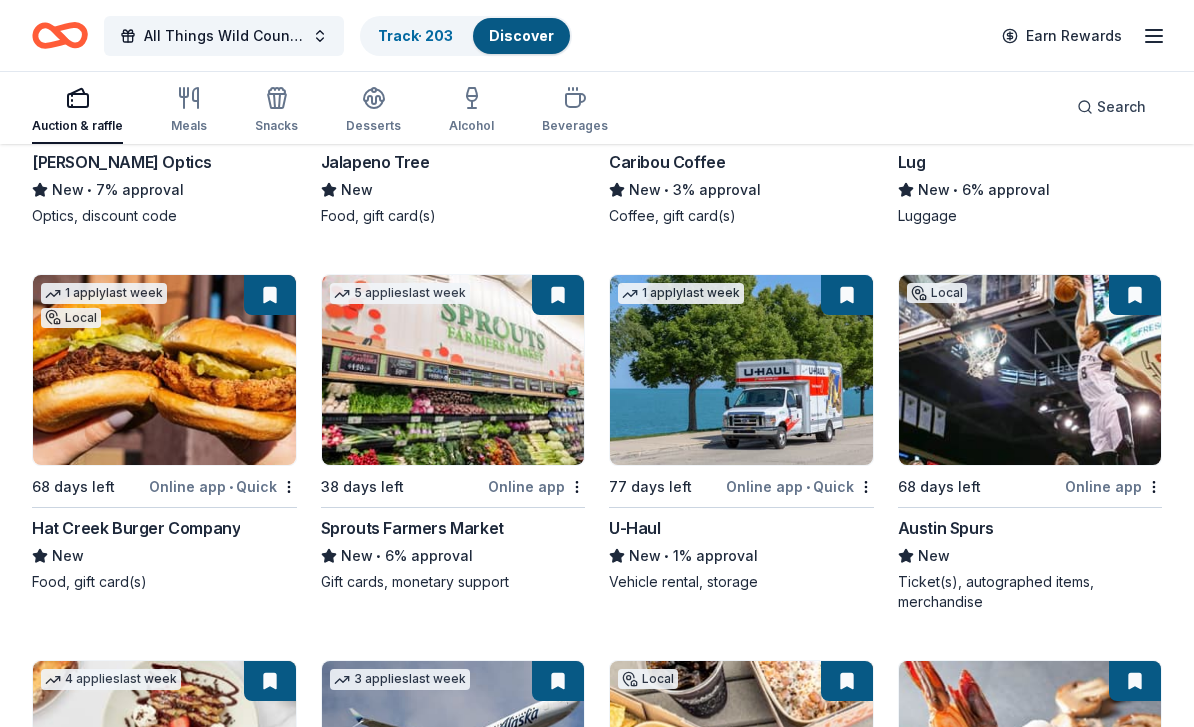 scroll, scrollTop: 10645, scrollLeft: 0, axis: vertical 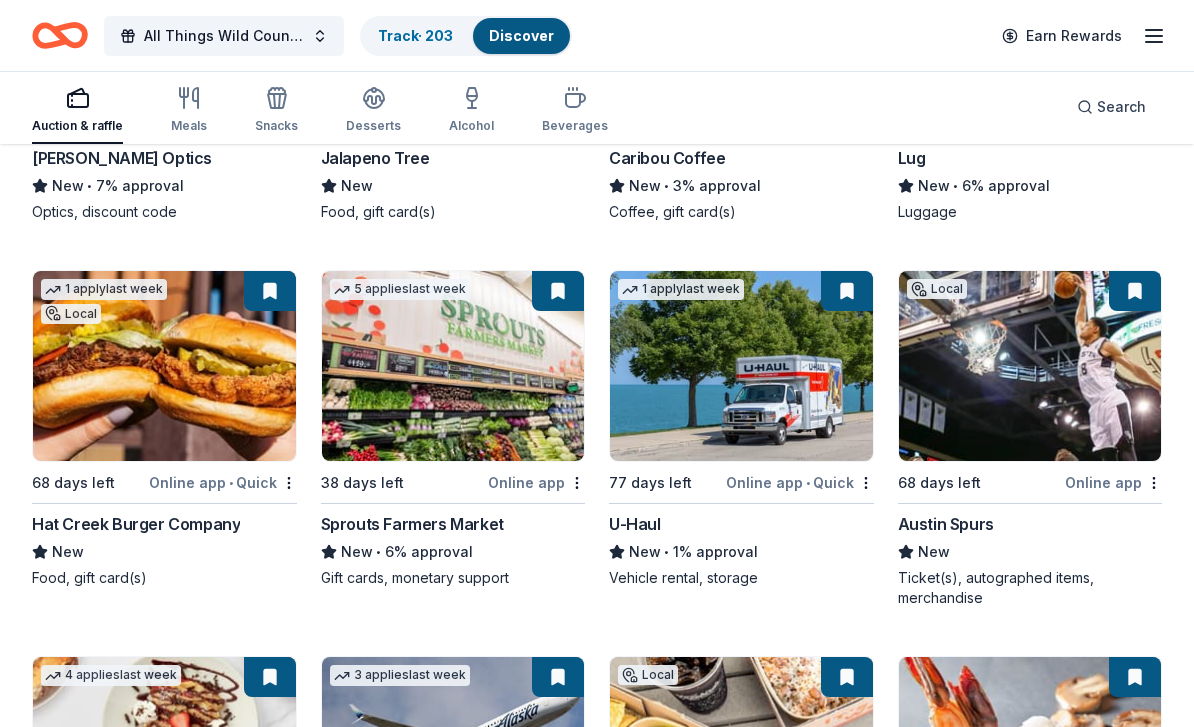 click on "1   apply  last week Local 68 days left Online app • Quick Hat Creek Burger Company New Food, gift card(s)" at bounding box center [164, 430] 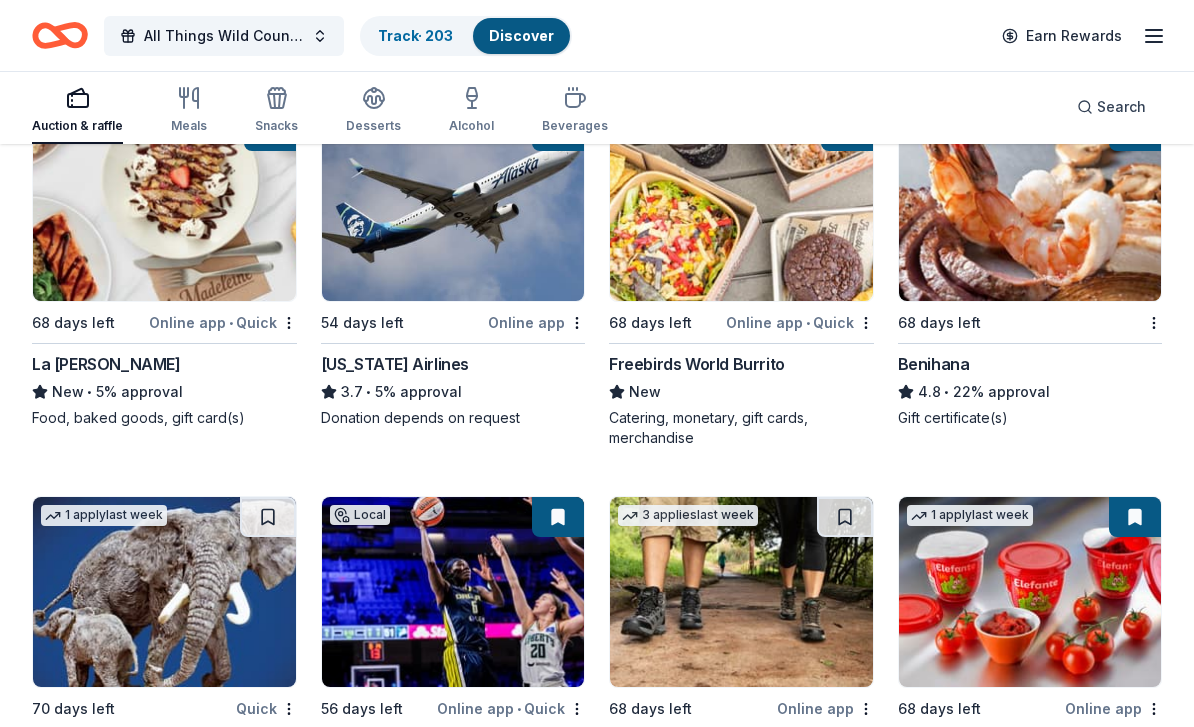 scroll, scrollTop: 11189, scrollLeft: 0, axis: vertical 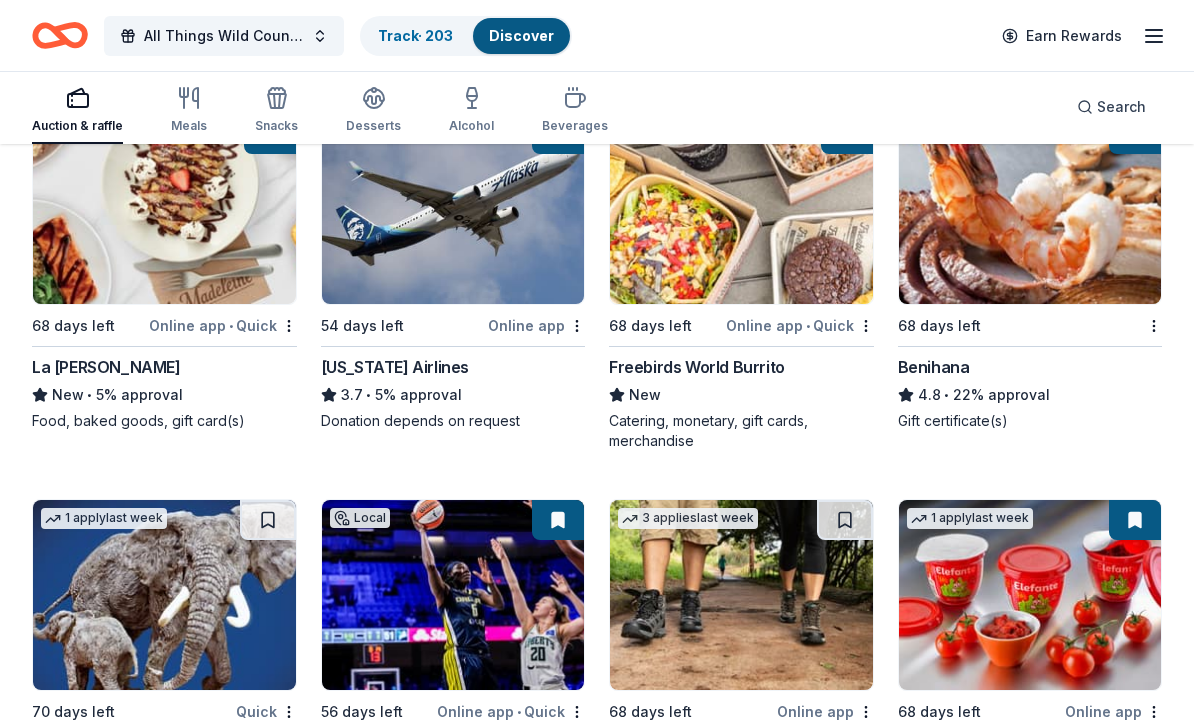 click on "Alaska Airlines" at bounding box center [395, 367] 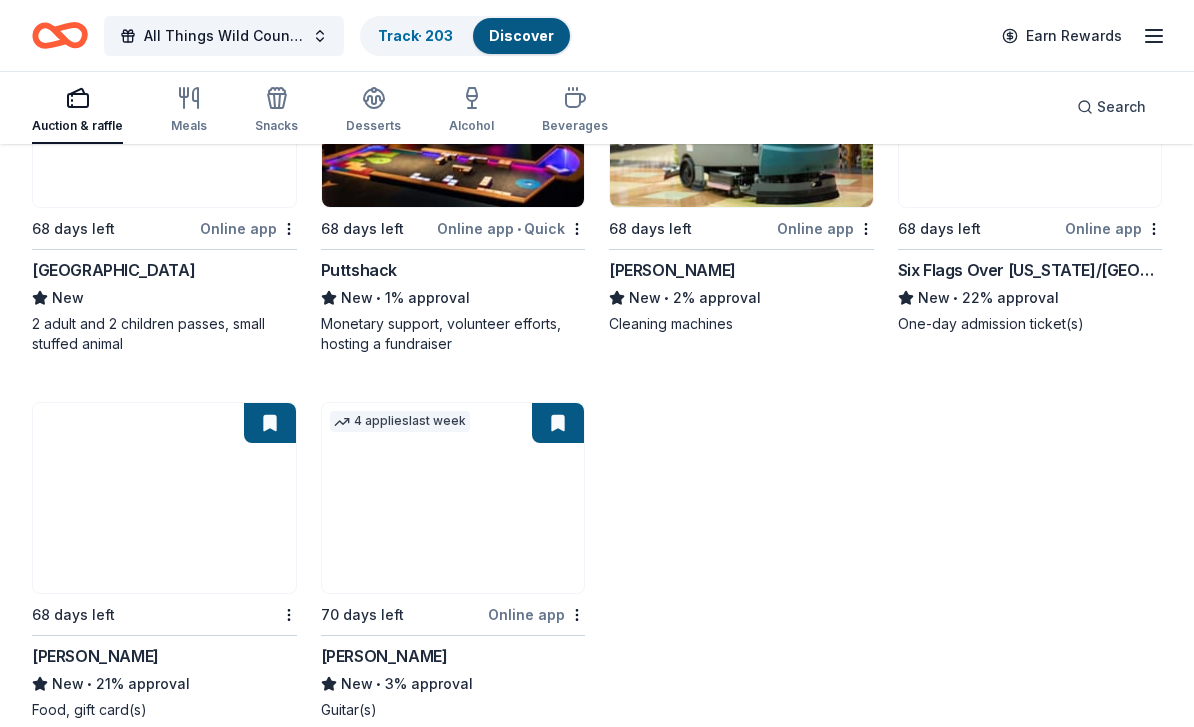 scroll, scrollTop: 12063, scrollLeft: 0, axis: vertical 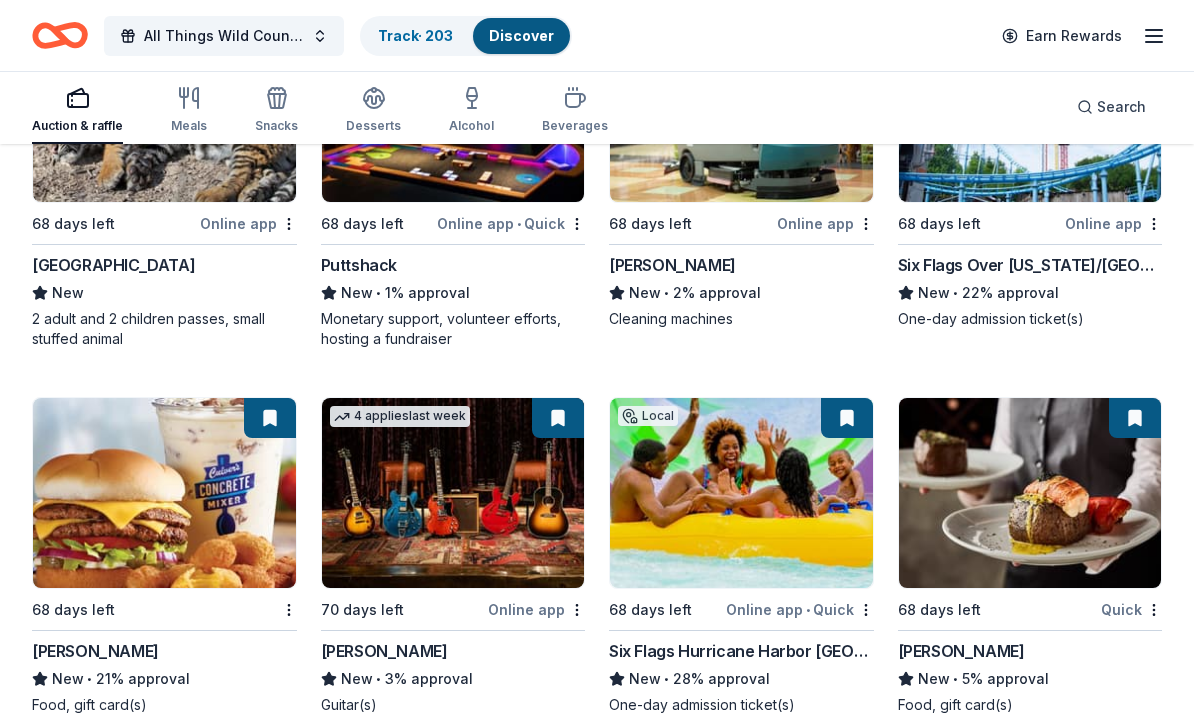 click at bounding box center [164, 493] 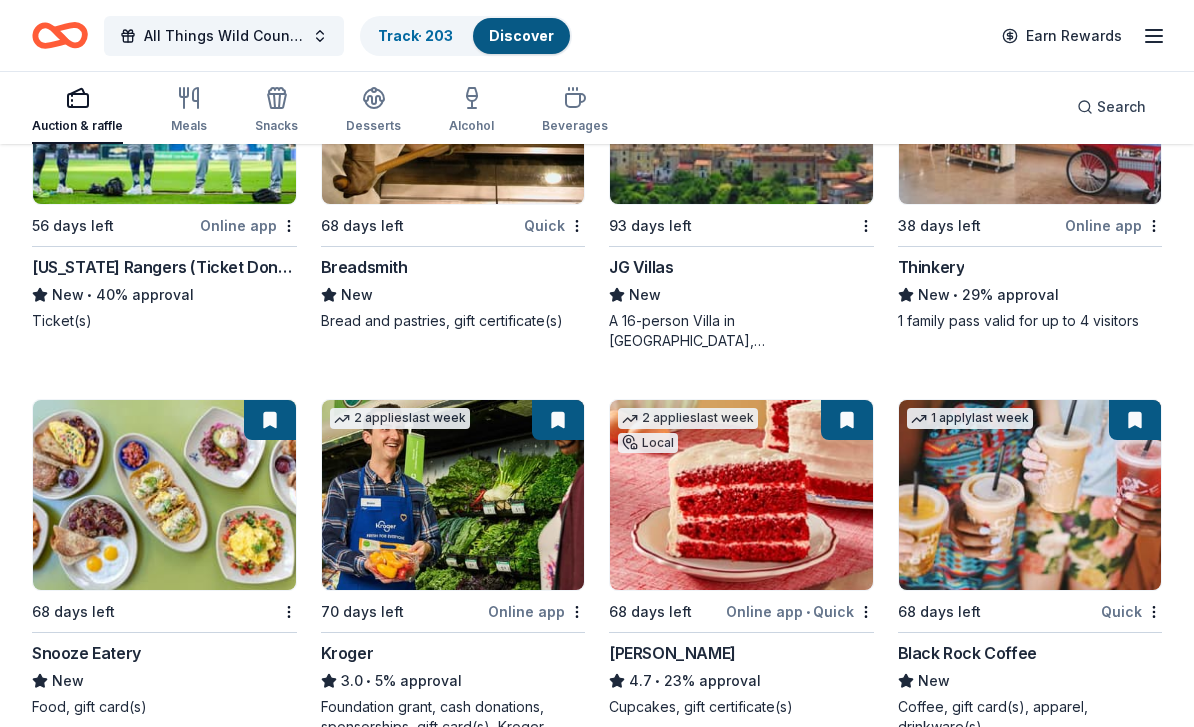 scroll, scrollTop: 13199, scrollLeft: 0, axis: vertical 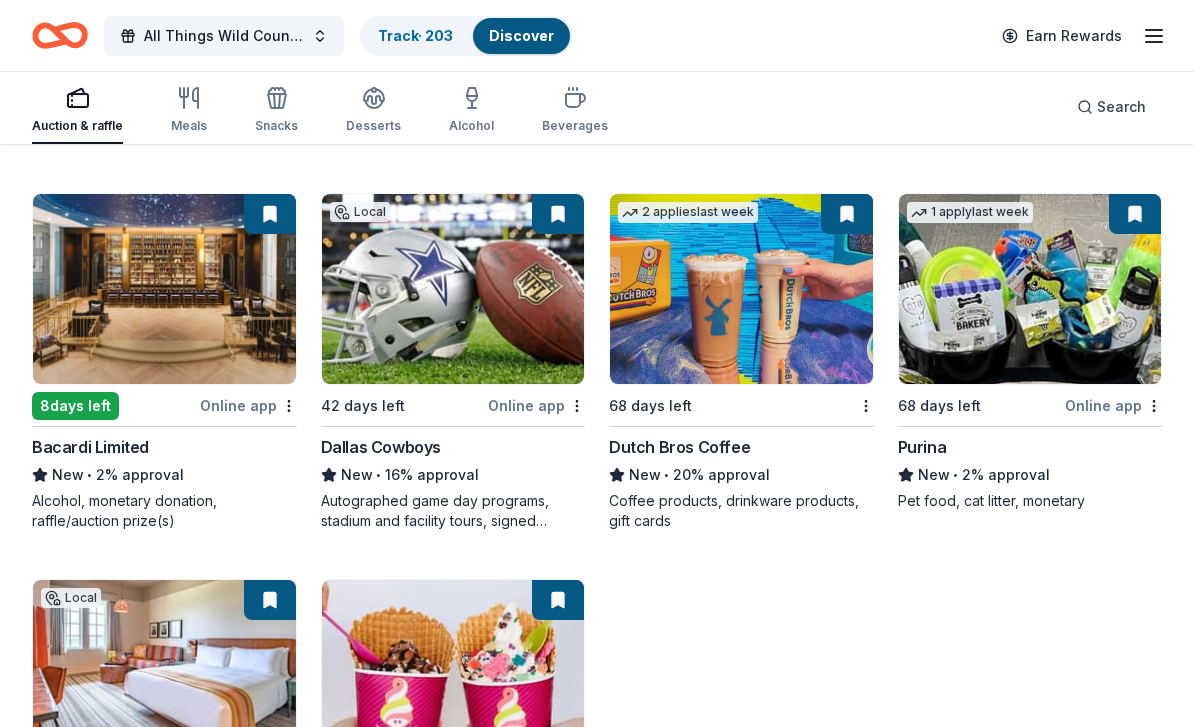 click on "Autographed game day programs, stadium and facility tours, signed photos, unsigned merchandise packages" at bounding box center (453, 511) 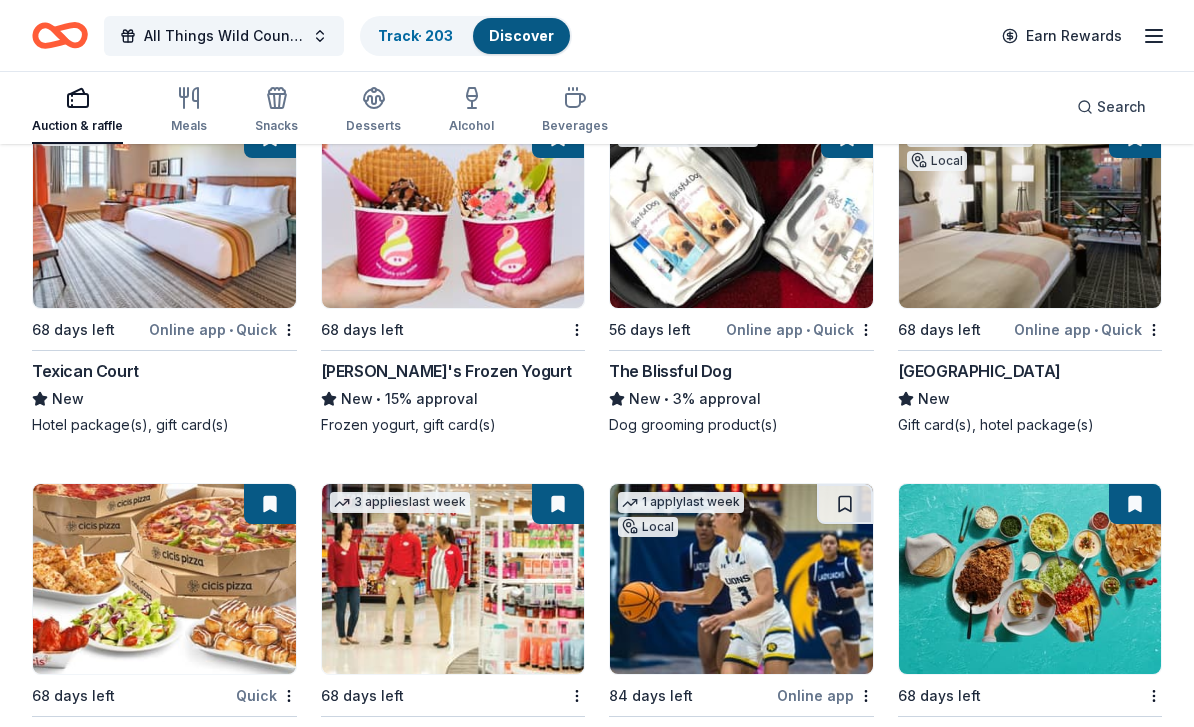scroll, scrollTop: 14249, scrollLeft: 0, axis: vertical 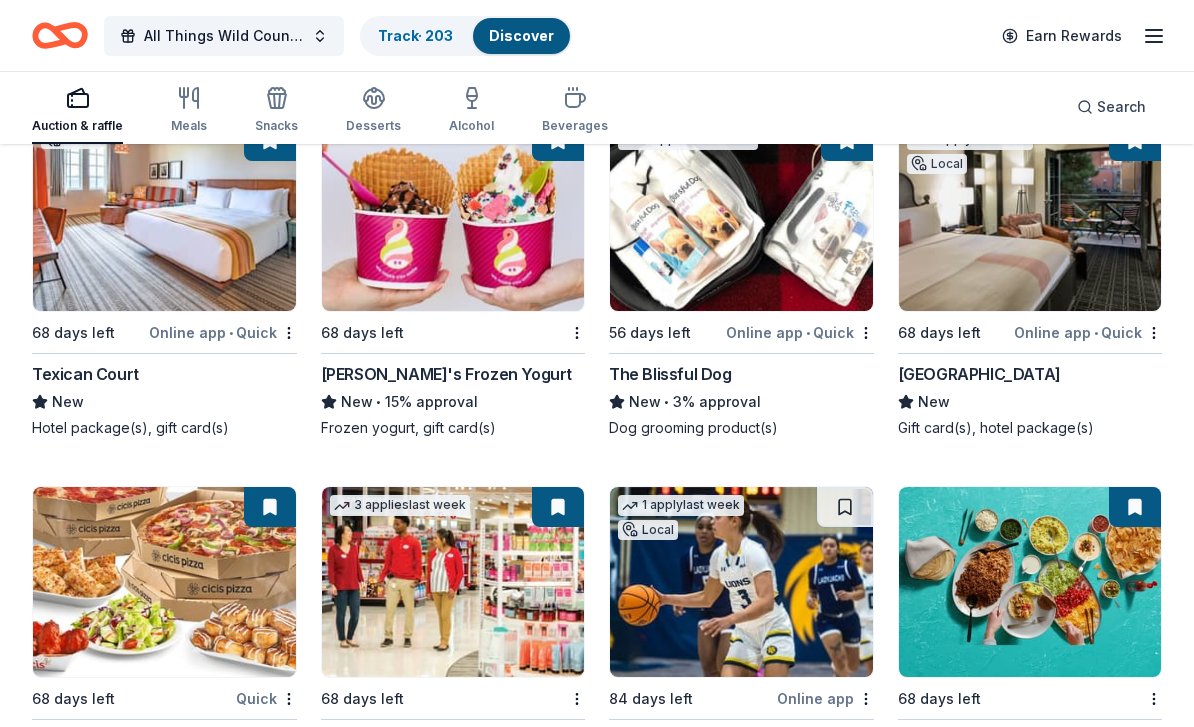 click at bounding box center [1030, 217] 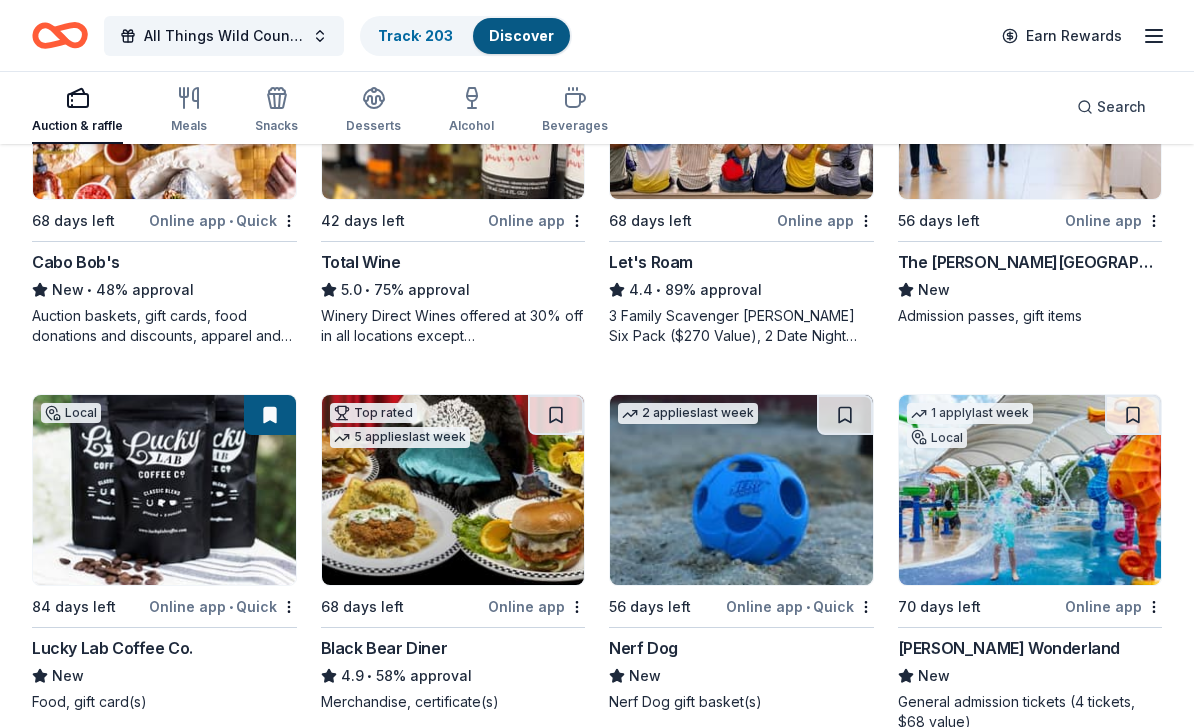 scroll, scrollTop: 0, scrollLeft: 0, axis: both 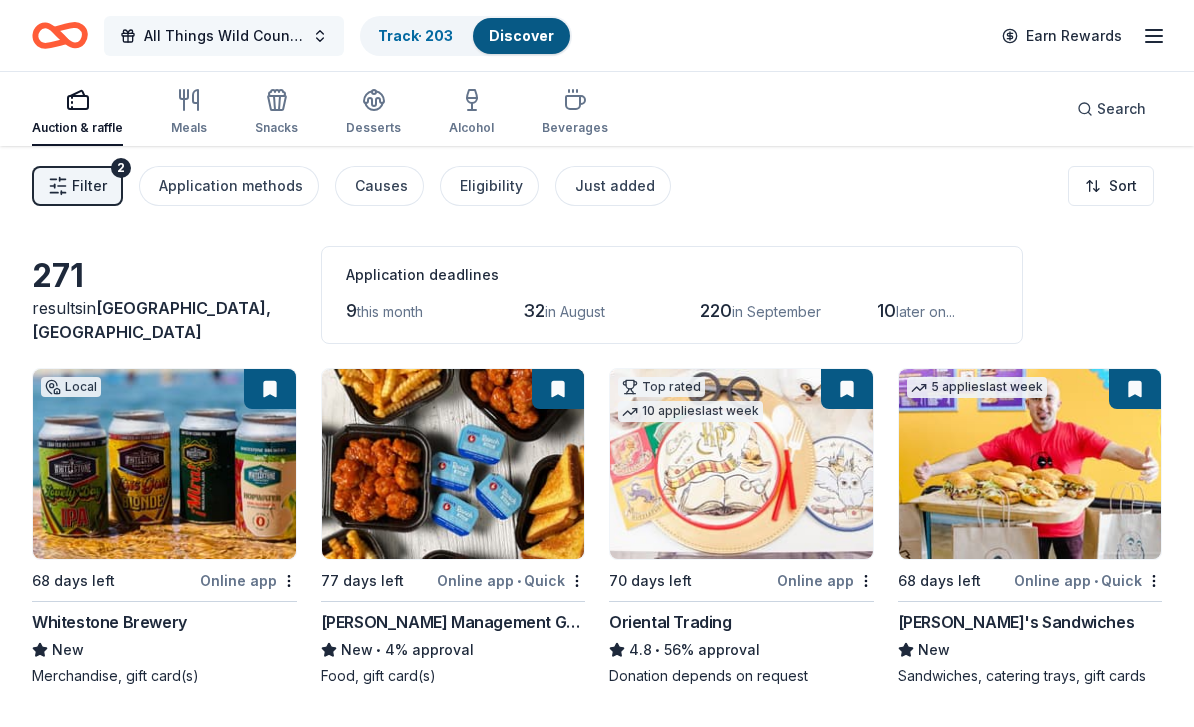 click on "All Things Wild Country Brunch" at bounding box center (224, 36) 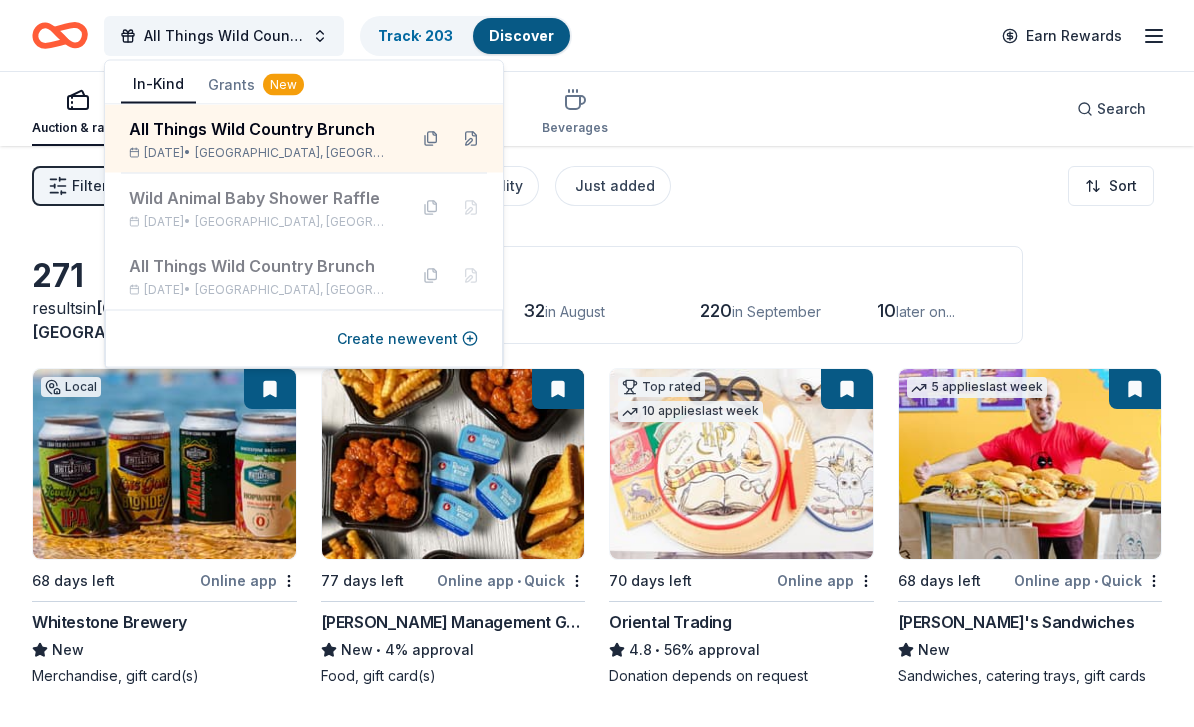 click on "All Things Wild Country Brunch Track  · 203 Discover Earn Rewards" at bounding box center (597, 35) 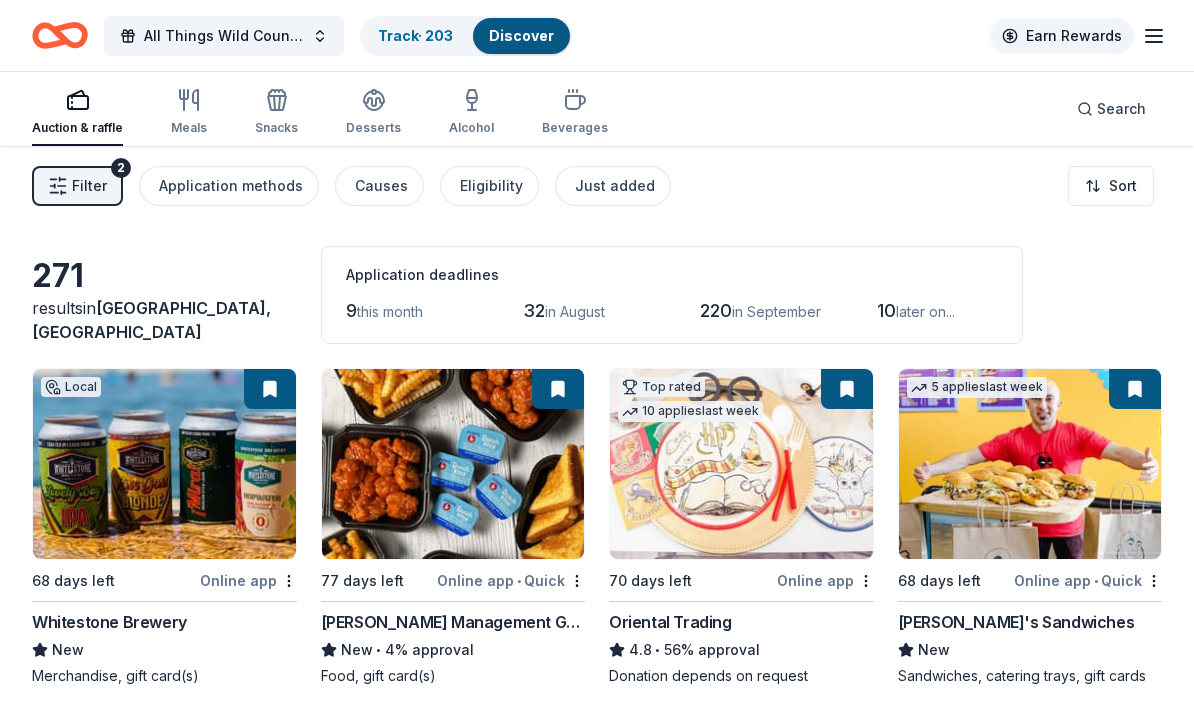 click on "Earn Rewards" at bounding box center [1062, 36] 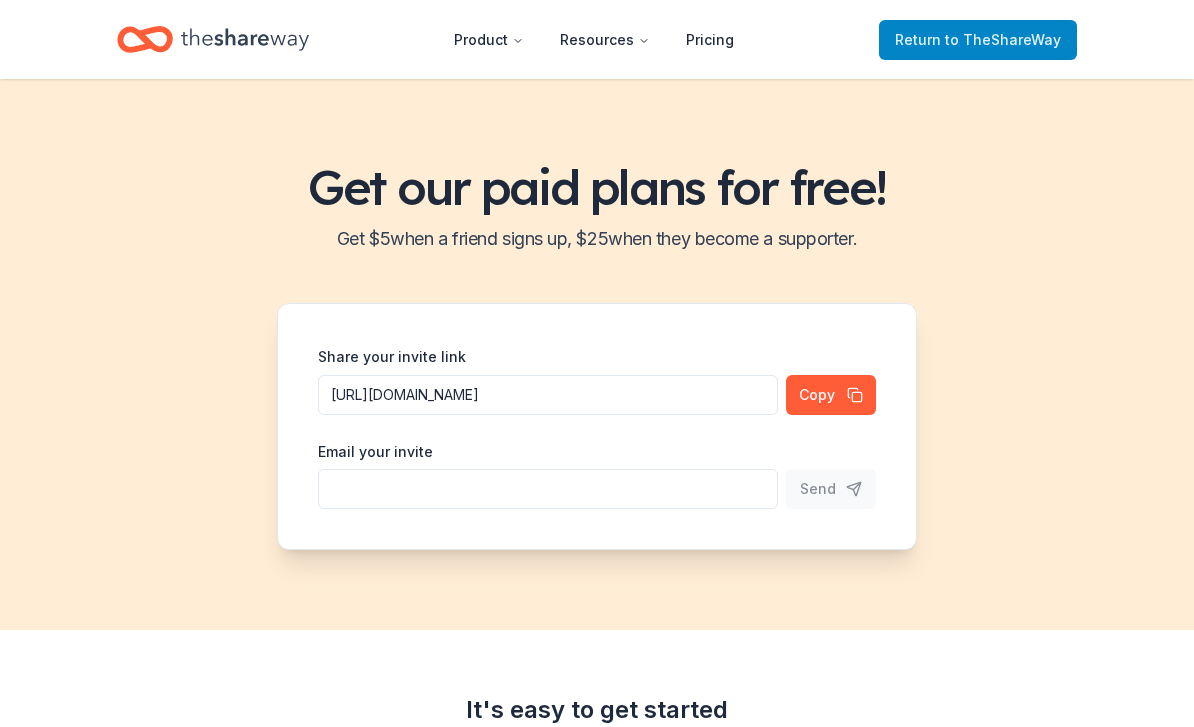 click on "Return to TheShareWay" at bounding box center [978, 40] 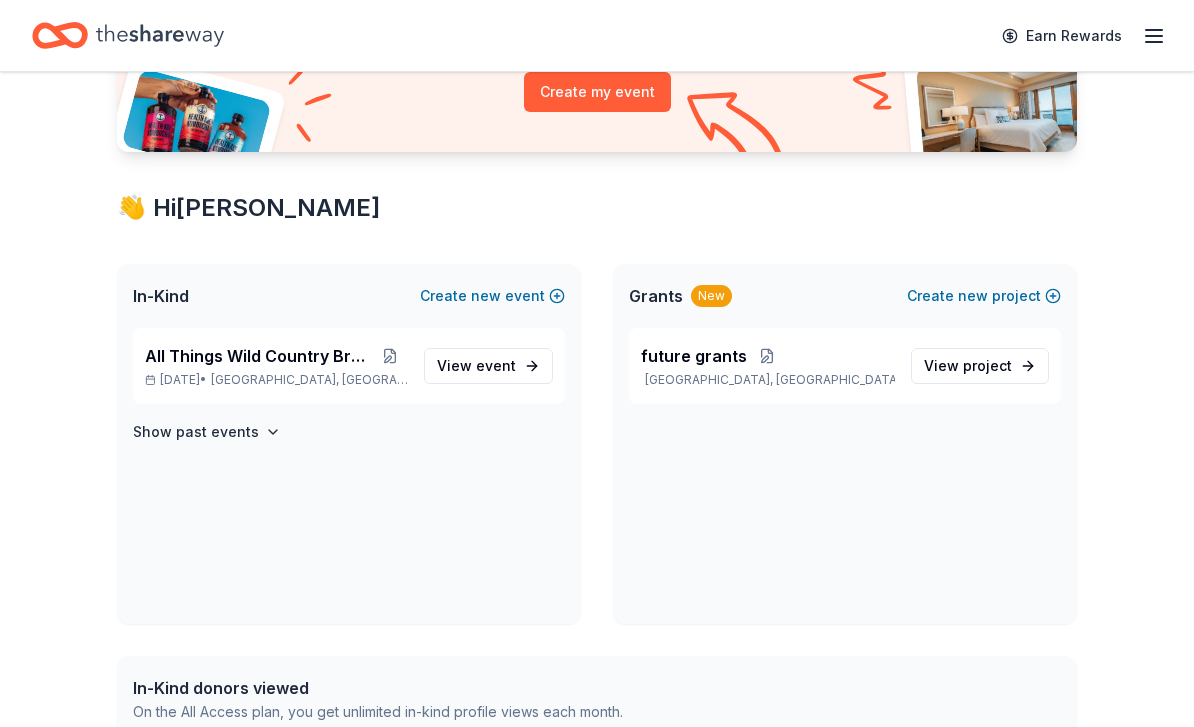 scroll, scrollTop: 232, scrollLeft: 0, axis: vertical 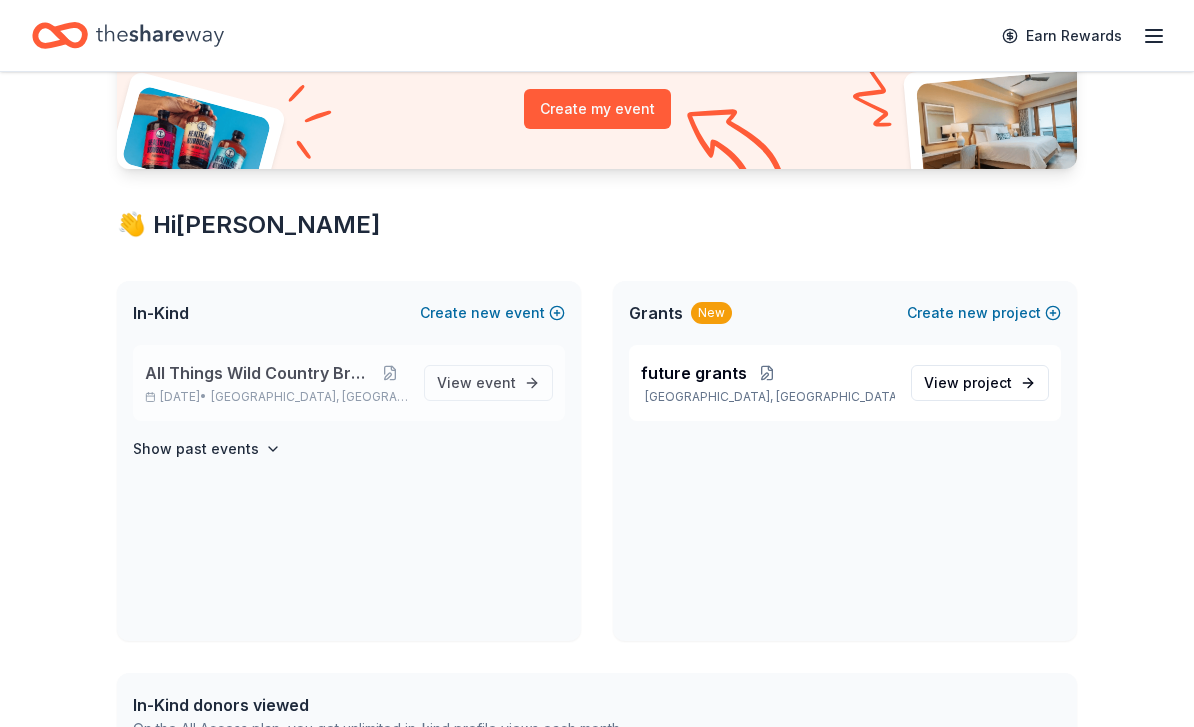click on "All Things Wild Country Brunch" at bounding box center [258, 373] 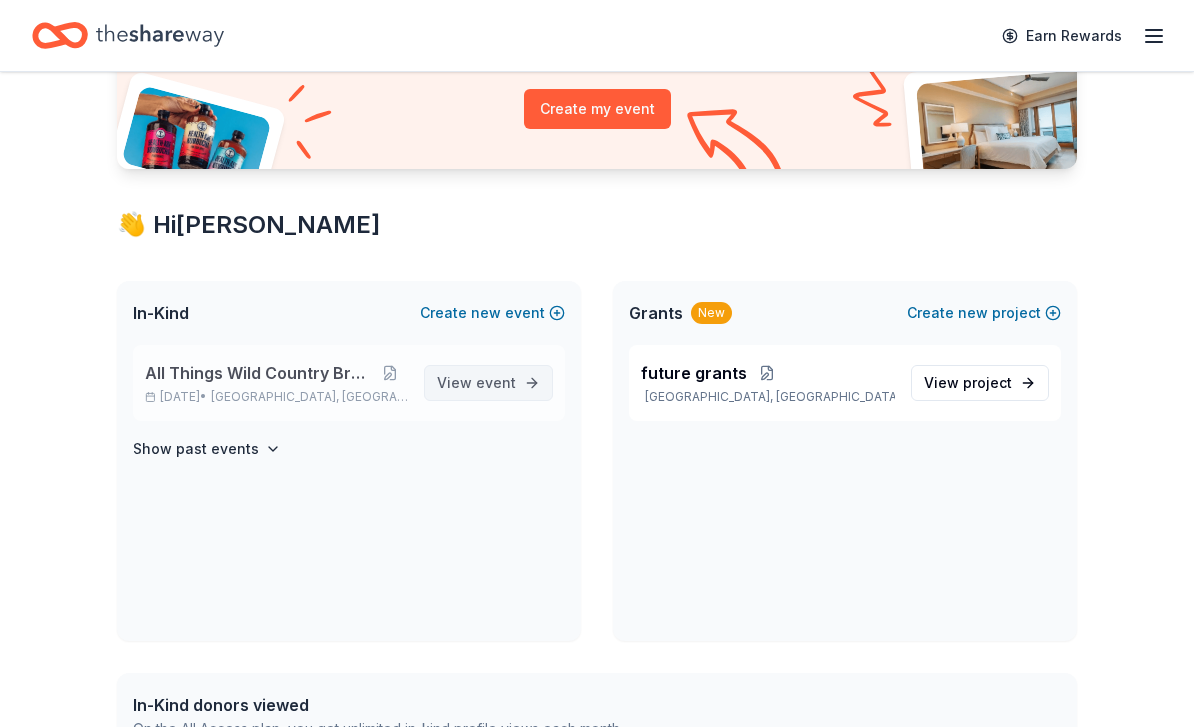 click on "View   event" at bounding box center (488, 383) 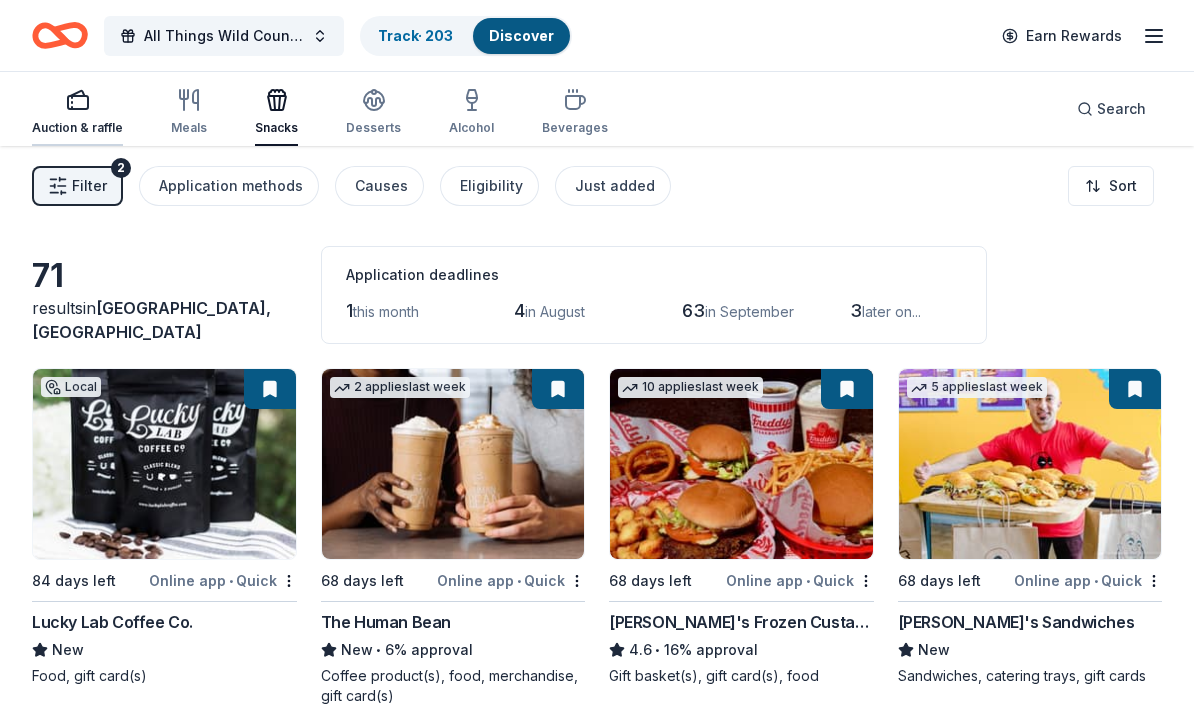 click 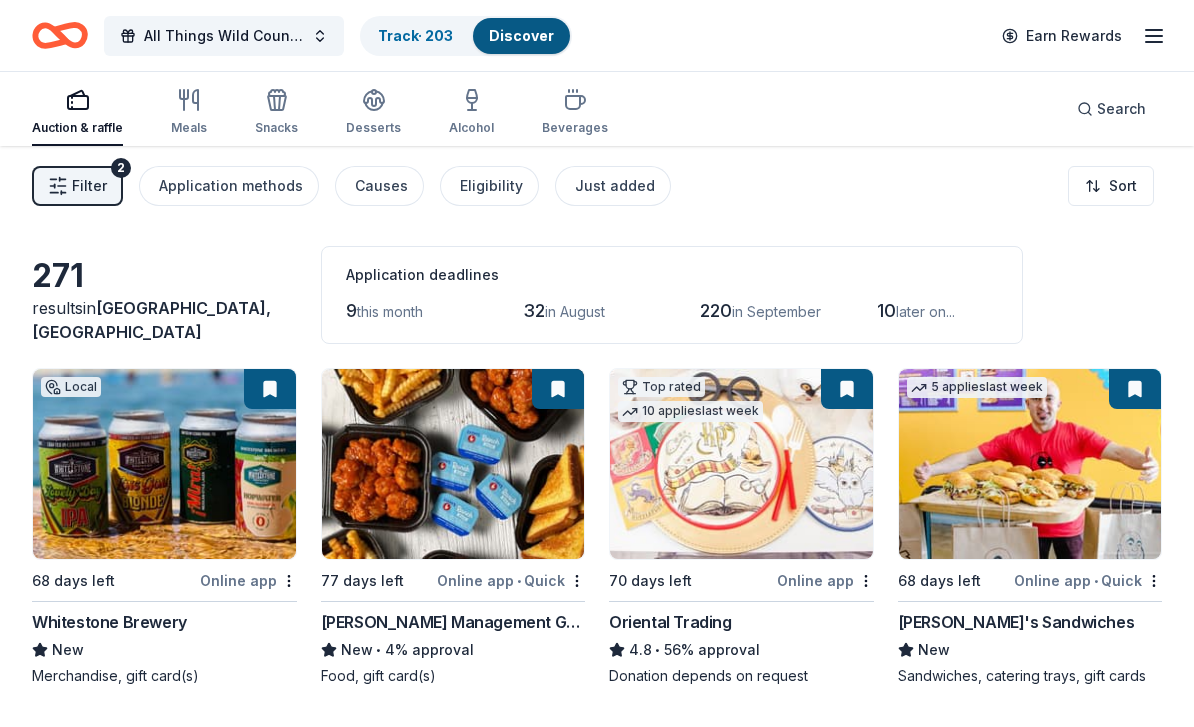 click 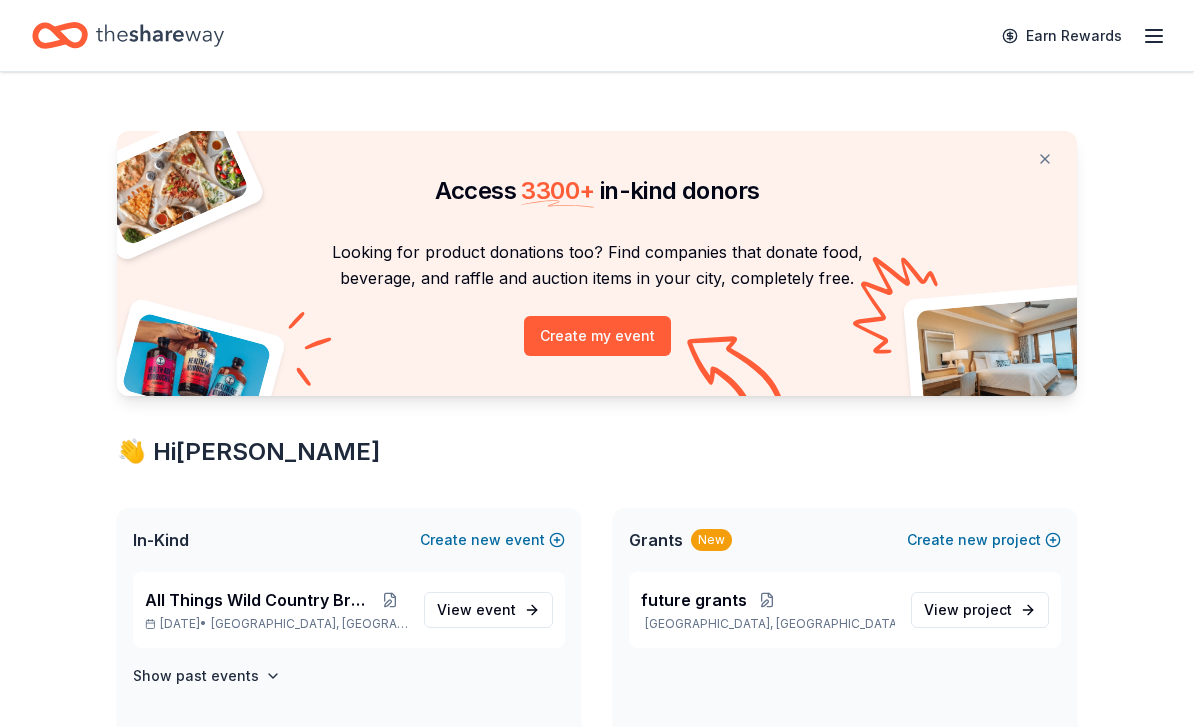 scroll, scrollTop: 0, scrollLeft: 0, axis: both 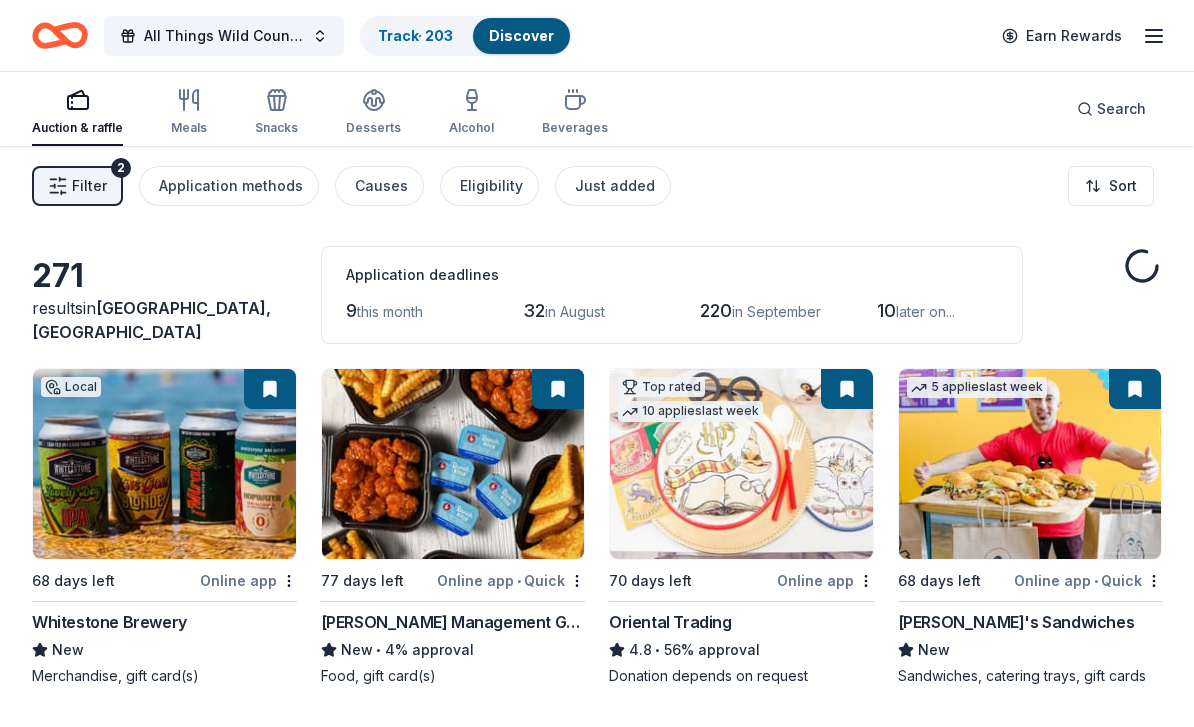 click 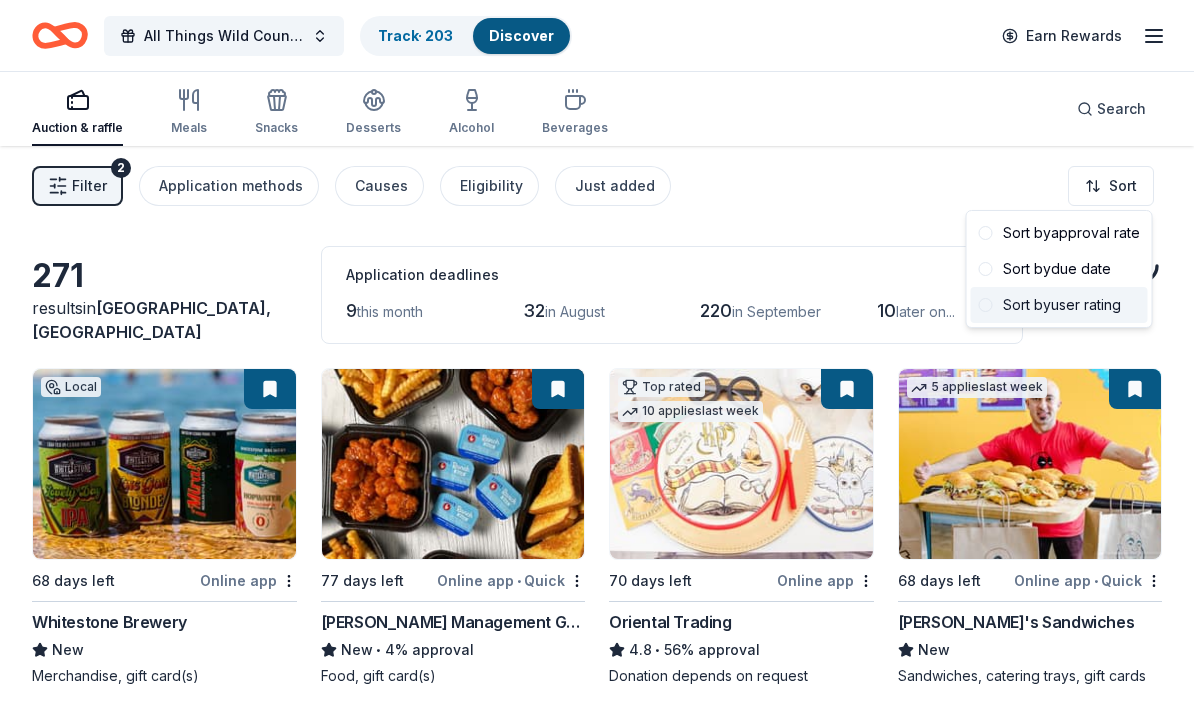 click on "Sort by  user rating" at bounding box center (1059, 305) 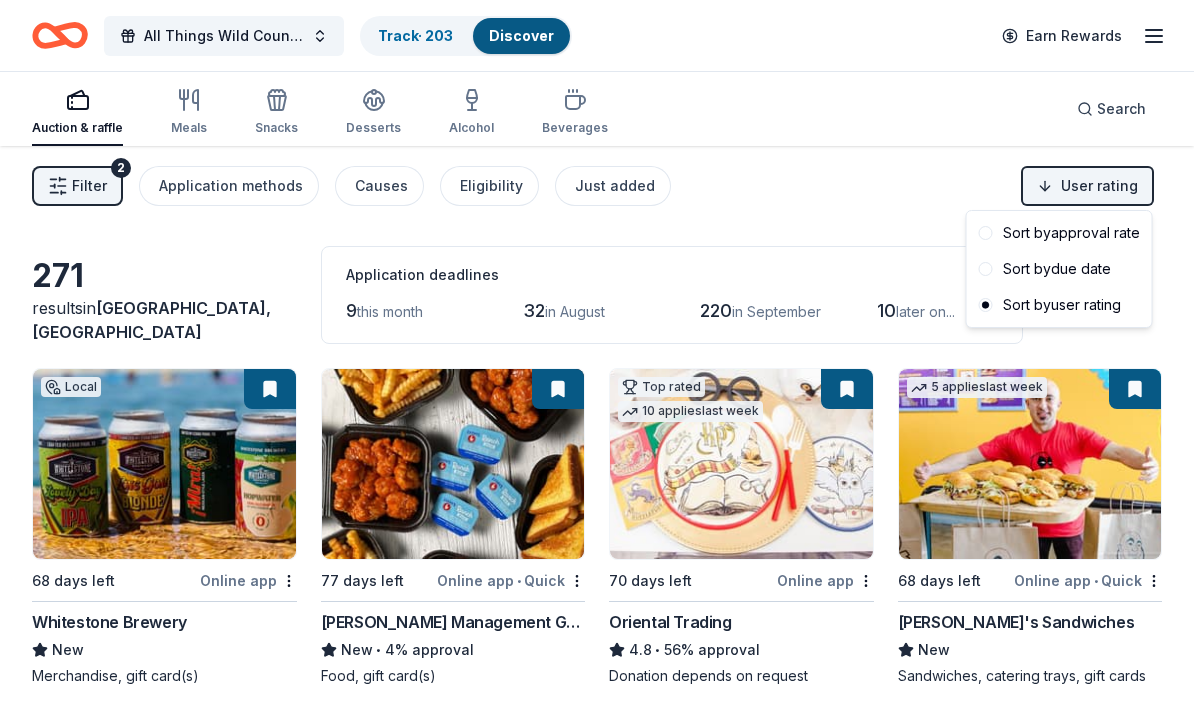click on "All Things Wild Country Brunch Track  · 203 Discover Earn Rewards Auction & raffle Meals Snacks Desserts Alcohol Beverages Search Filter 2 Application methods Causes Eligibility Just added User rating 271 results  in  Georgetown, TX Application deadlines 9  this month 32  in August 220  in September 10  later on... Local 68 days left Online app Whitestone Brewery New Merchandise, gift card(s) 77 days left Online app • Quick Avants Management Group New • 4% approval Food, gift card(s) Top rated 10   applies  last week 70 days left Online app Oriental Trading 4.8 • 56% approval Donation depends on request 5   applies  last week 68 days left Online app • Quick Ike's Sandwiches New Sandwiches, catering trays, gift cards 1   apply  last week Local 38 days left Online app SeaWorld (San Antonio) New • 50% approval 2 one-day admission tickets 2   applies  last week 68 days left Online app • Quick The Human Bean New • 6% approval Coffee product(s), food, merchandise, gift card(s) Top rated 18   applies" at bounding box center (597, 363) 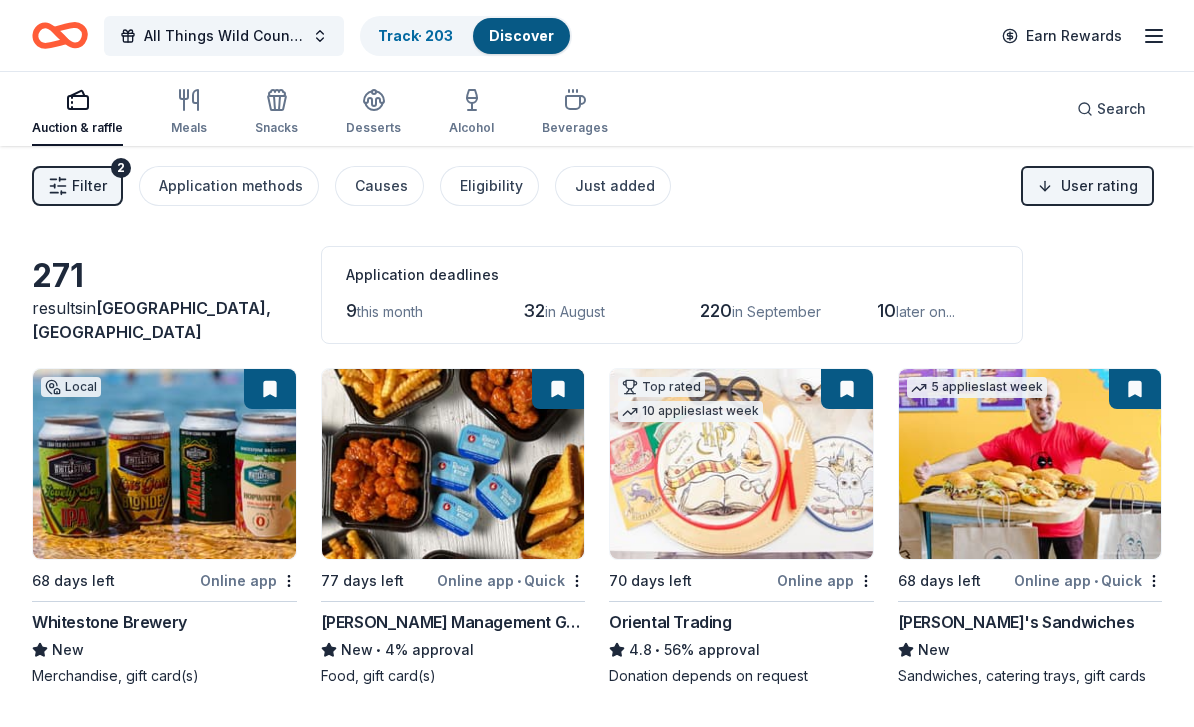 click on "271 results  in  Georgetown, TX Application deadlines 9  this month 32  in August 220  in September 10  later on..." at bounding box center [597, 295] 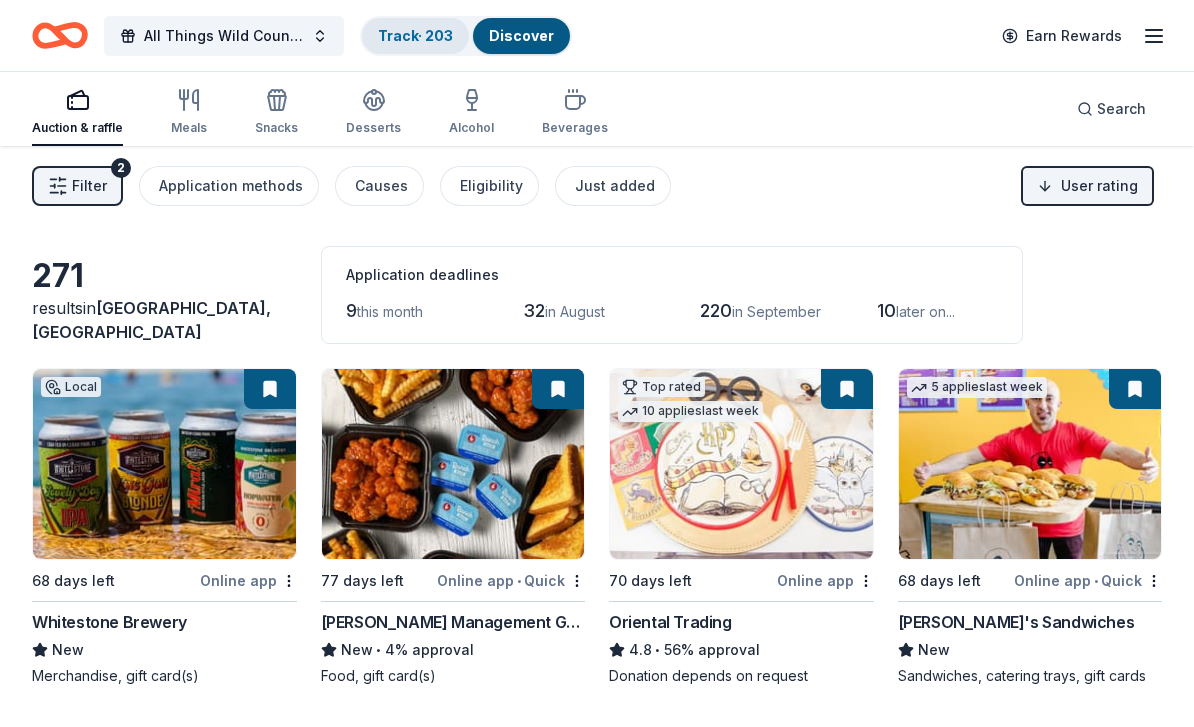 click on "Track  · 203" at bounding box center [415, 35] 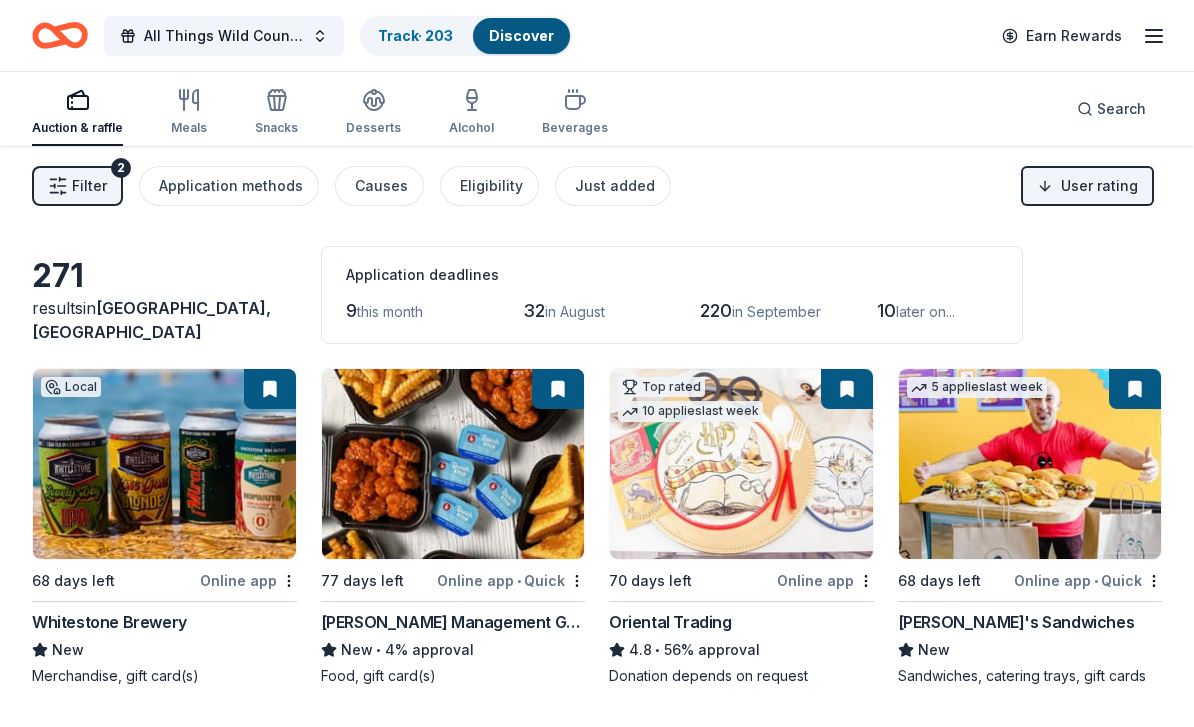 click on "Discover" at bounding box center (521, 35) 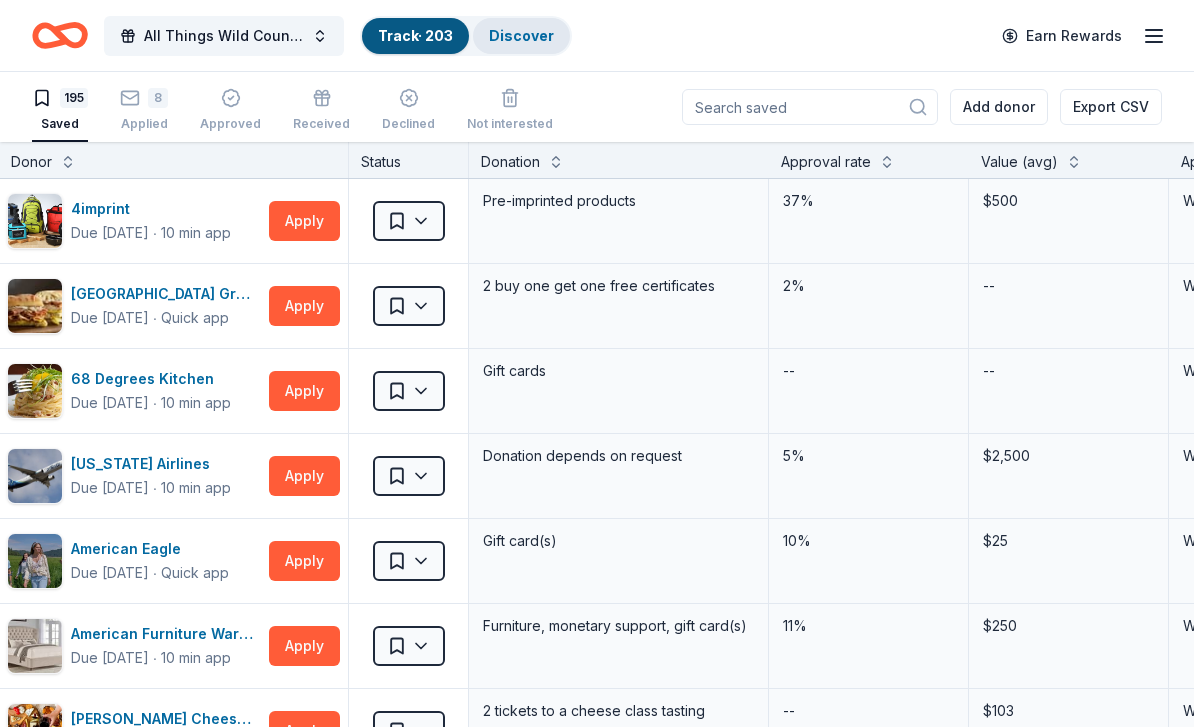 scroll, scrollTop: 0, scrollLeft: 30, axis: horizontal 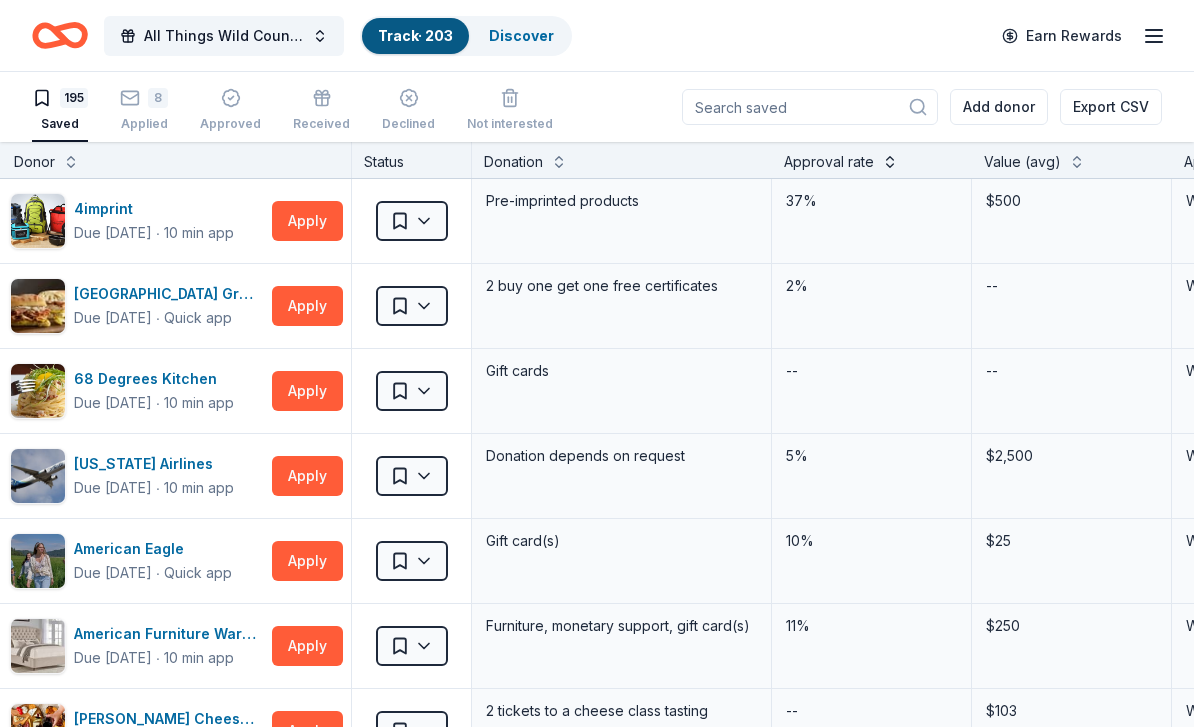 click at bounding box center [890, 160] 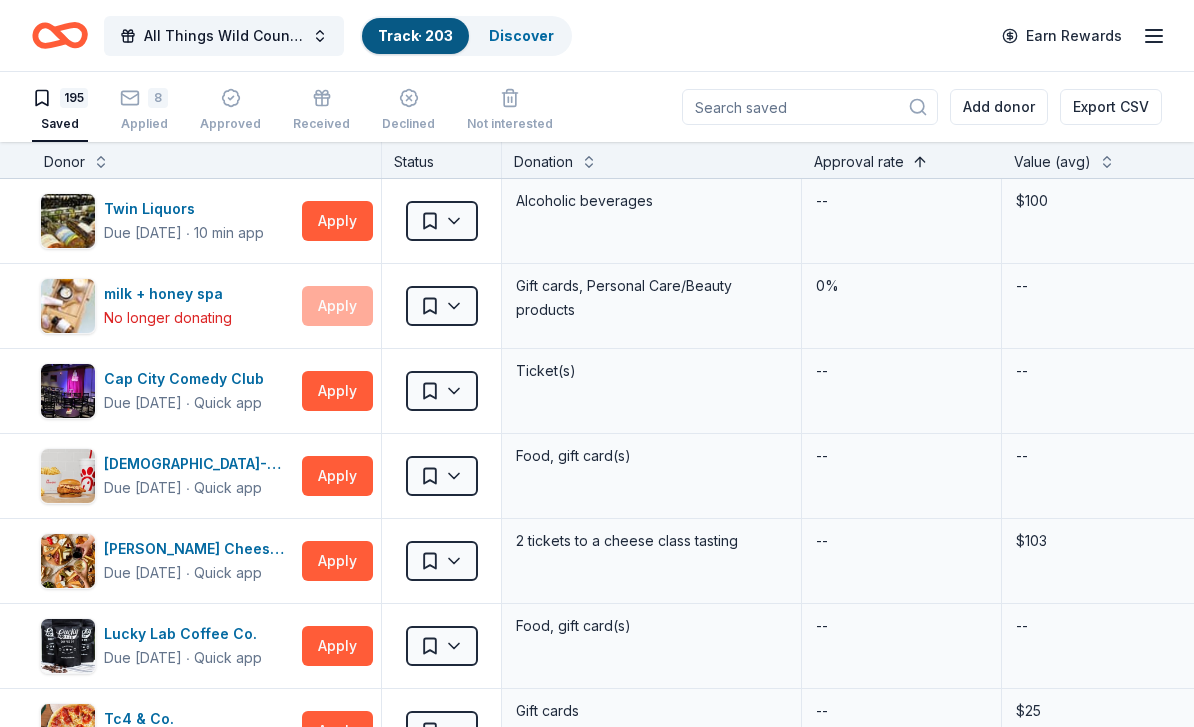 scroll, scrollTop: 0, scrollLeft: 0, axis: both 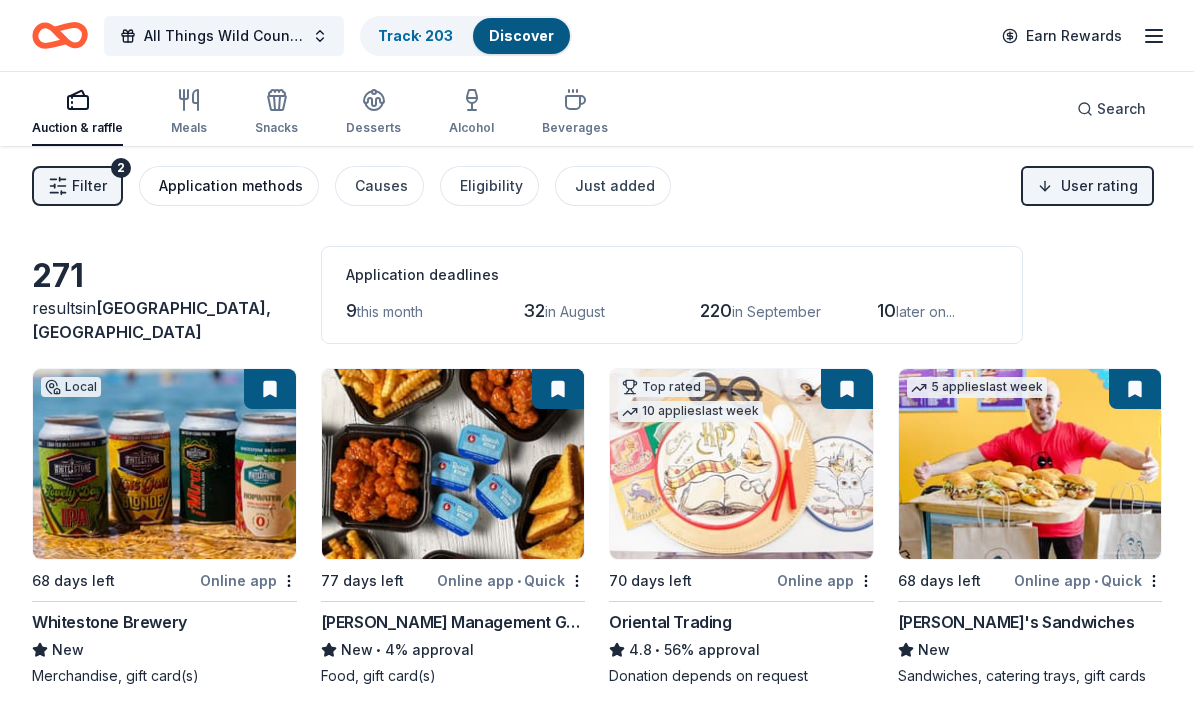 click on "Application methods" at bounding box center [231, 186] 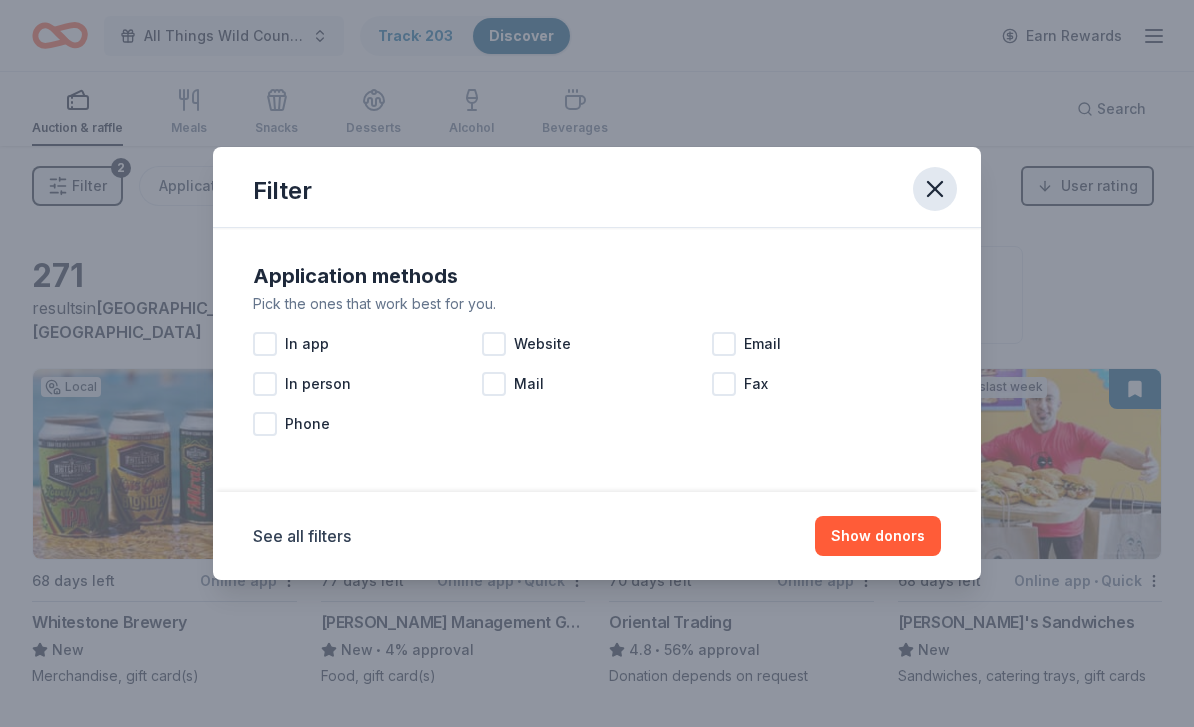 click at bounding box center [935, 189] 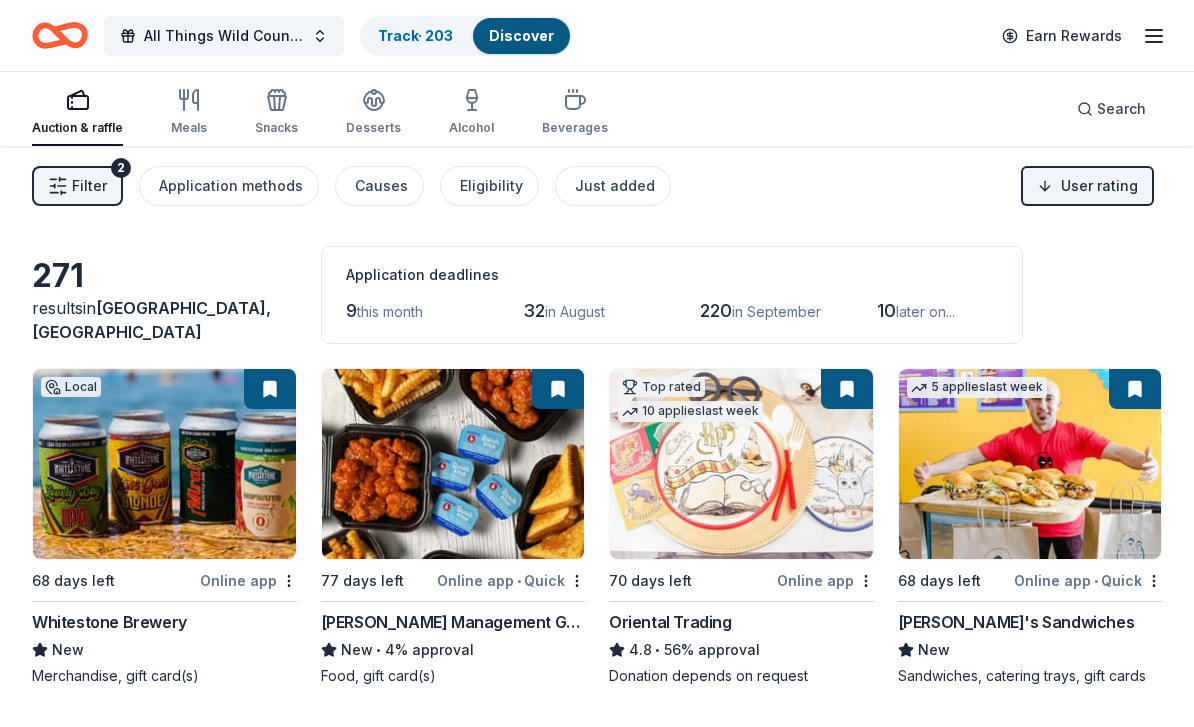 click on "Filter" at bounding box center (89, 186) 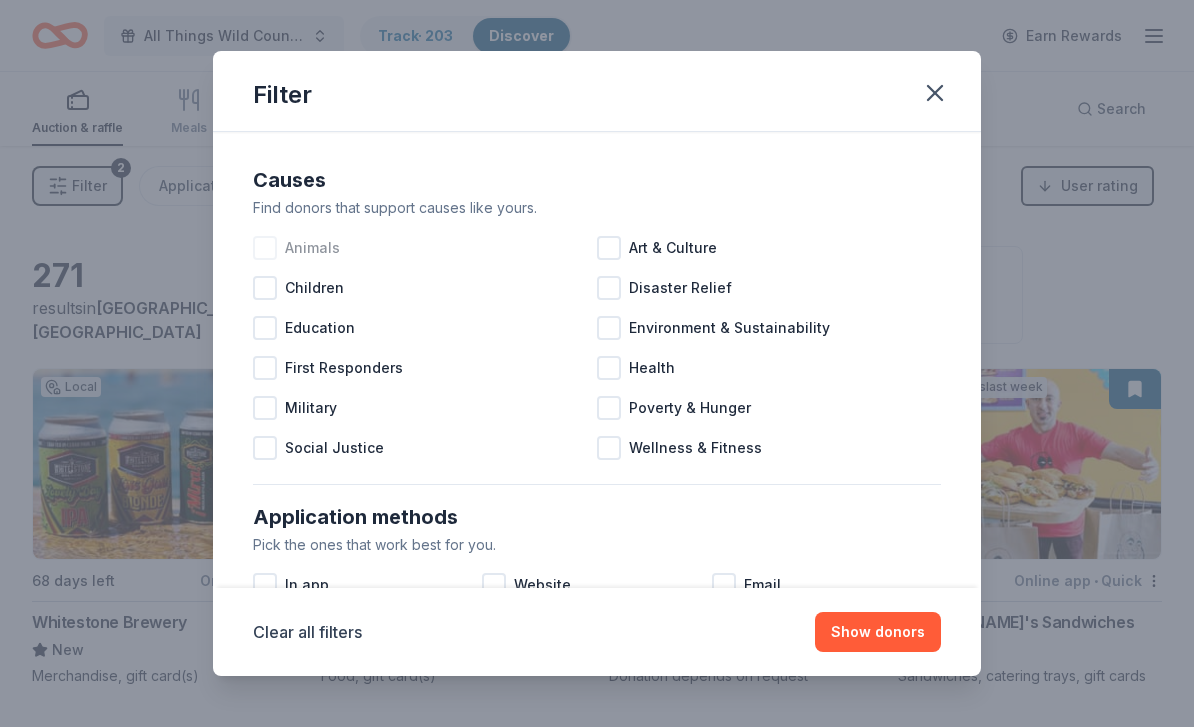 click at bounding box center [265, 248] 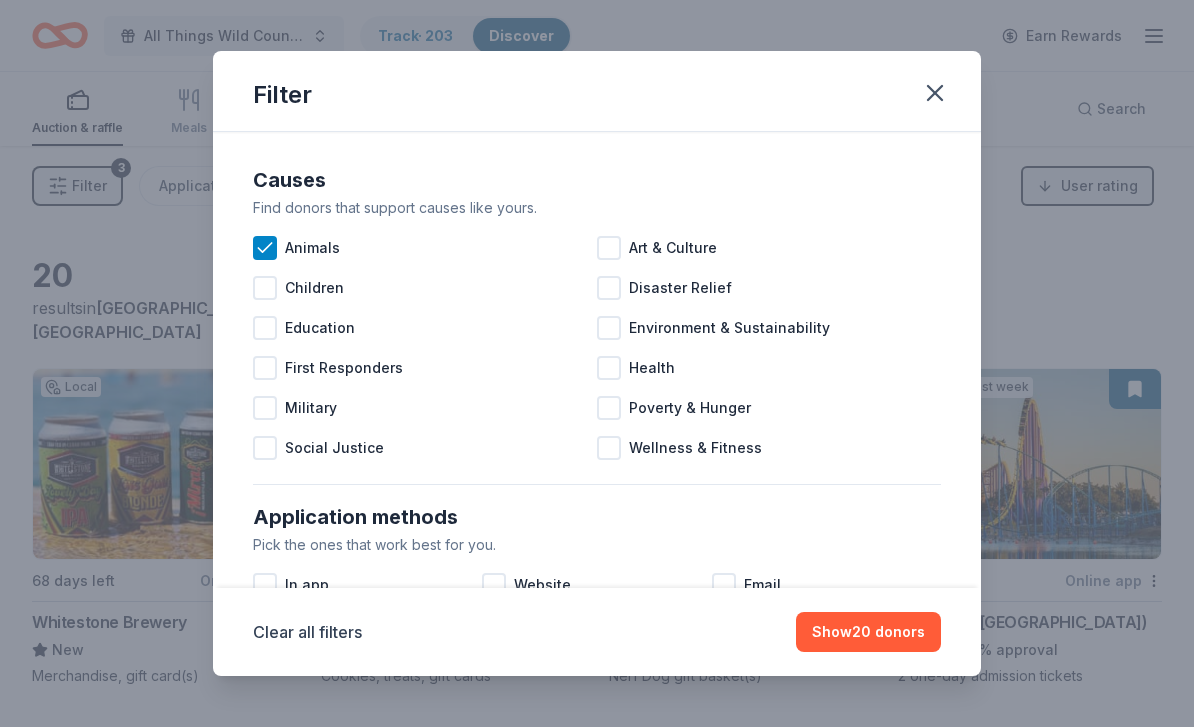 click on "Causes Find donors that support causes like yours. Animals Art & Culture Children Disaster Relief Education Environment & Sustainability First Responders Health Military Poverty & Hunger Social Justice Wellness & Fitness" at bounding box center [597, 316] 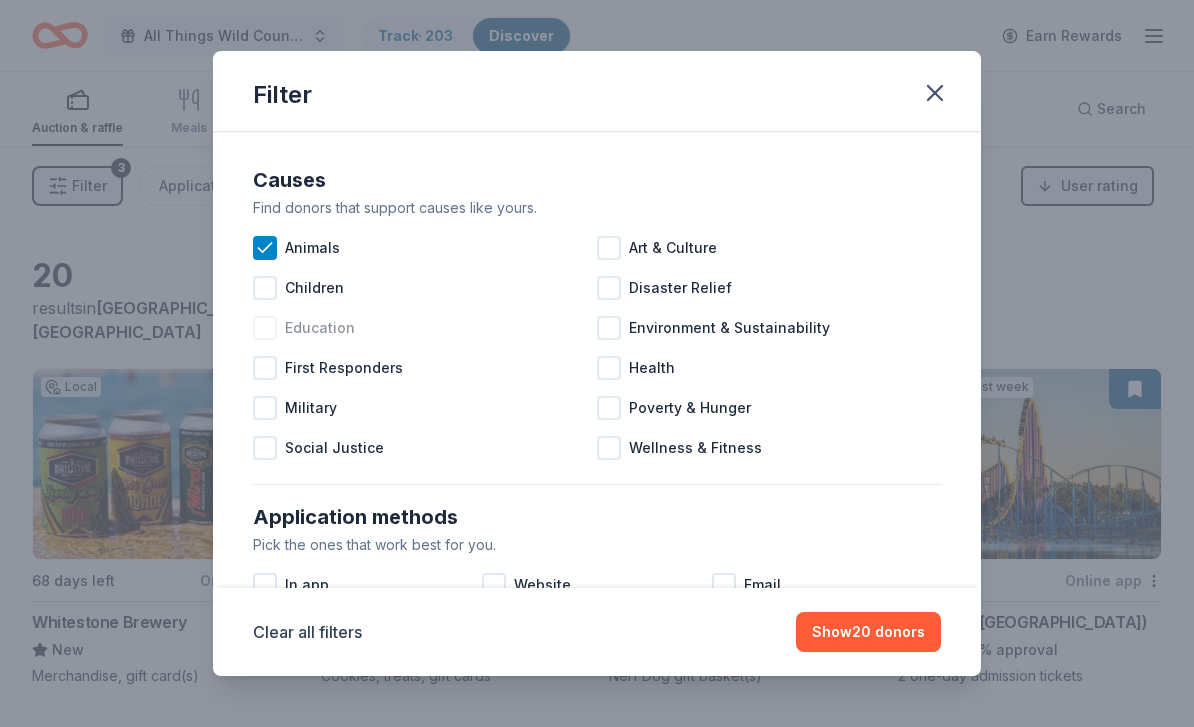 click at bounding box center [265, 328] 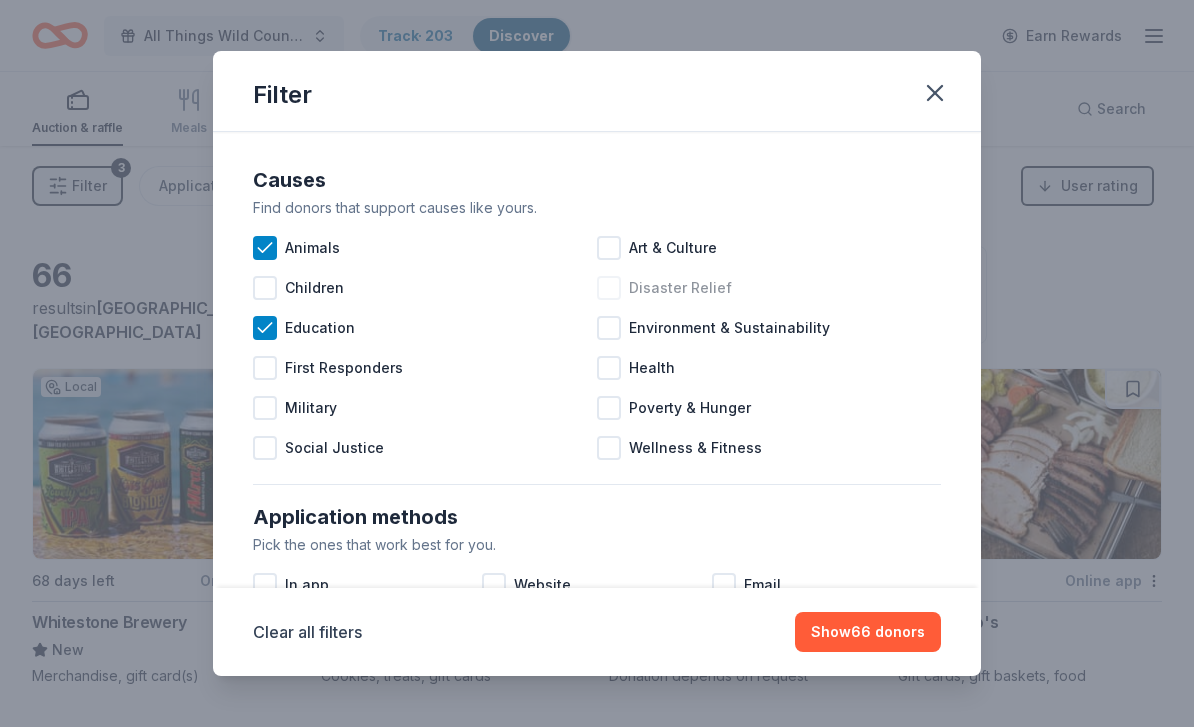 click at bounding box center [609, 288] 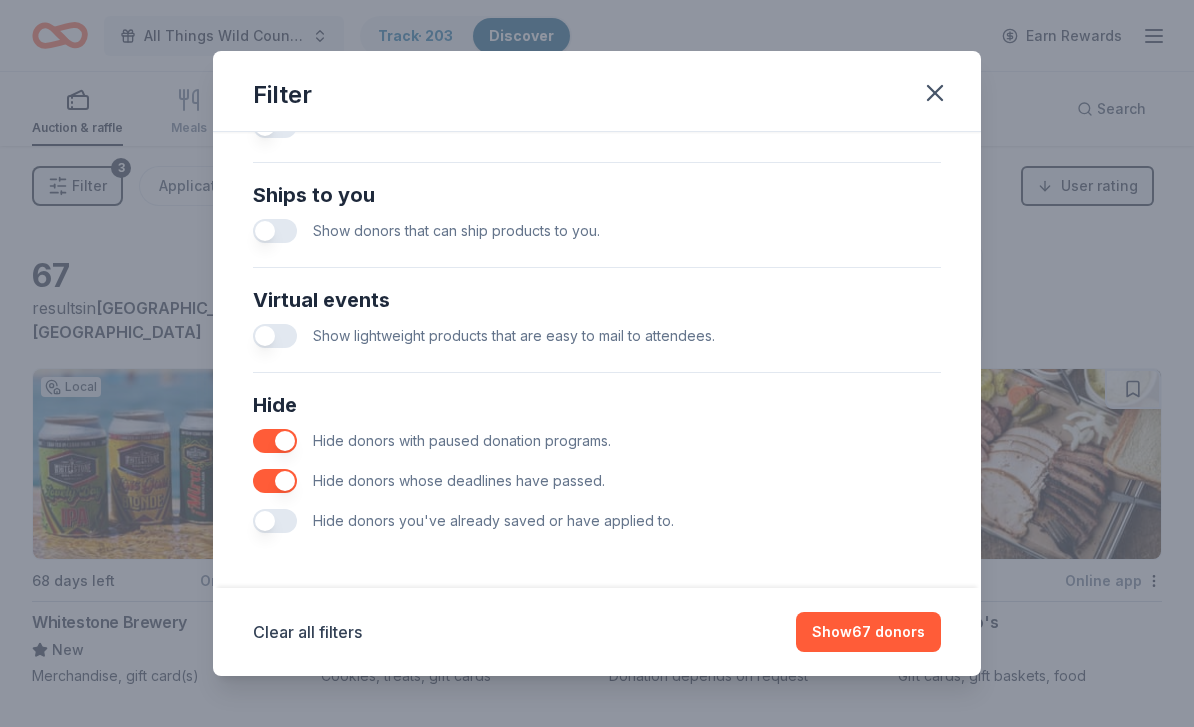 scroll, scrollTop: 861, scrollLeft: 0, axis: vertical 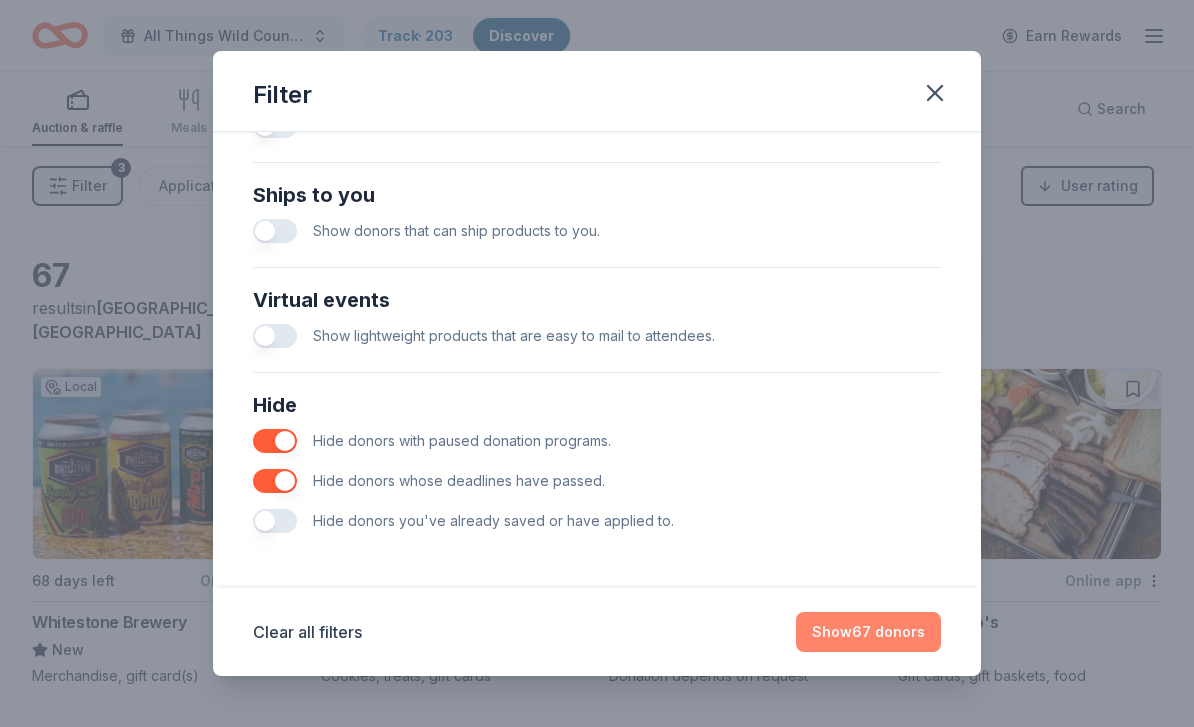 click on "Show  67   donors" at bounding box center (868, 632) 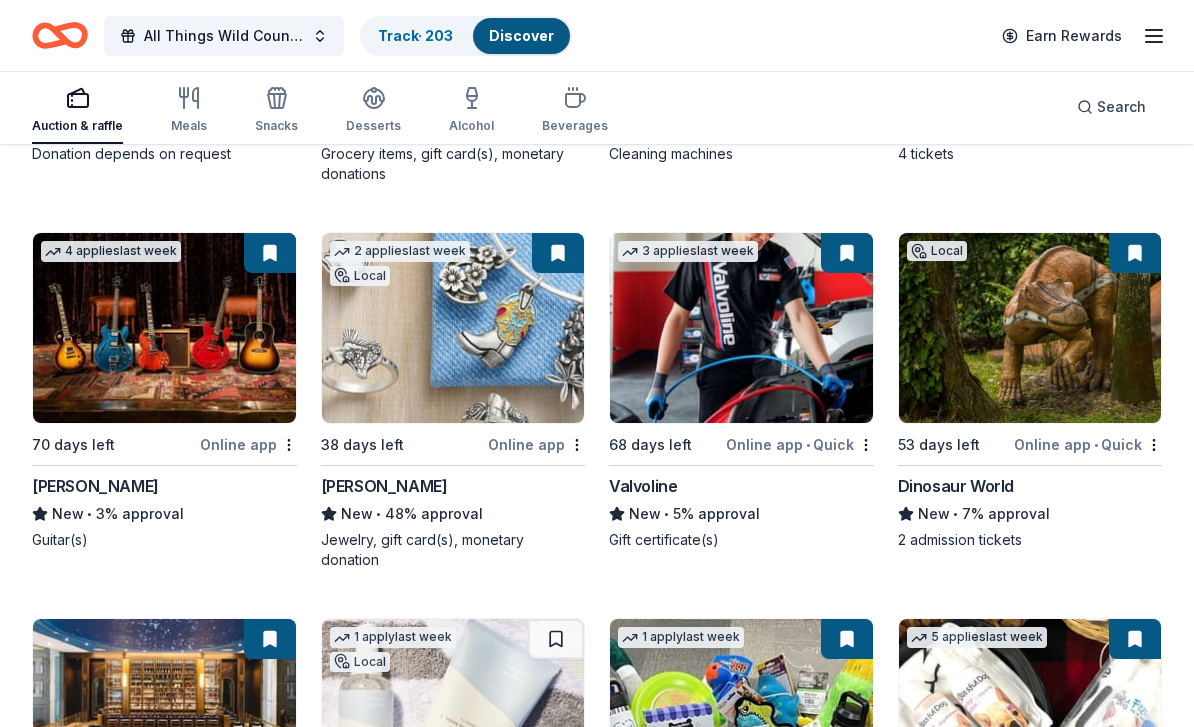 scroll, scrollTop: 4300, scrollLeft: 0, axis: vertical 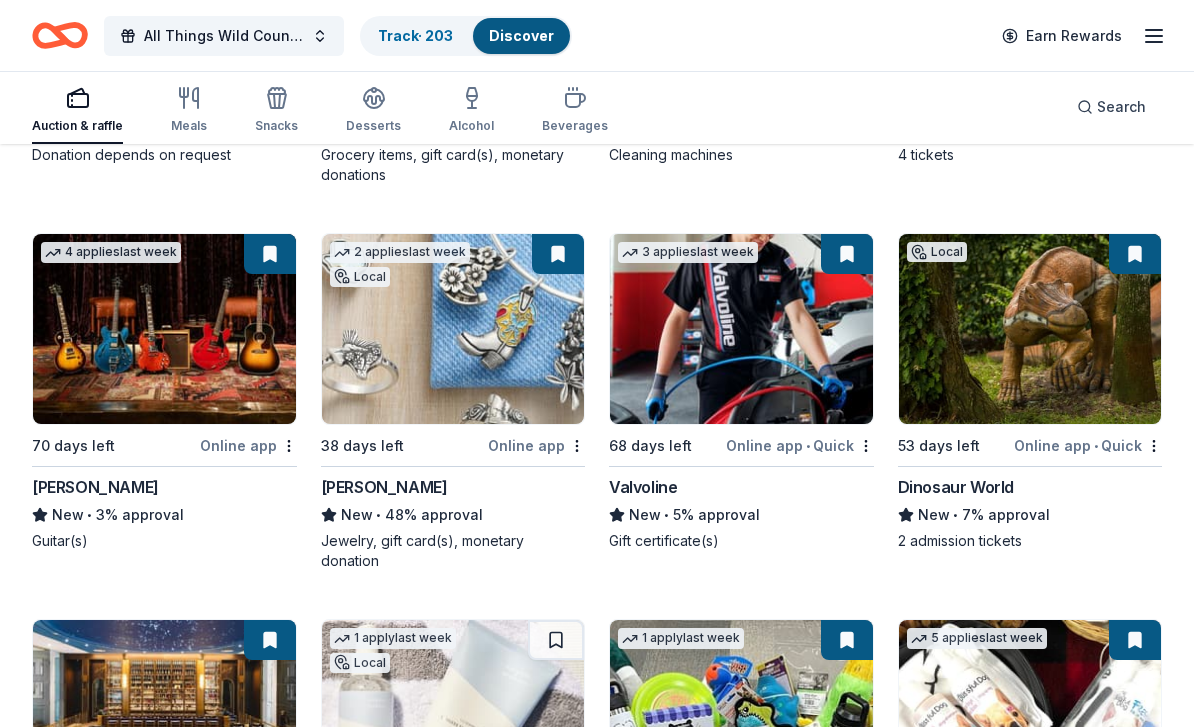 click at bounding box center (453, 330) 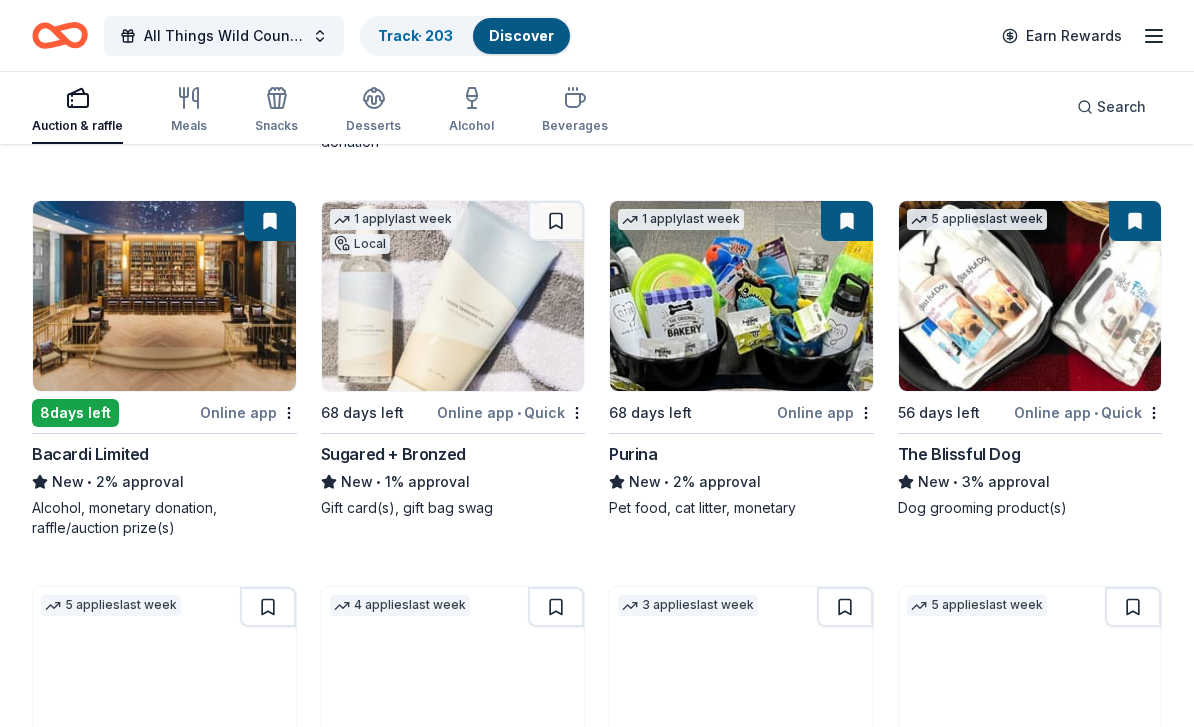 scroll, scrollTop: 4721, scrollLeft: 0, axis: vertical 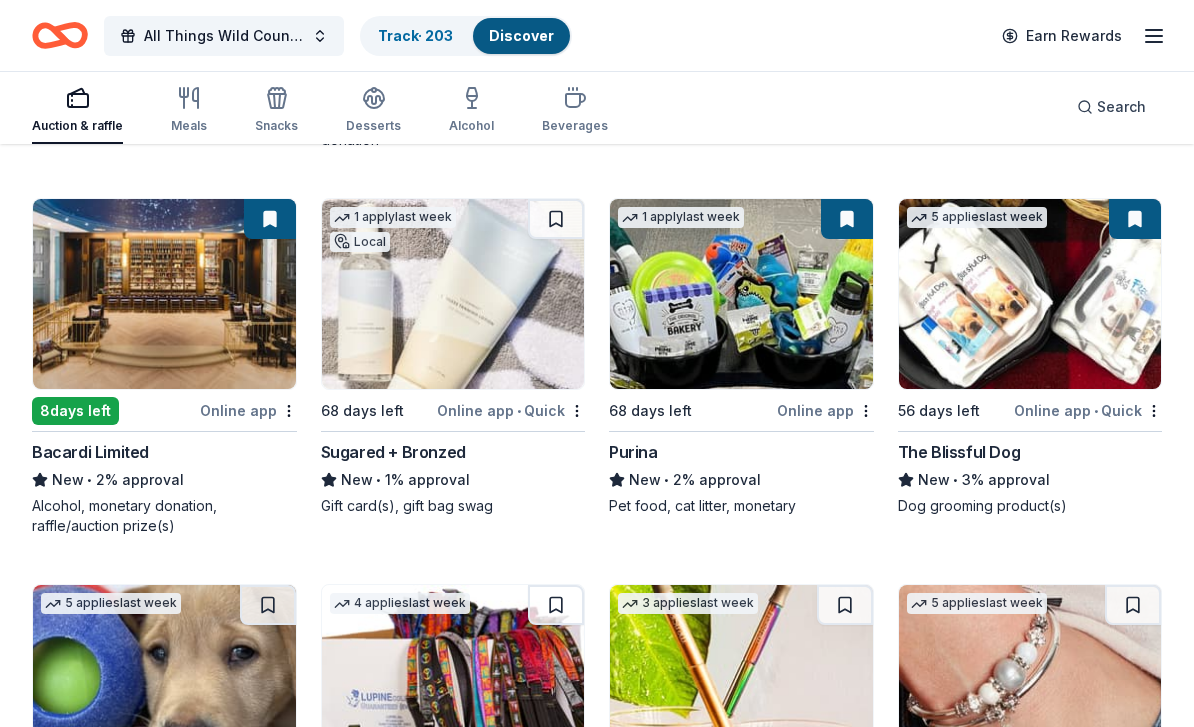 click on "Bacardi Limited" at bounding box center (90, 453) 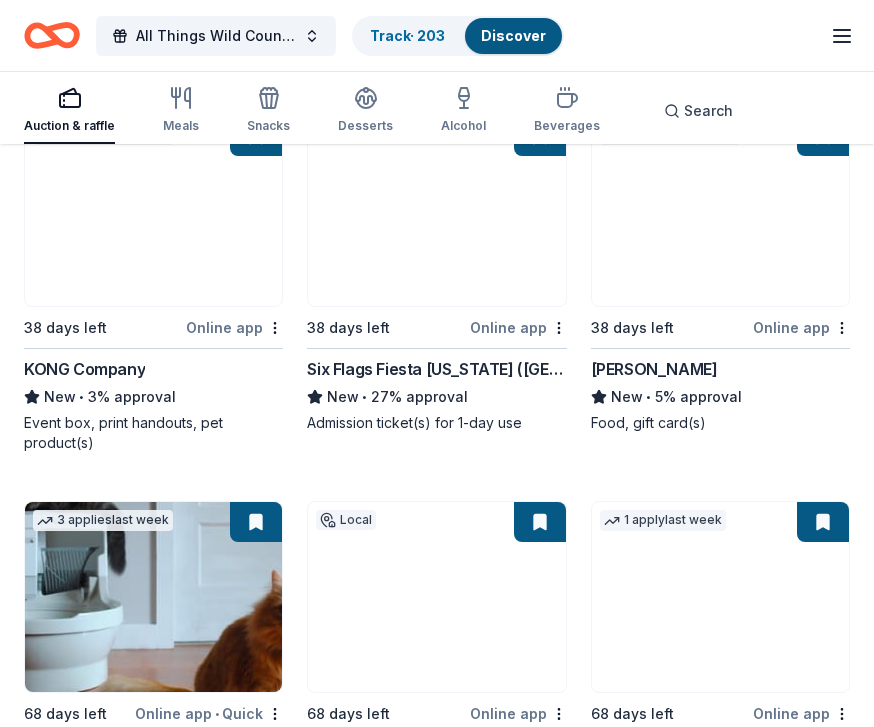 scroll, scrollTop: 2507, scrollLeft: 0, axis: vertical 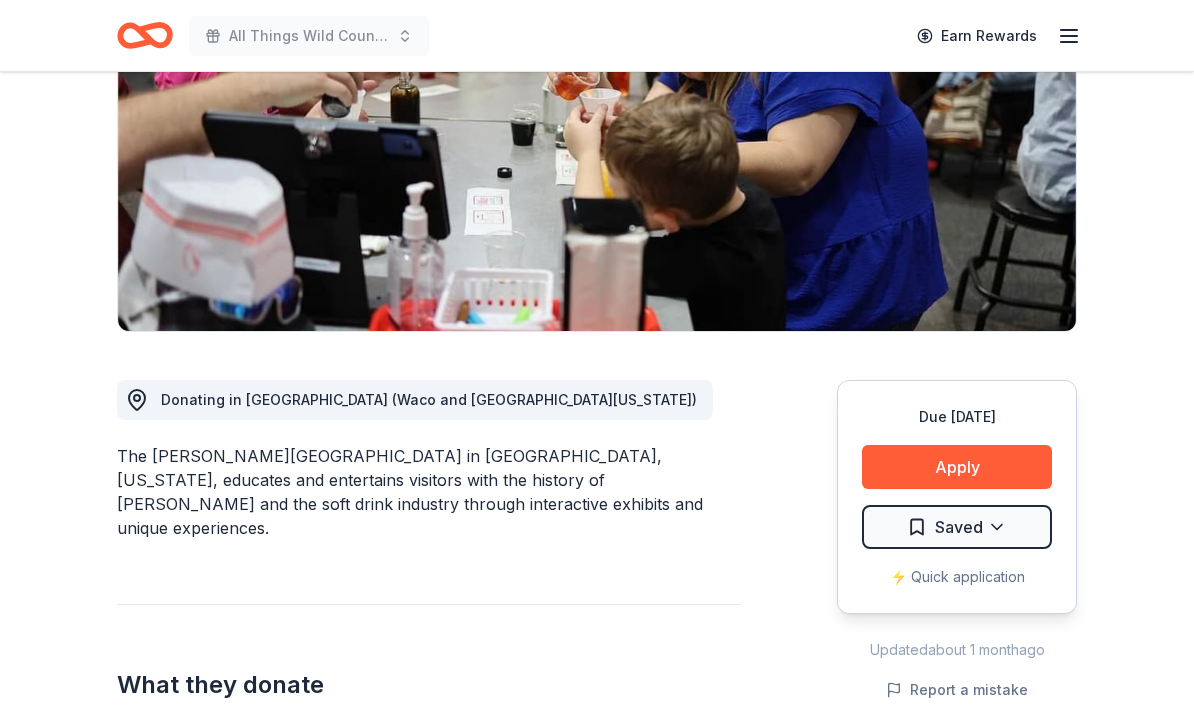 click on "⚡️ Quick application" at bounding box center [957, 578] 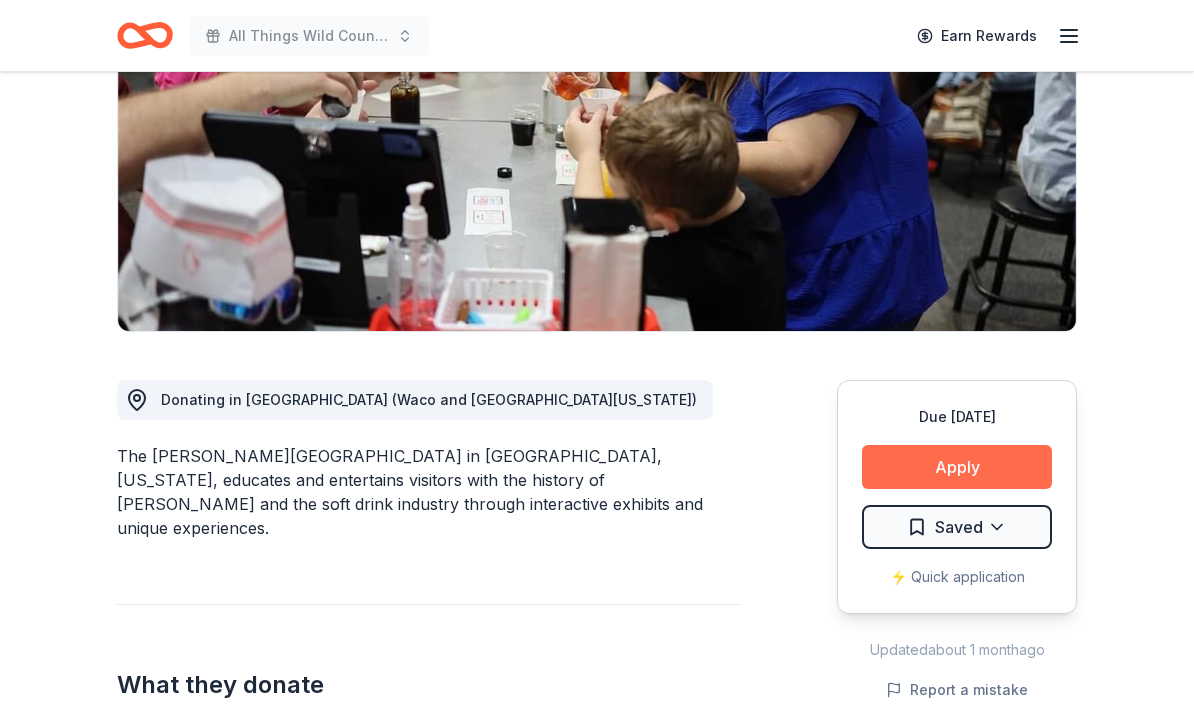 click on "Apply" at bounding box center [957, 468] 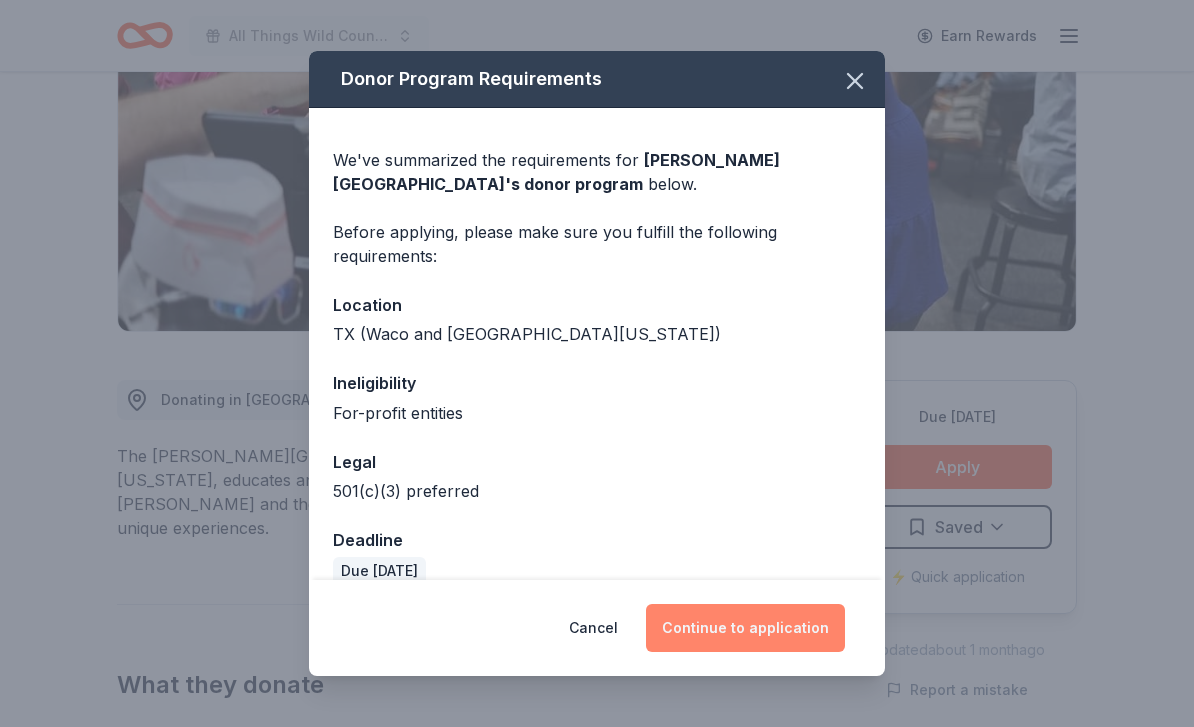 click on "Continue to application" at bounding box center [745, 628] 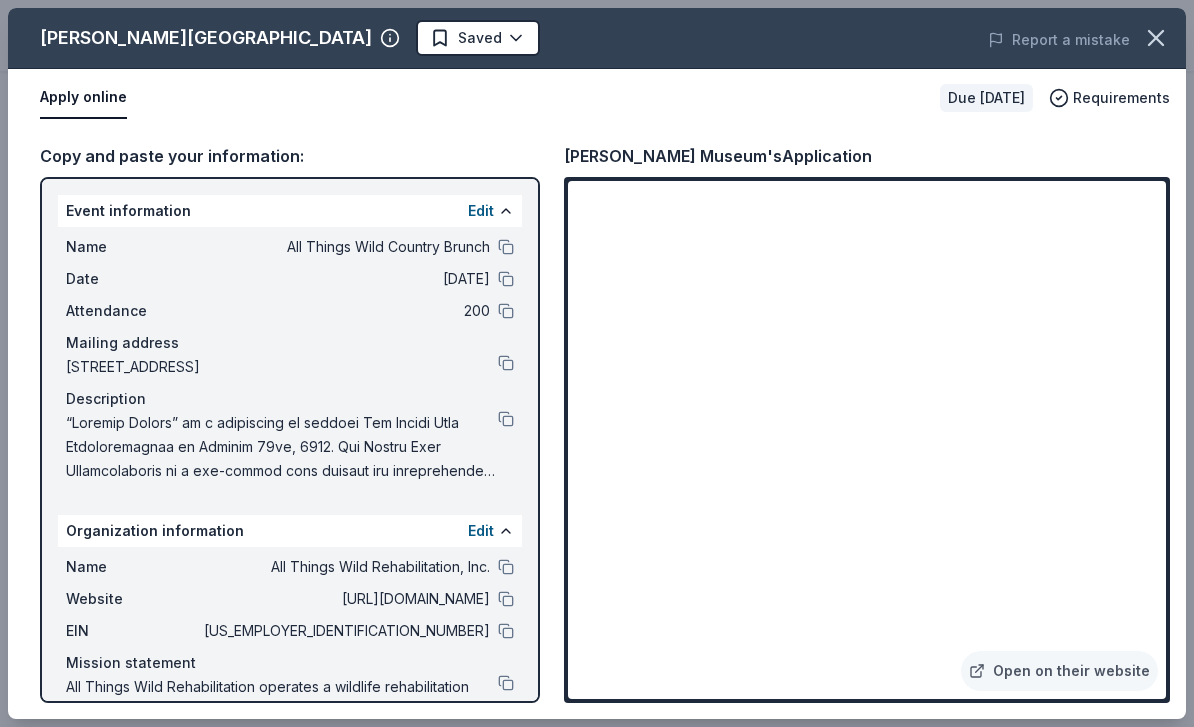 scroll, scrollTop: 0, scrollLeft: 0, axis: both 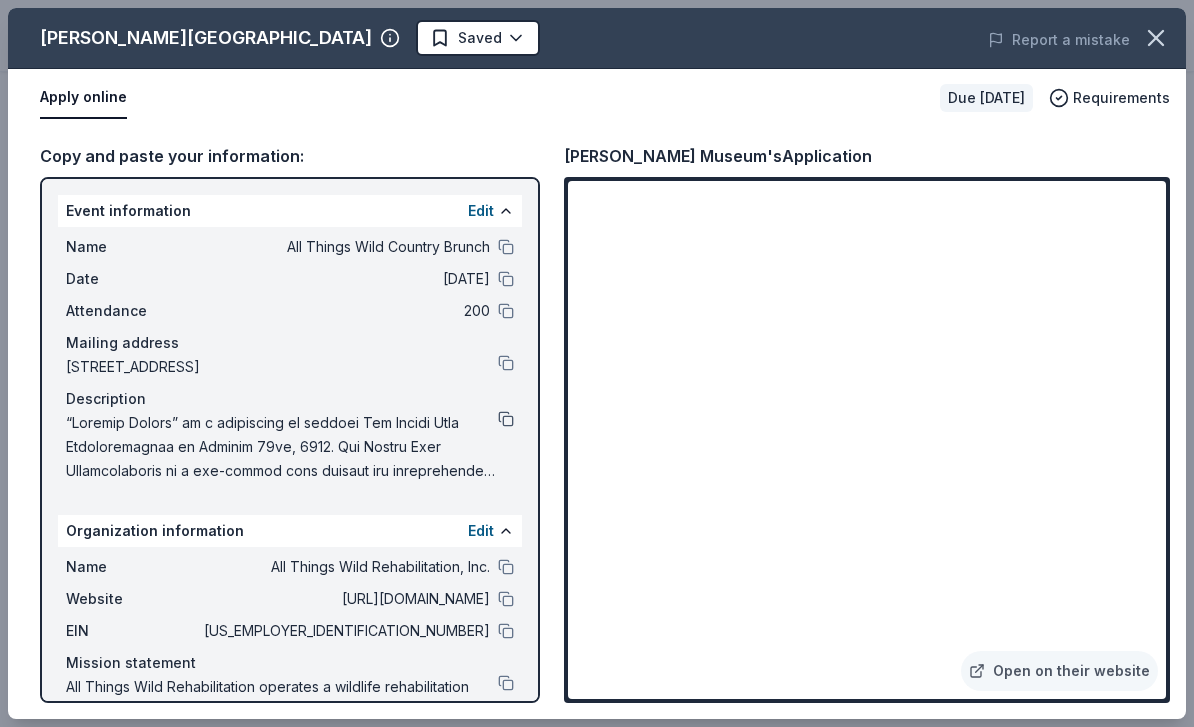 click at bounding box center [506, 419] 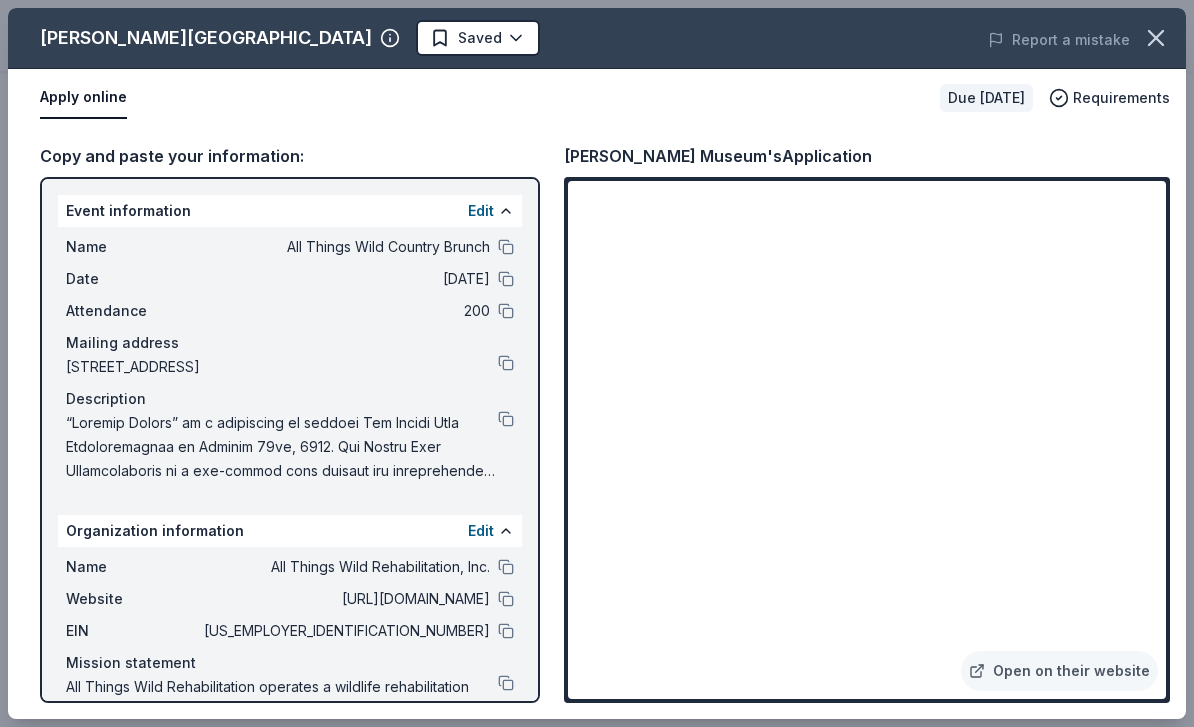 click on "Apply online" at bounding box center (482, 98) 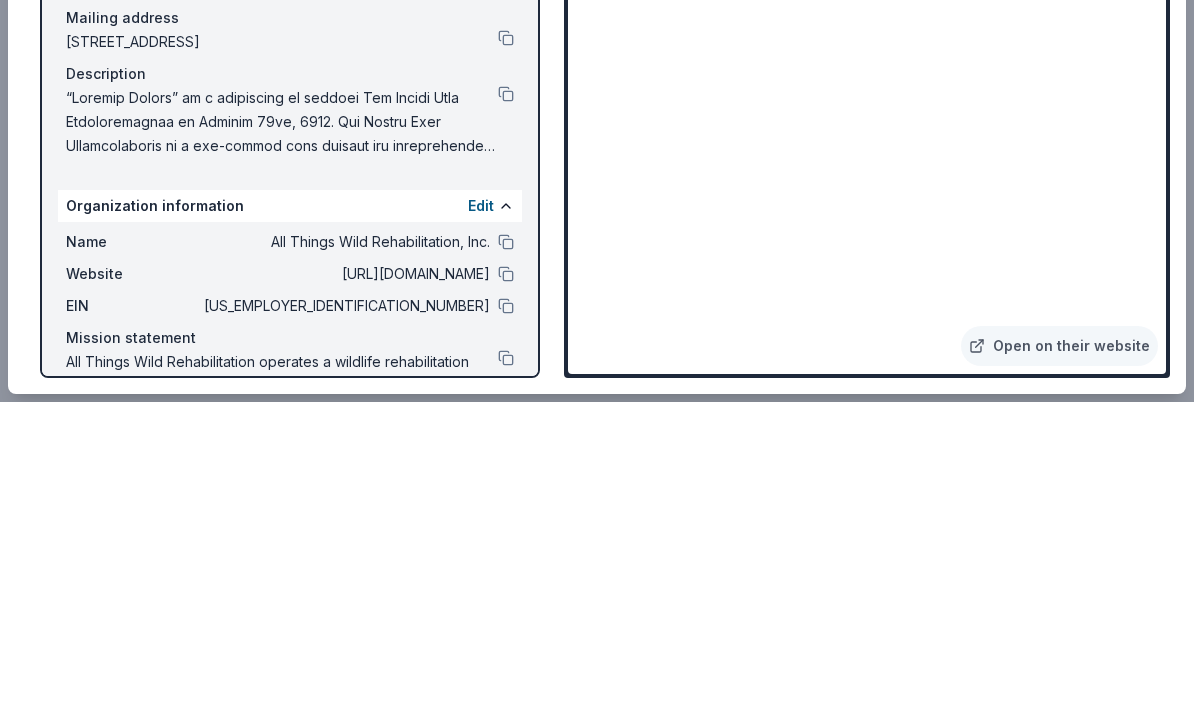 click on "Name All Things Wild Rehabilitation, Inc." at bounding box center [290, 567] 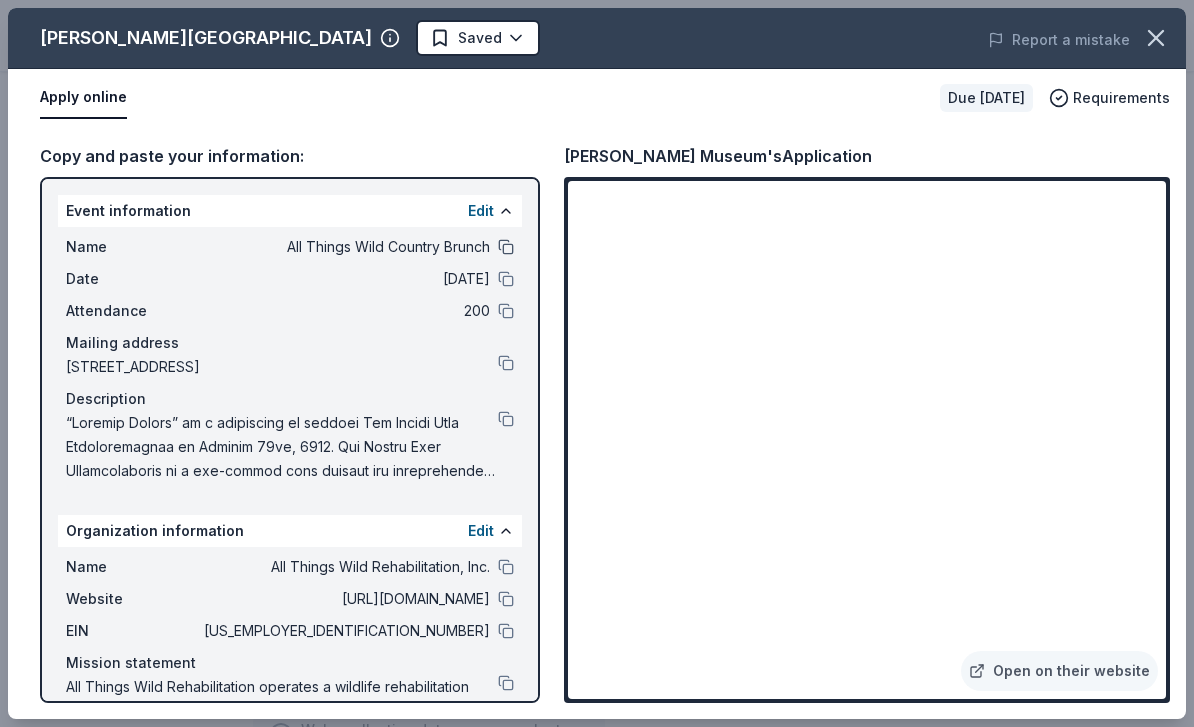 click at bounding box center (506, 247) 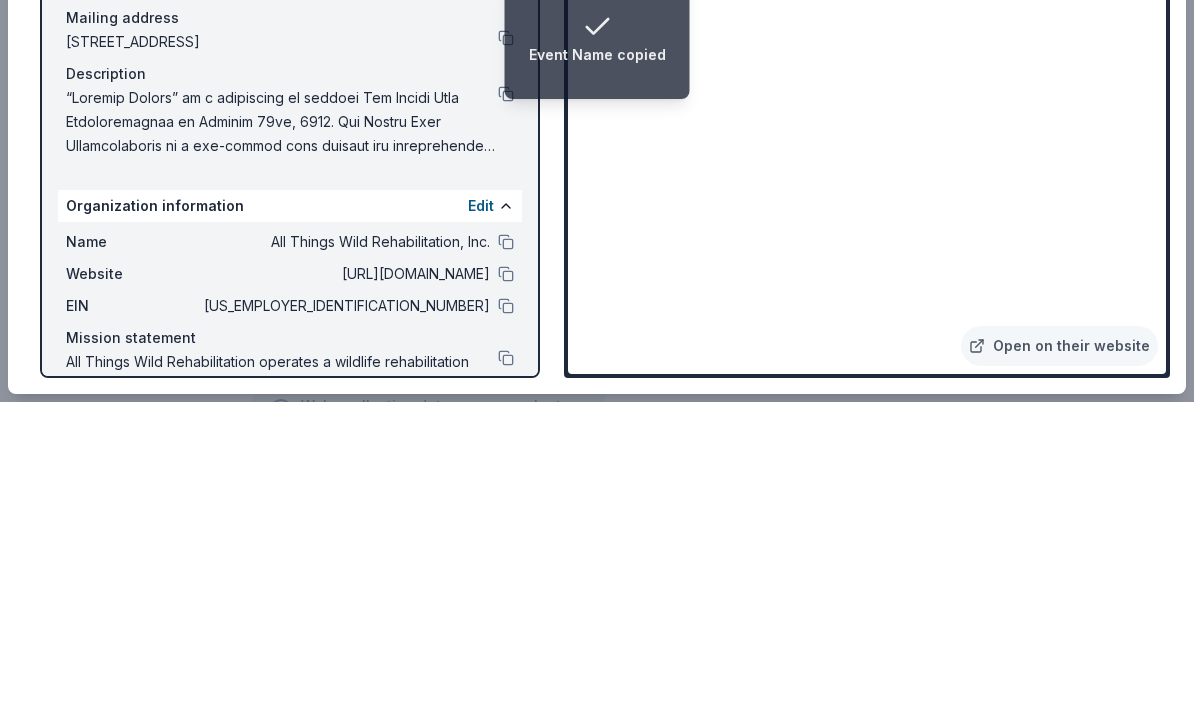 scroll, scrollTop: 1071, scrollLeft: 0, axis: vertical 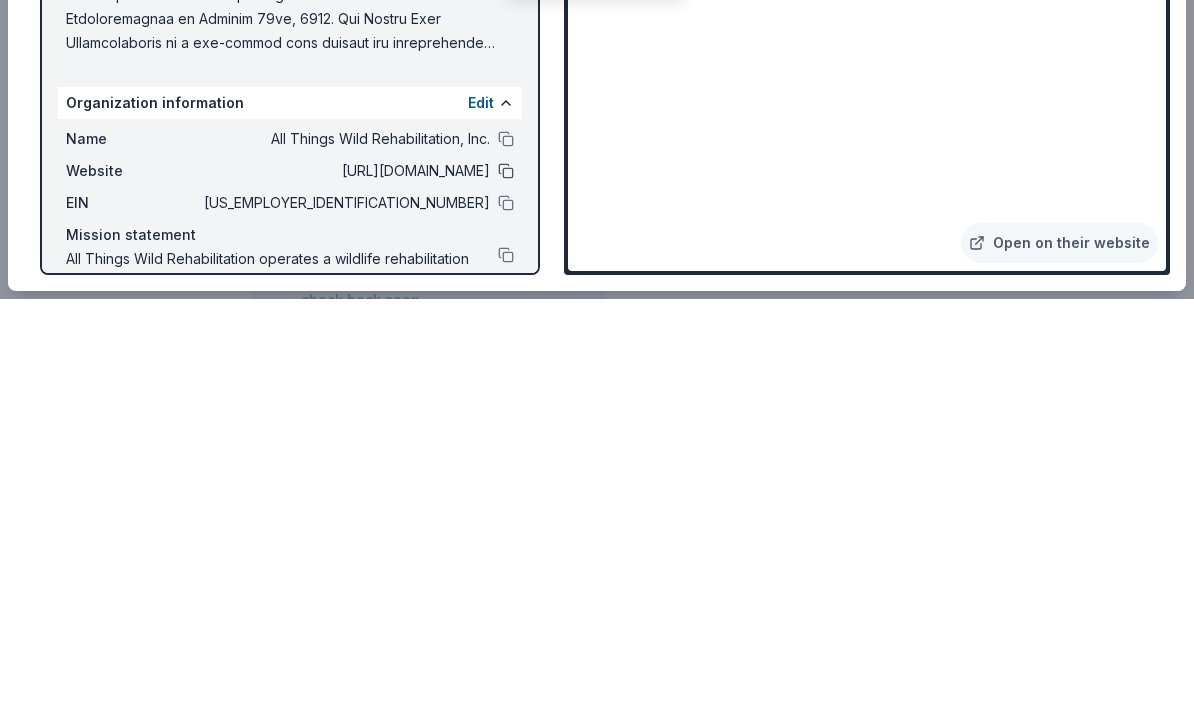 click at bounding box center [506, 599] 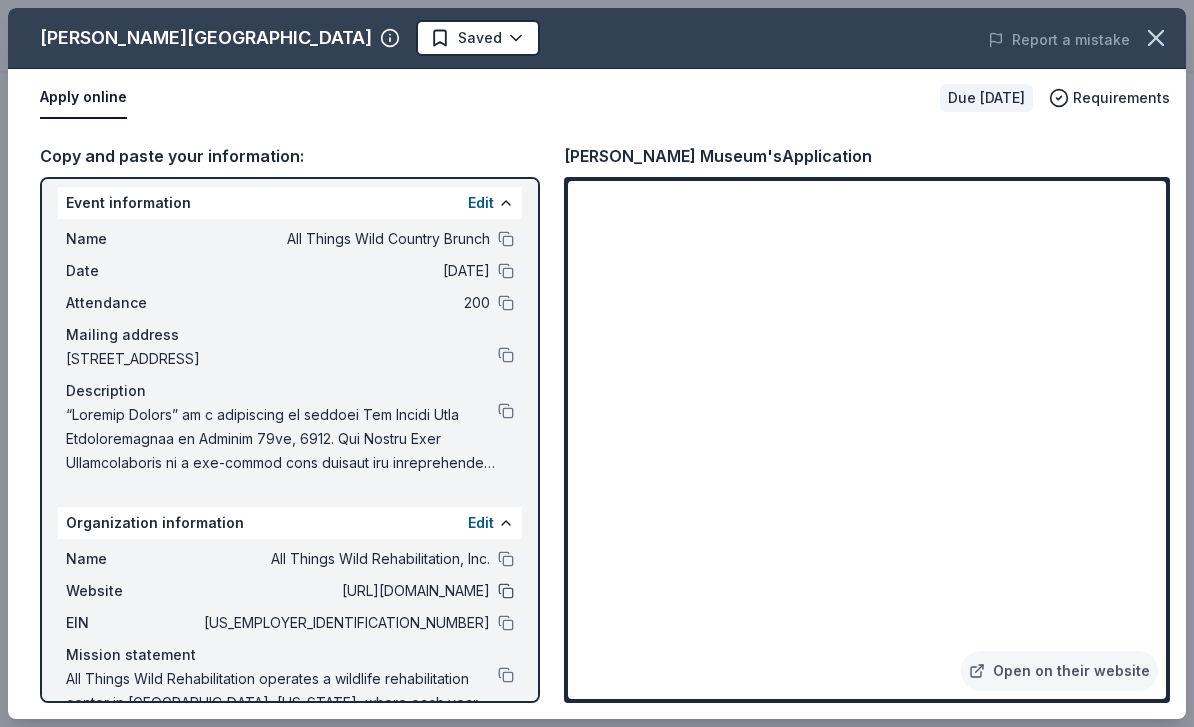 scroll, scrollTop: 6, scrollLeft: 0, axis: vertical 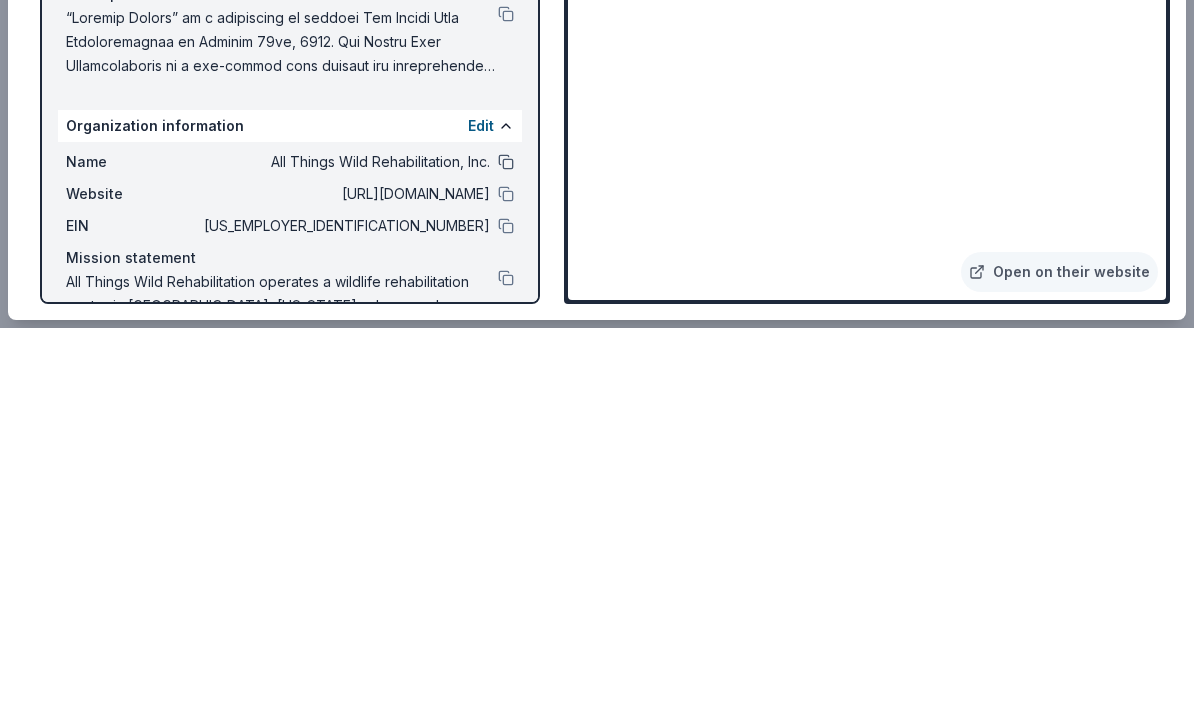 click at bounding box center [506, 561] 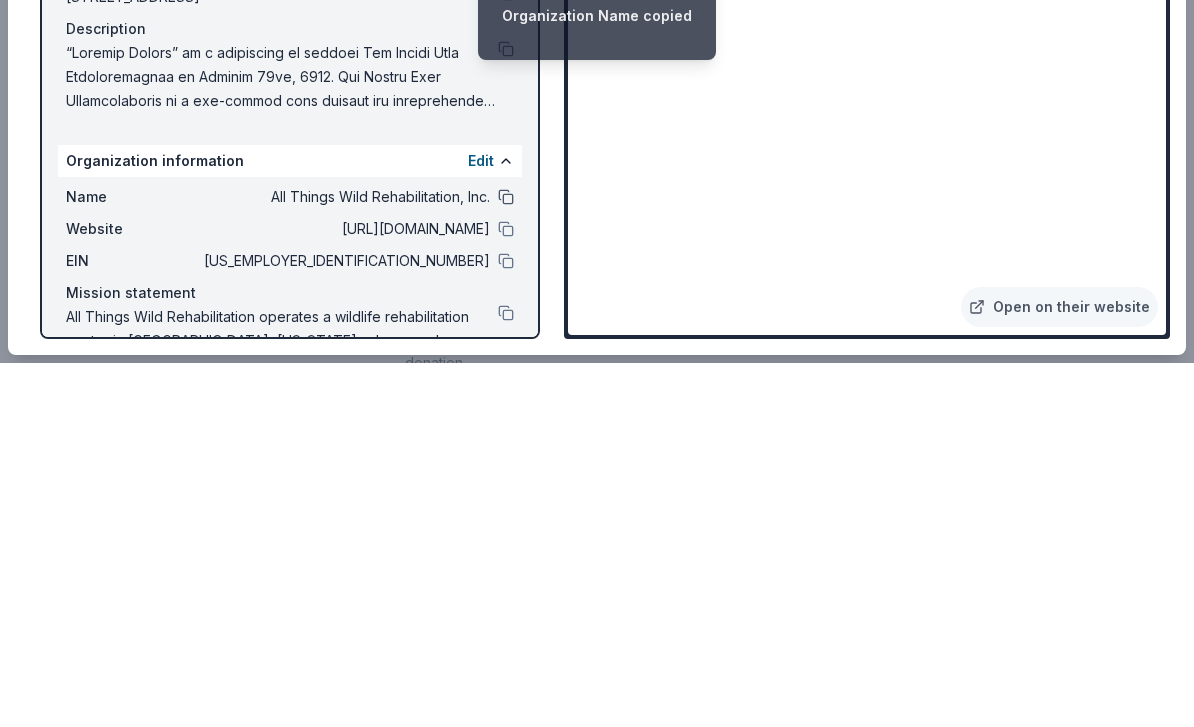scroll, scrollTop: 2152, scrollLeft: 0, axis: vertical 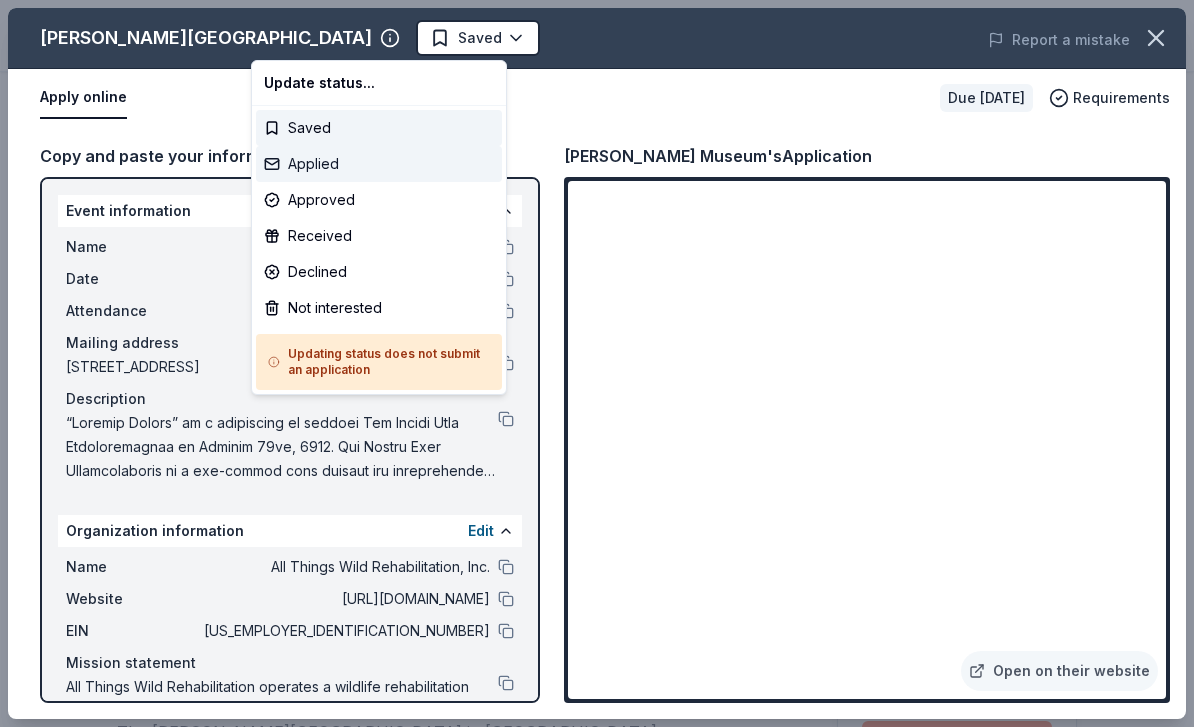 click on "Applied" at bounding box center [379, 164] 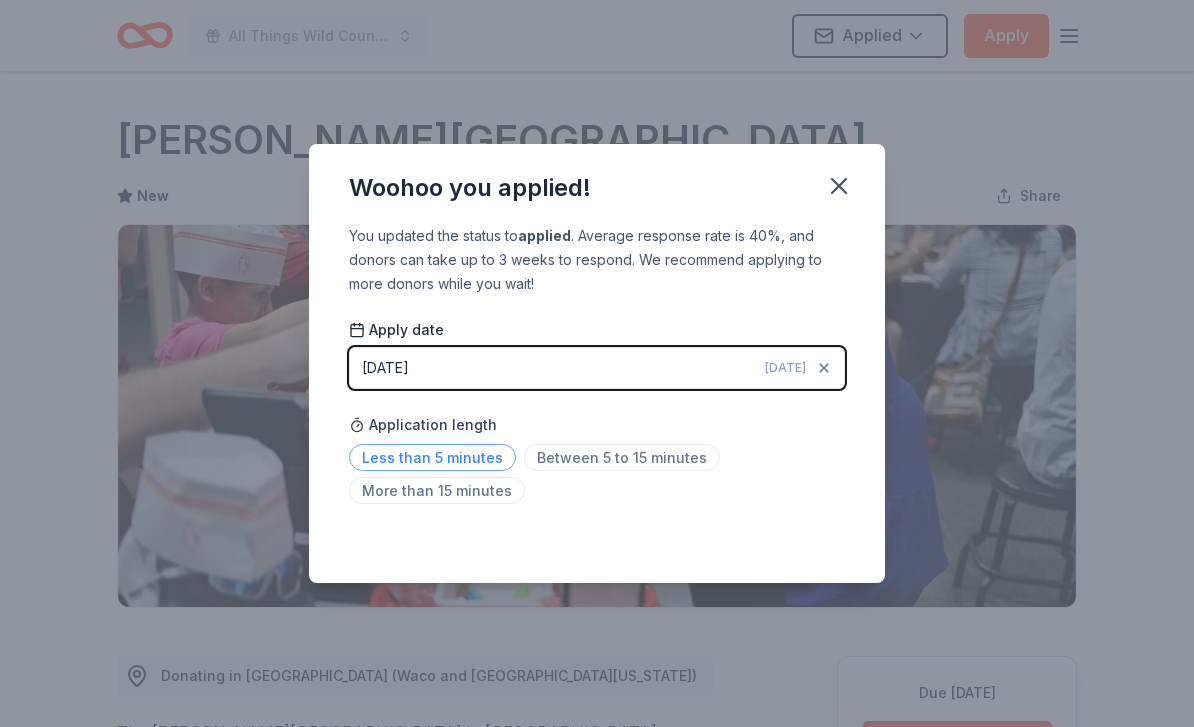 click on "Less than 5 minutes" at bounding box center (432, 457) 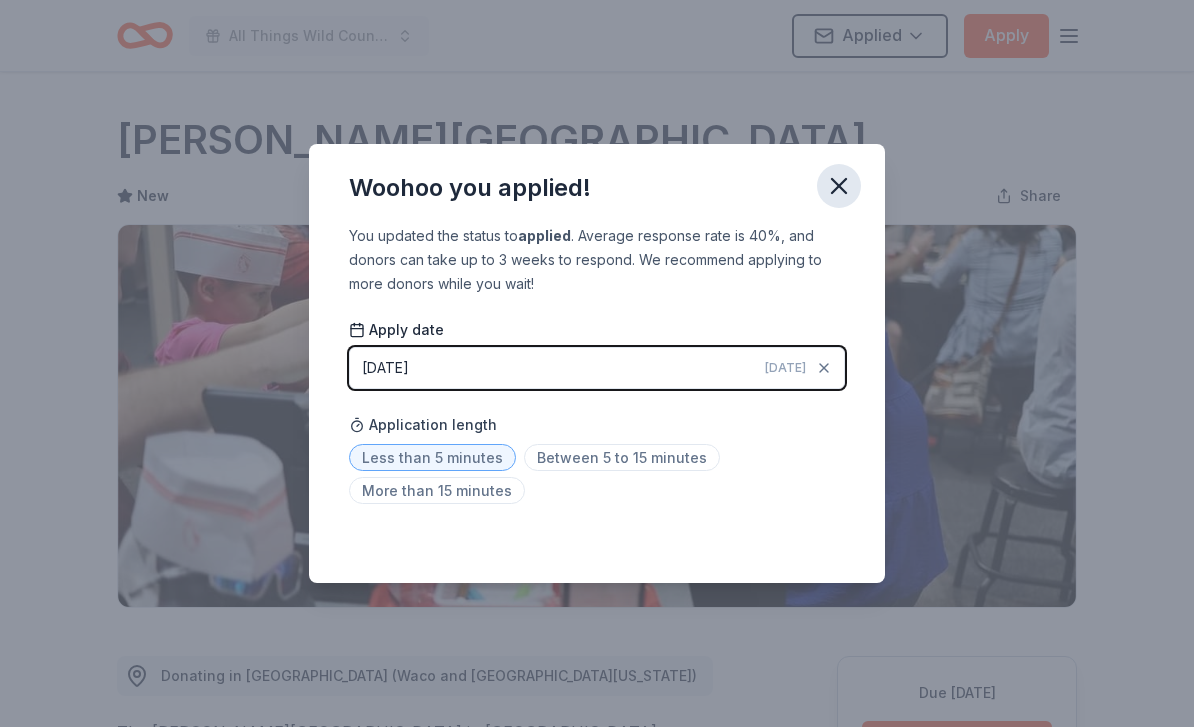 click 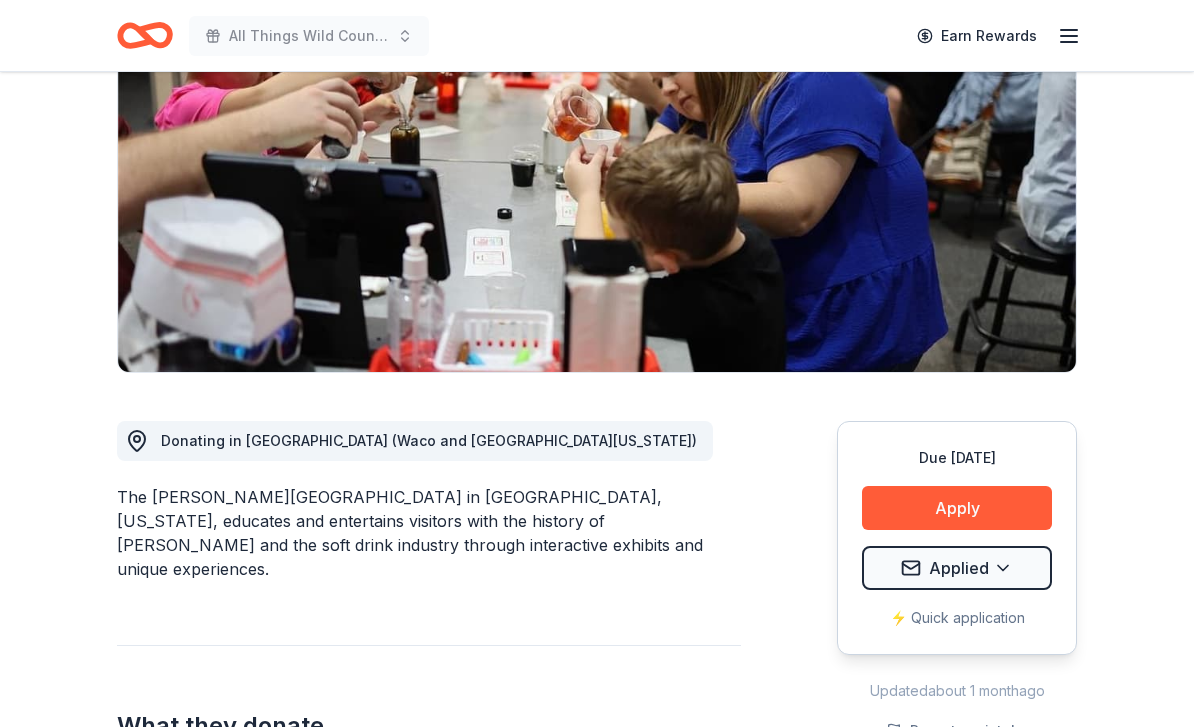 scroll, scrollTop: 0, scrollLeft: 0, axis: both 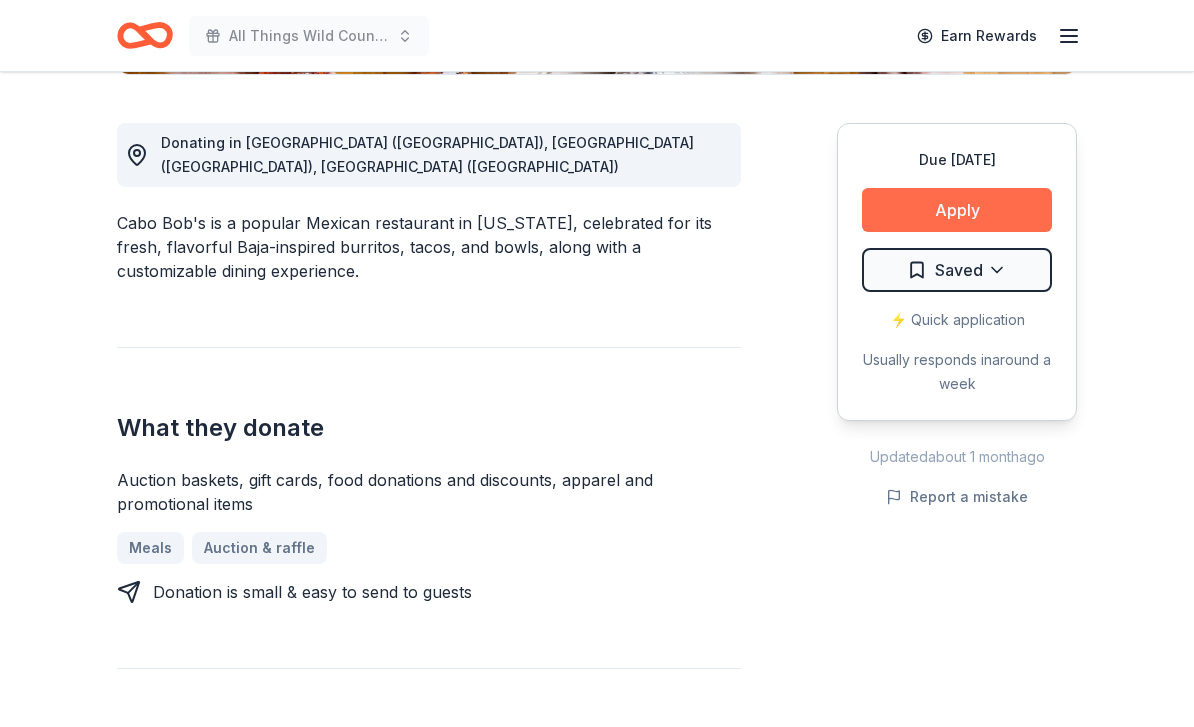 click on "Apply" at bounding box center [957, 210] 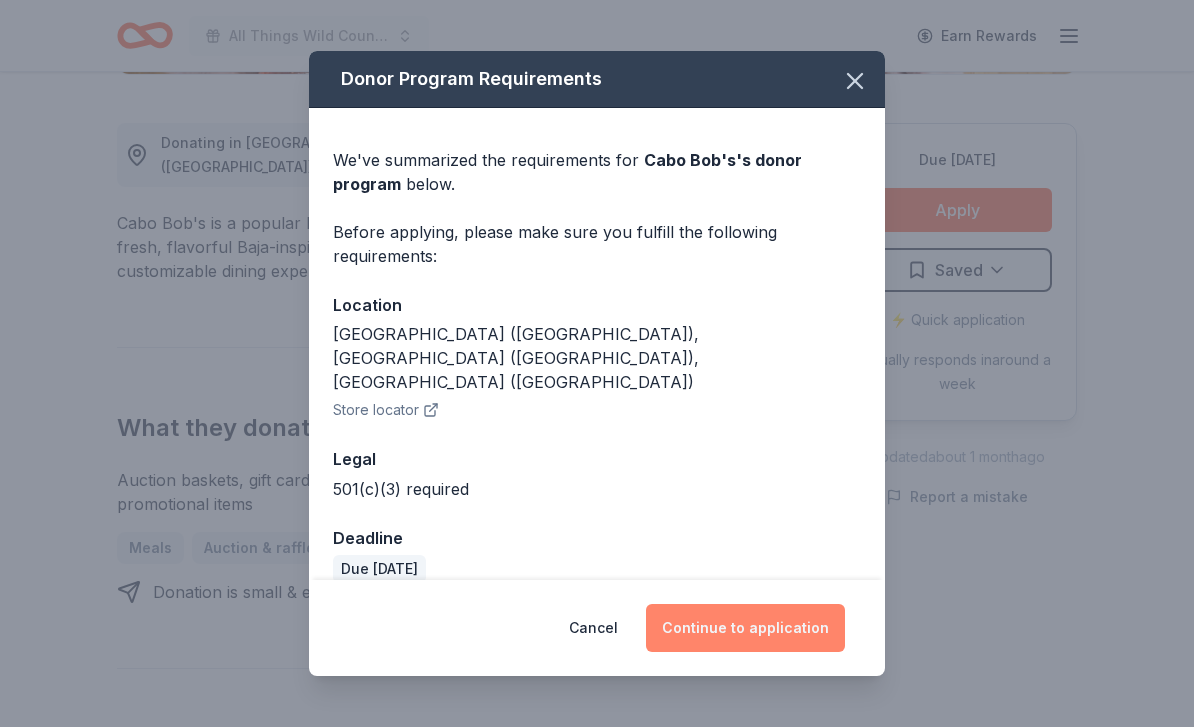 click on "Continue to application" at bounding box center [745, 628] 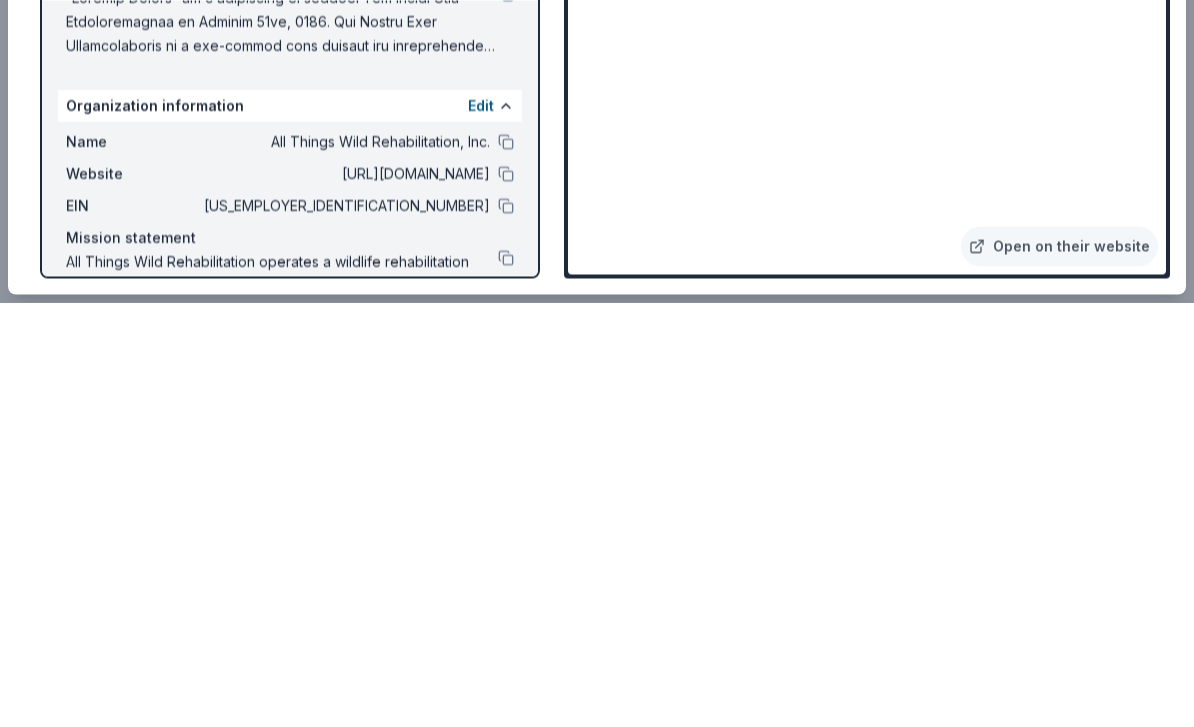 scroll, scrollTop: 634, scrollLeft: 0, axis: vertical 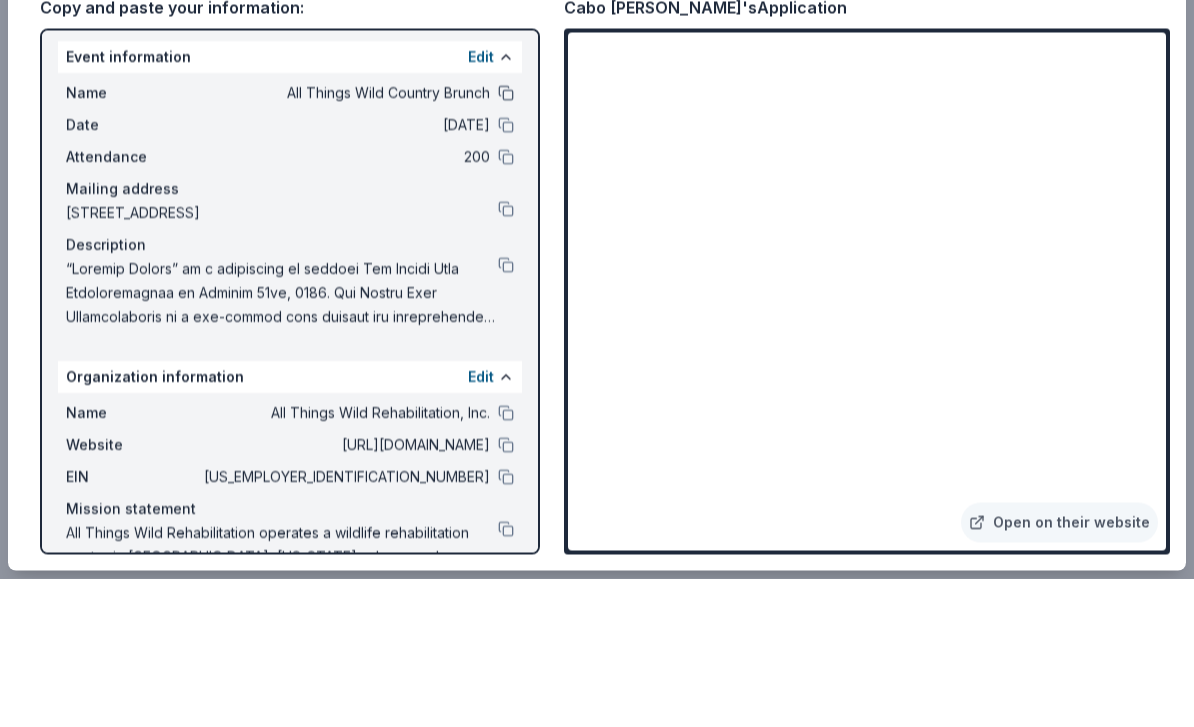 click at bounding box center (506, 241) 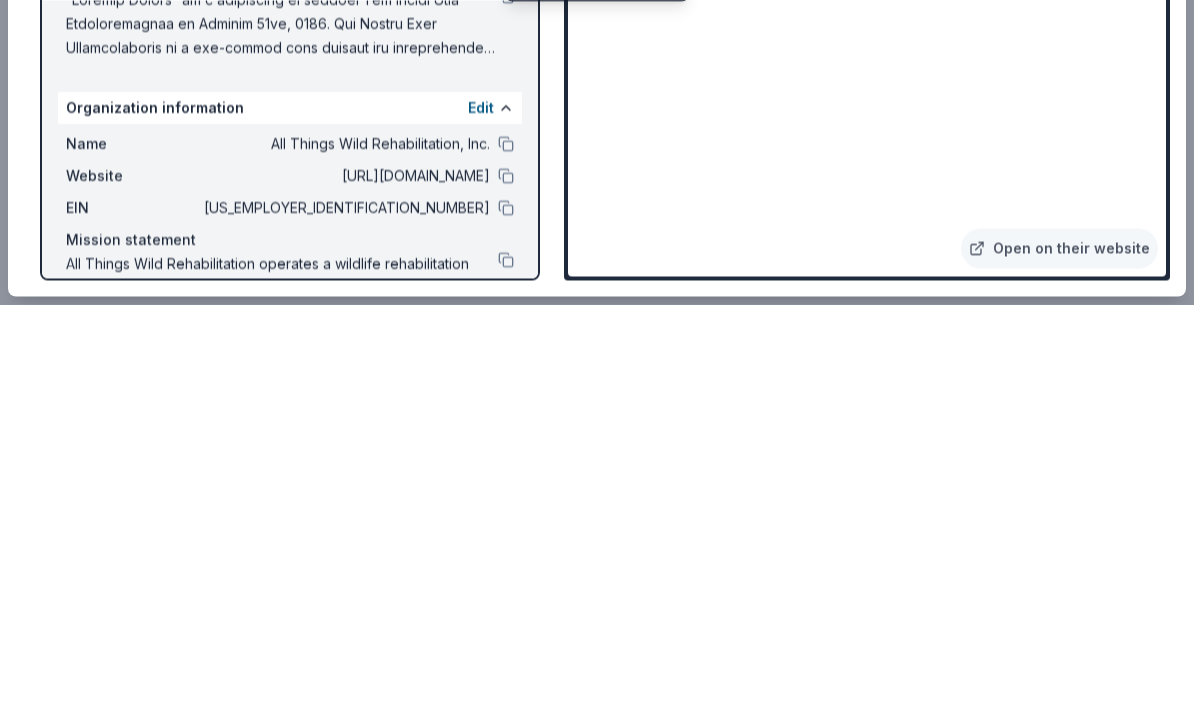 scroll, scrollTop: 0, scrollLeft: 0, axis: both 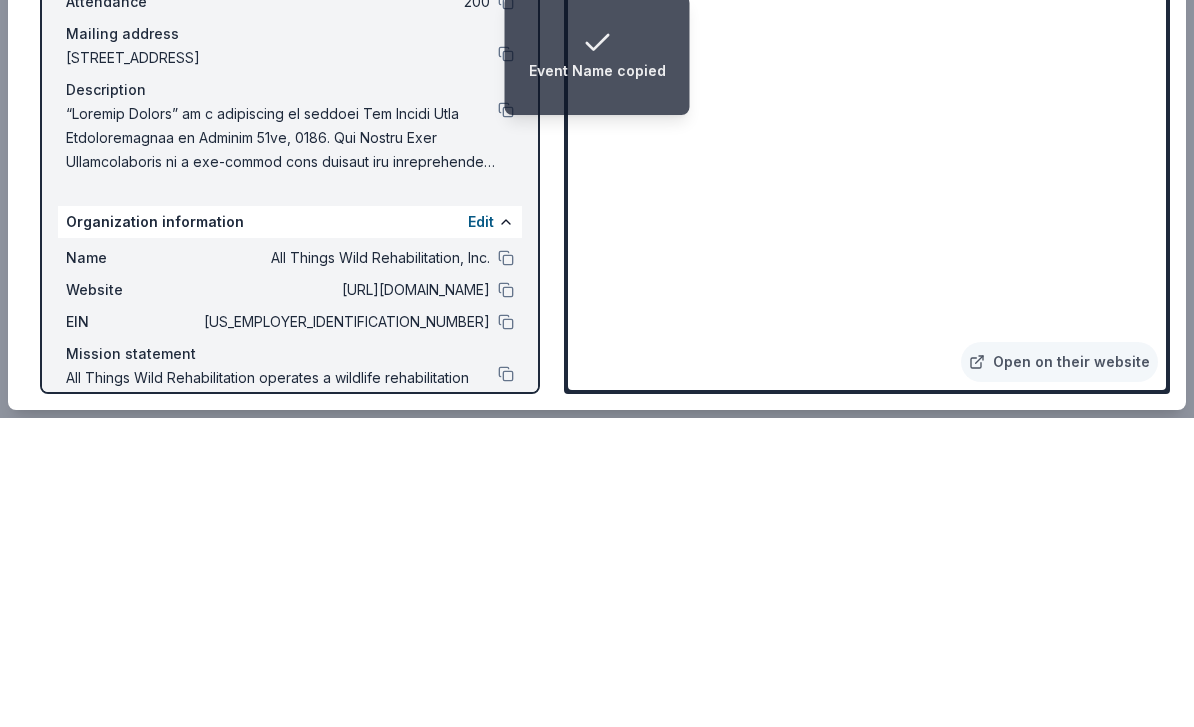 click on "Event Name copied" at bounding box center [597, 364] 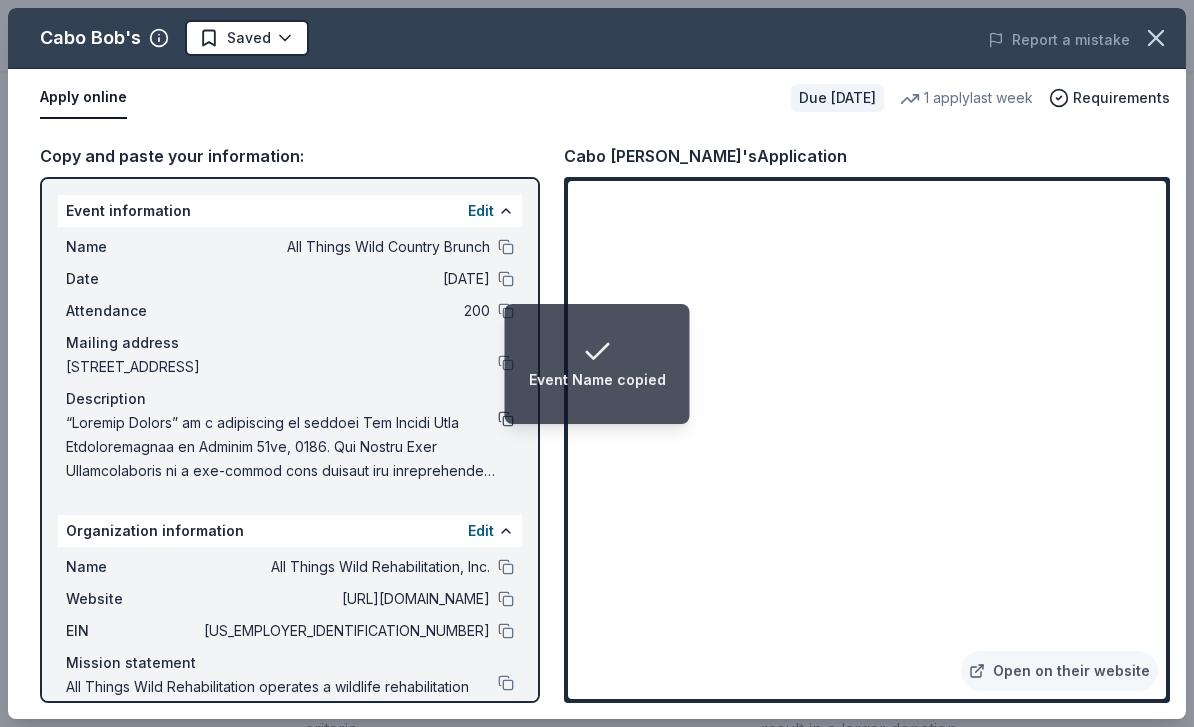 click at bounding box center (506, 419) 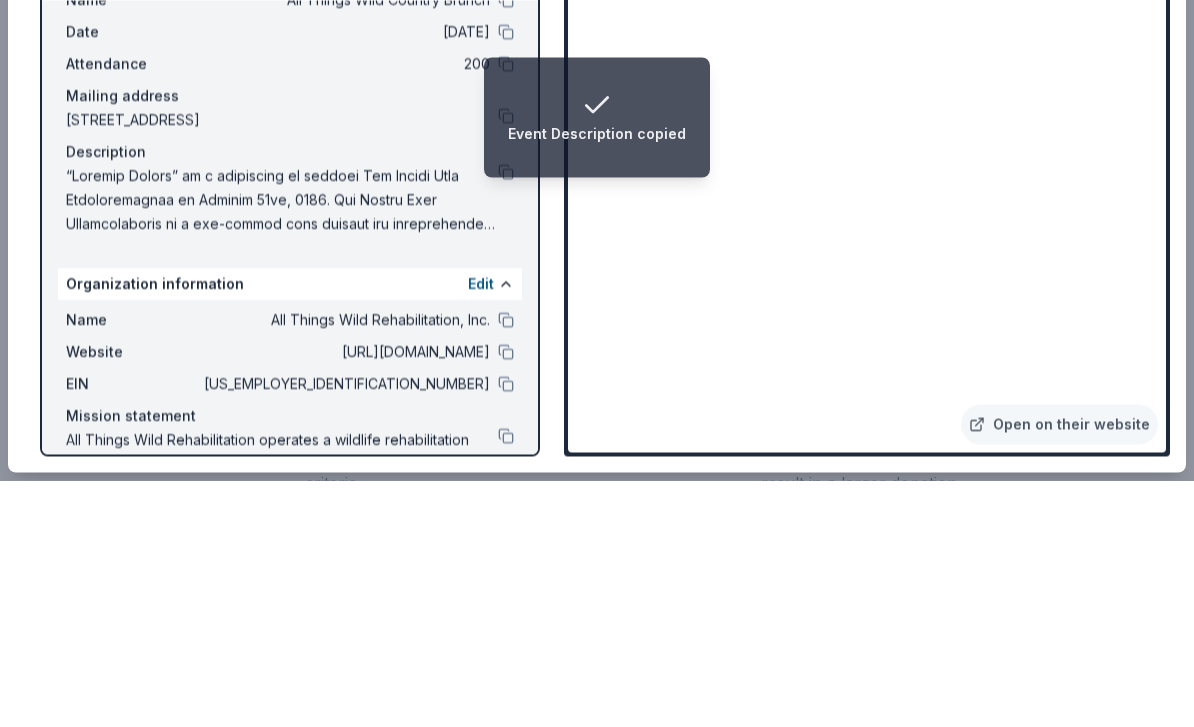 click at bounding box center [282, 447] 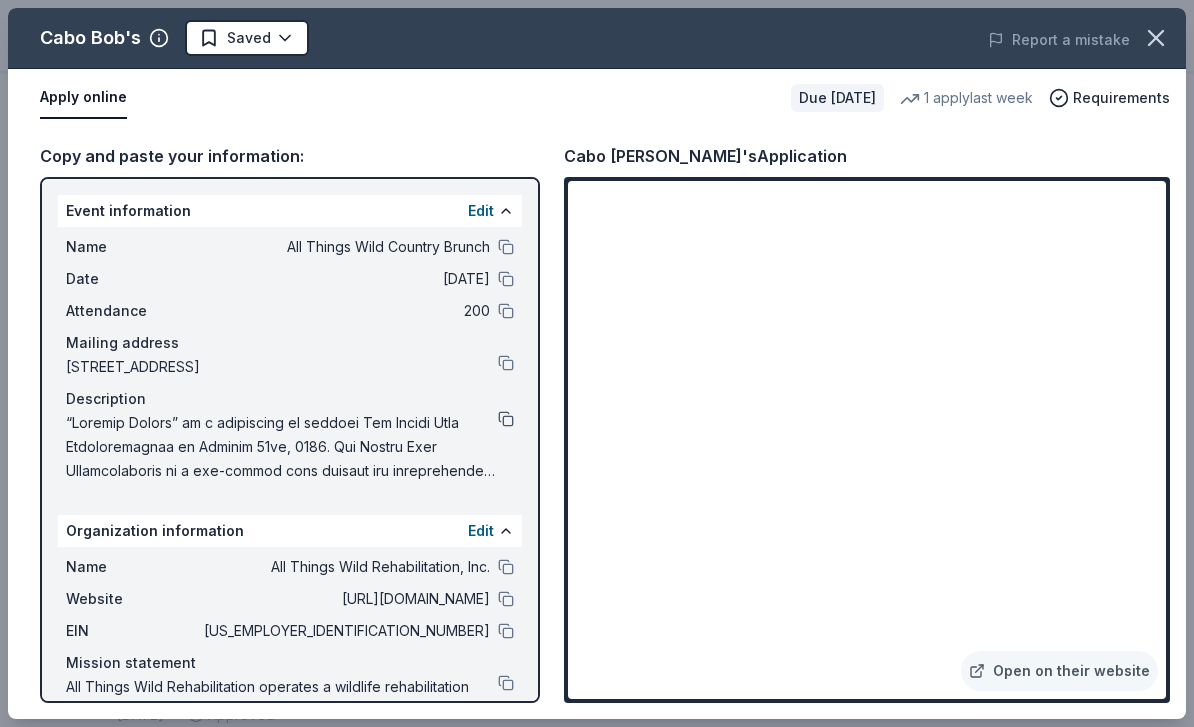 click at bounding box center (506, 419) 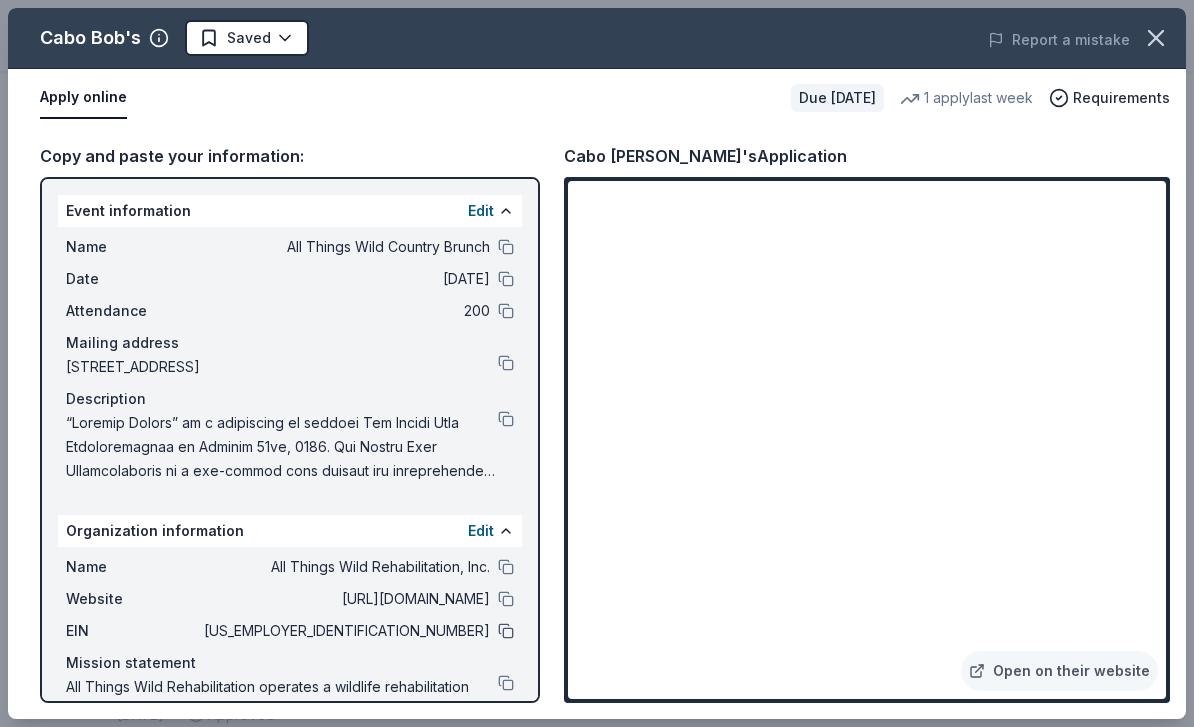 click at bounding box center (506, 631) 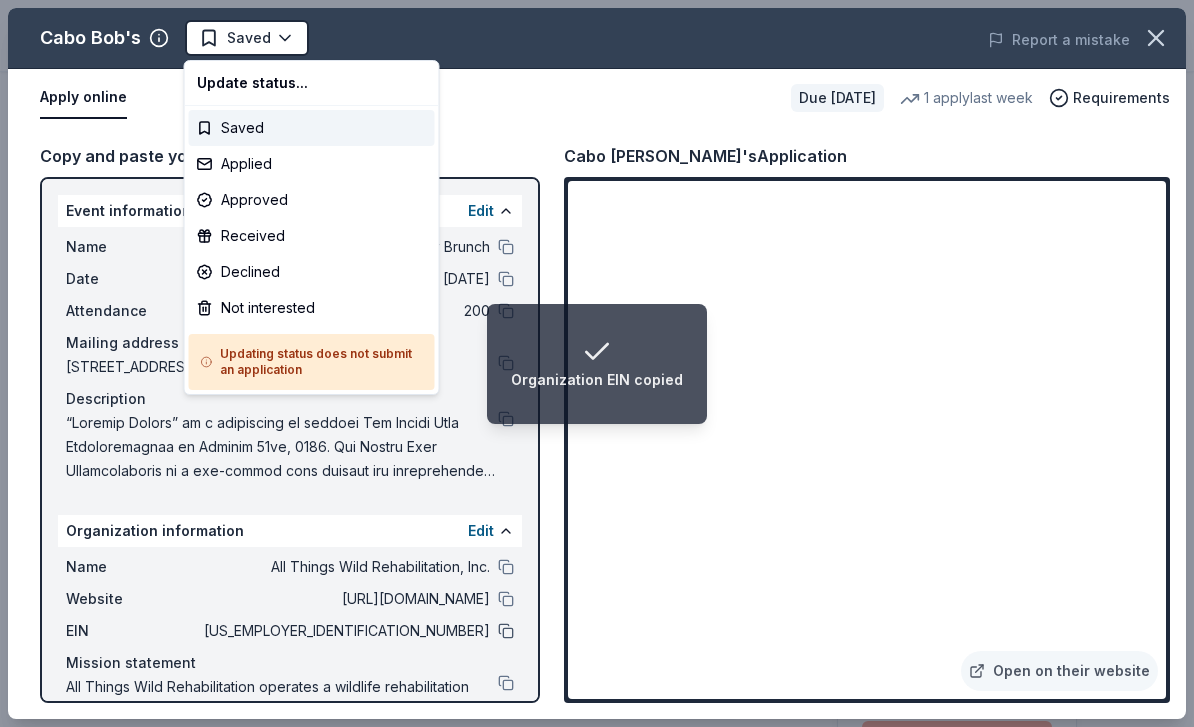 scroll, scrollTop: 0, scrollLeft: 0, axis: both 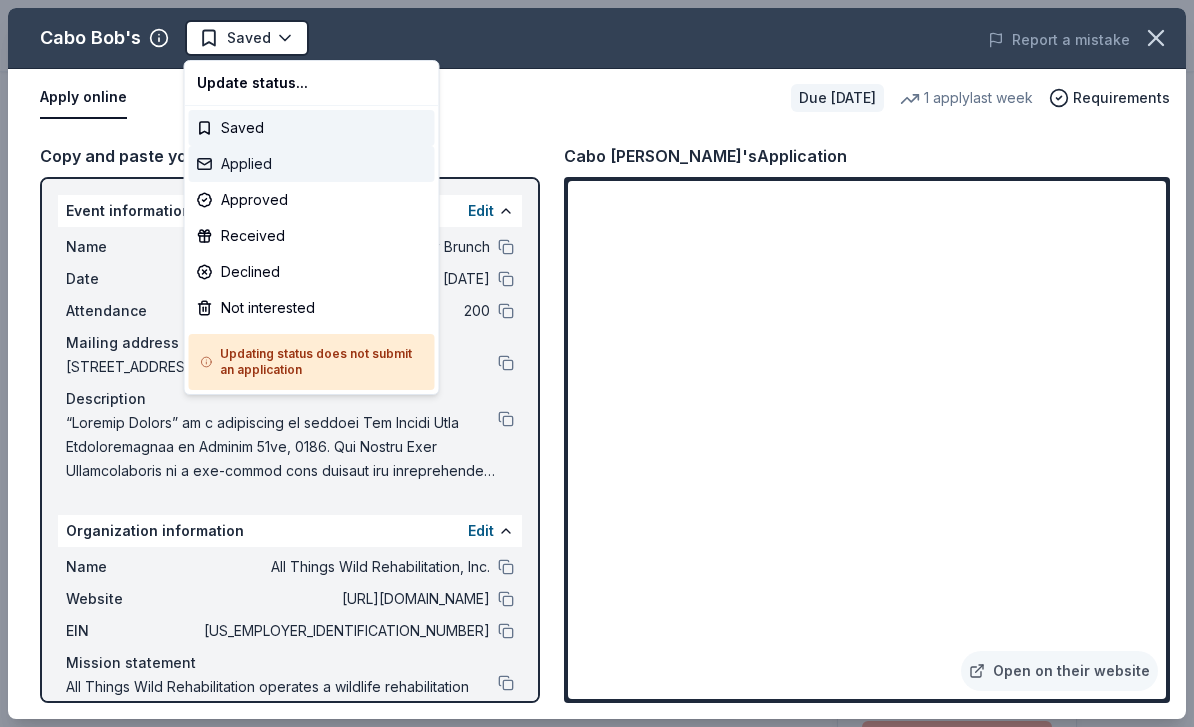 click on "Applied" at bounding box center [312, 164] 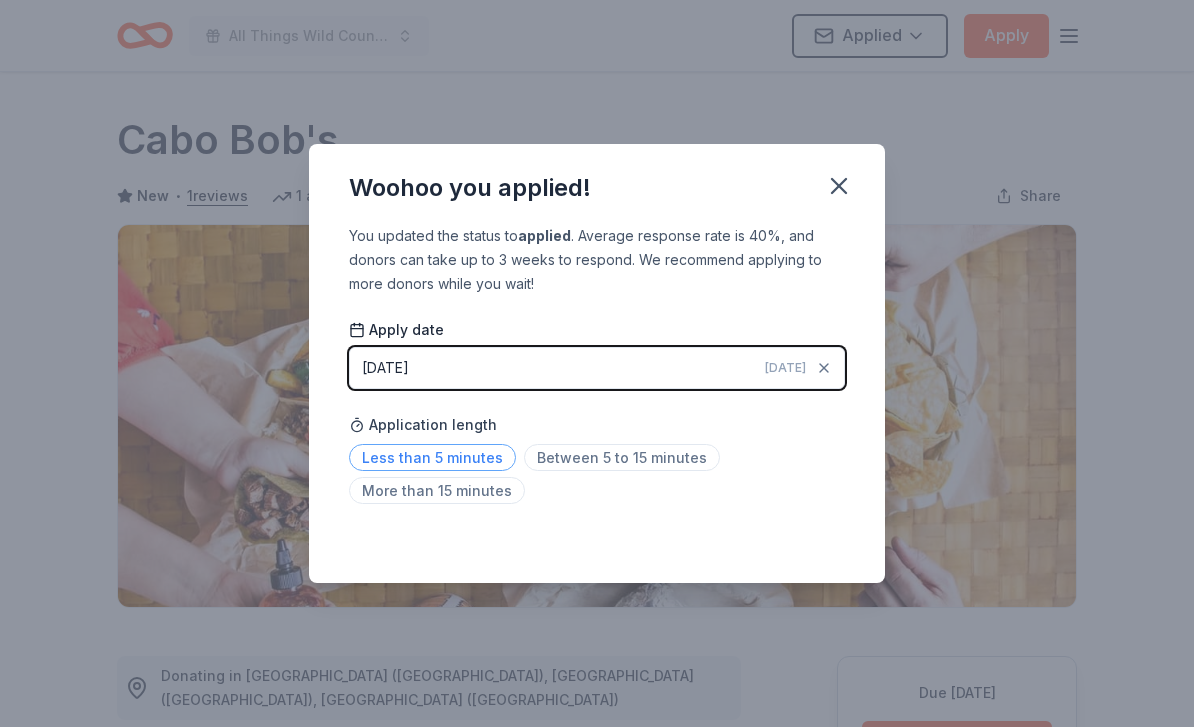 click on "Less than 5 minutes" at bounding box center (432, 457) 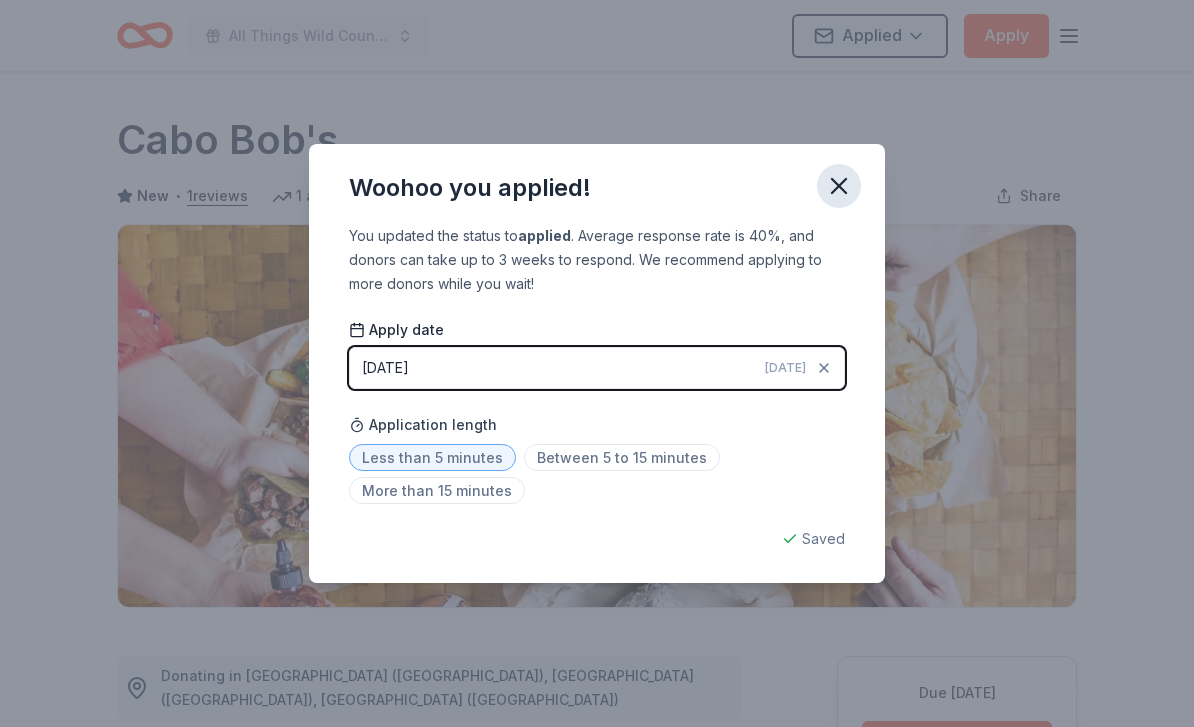 click 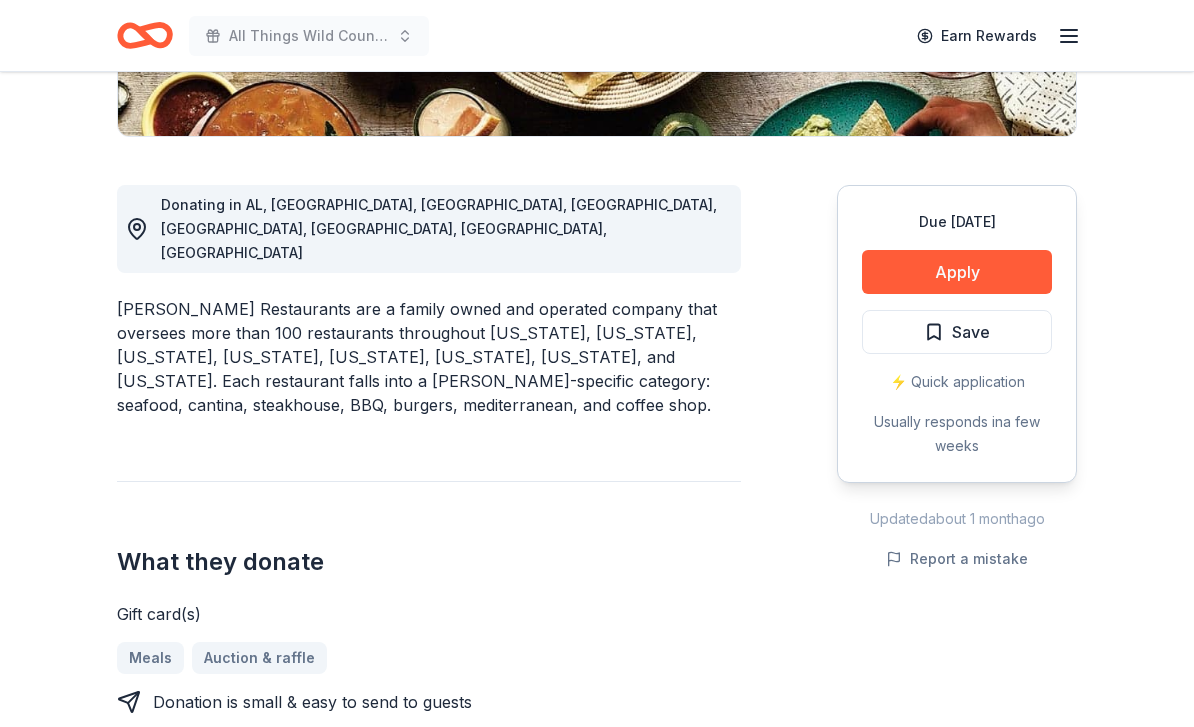 scroll, scrollTop: 470, scrollLeft: 0, axis: vertical 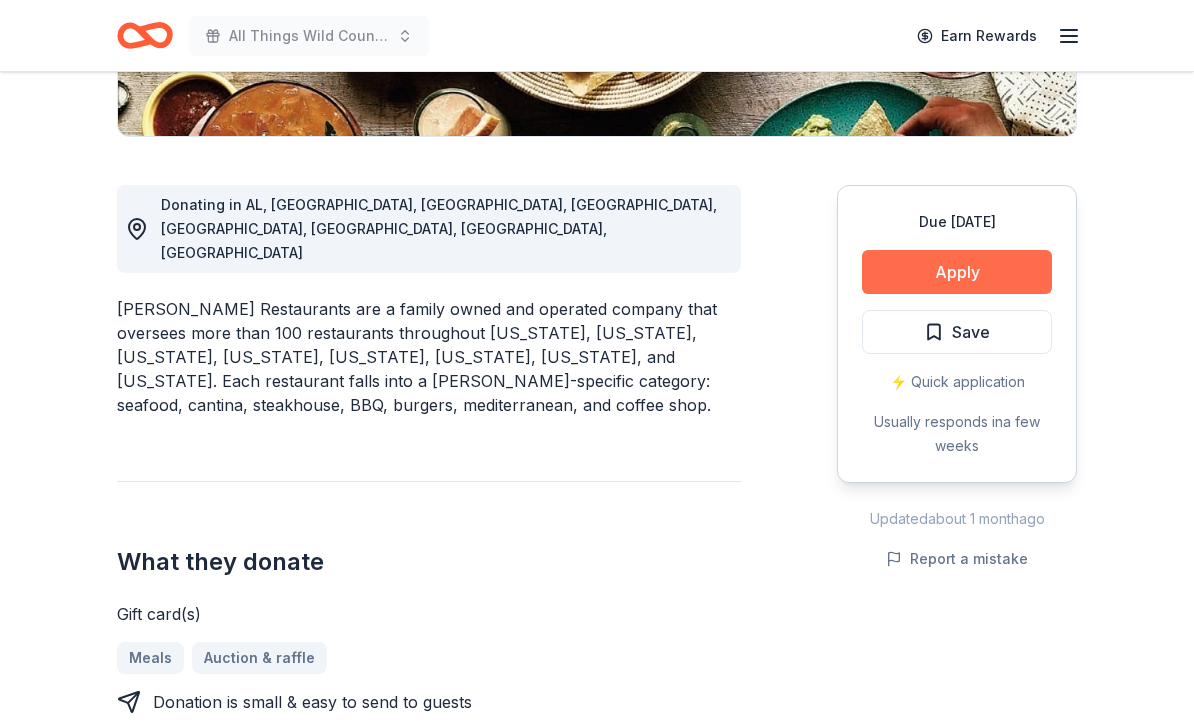click on "Apply" at bounding box center [957, 273] 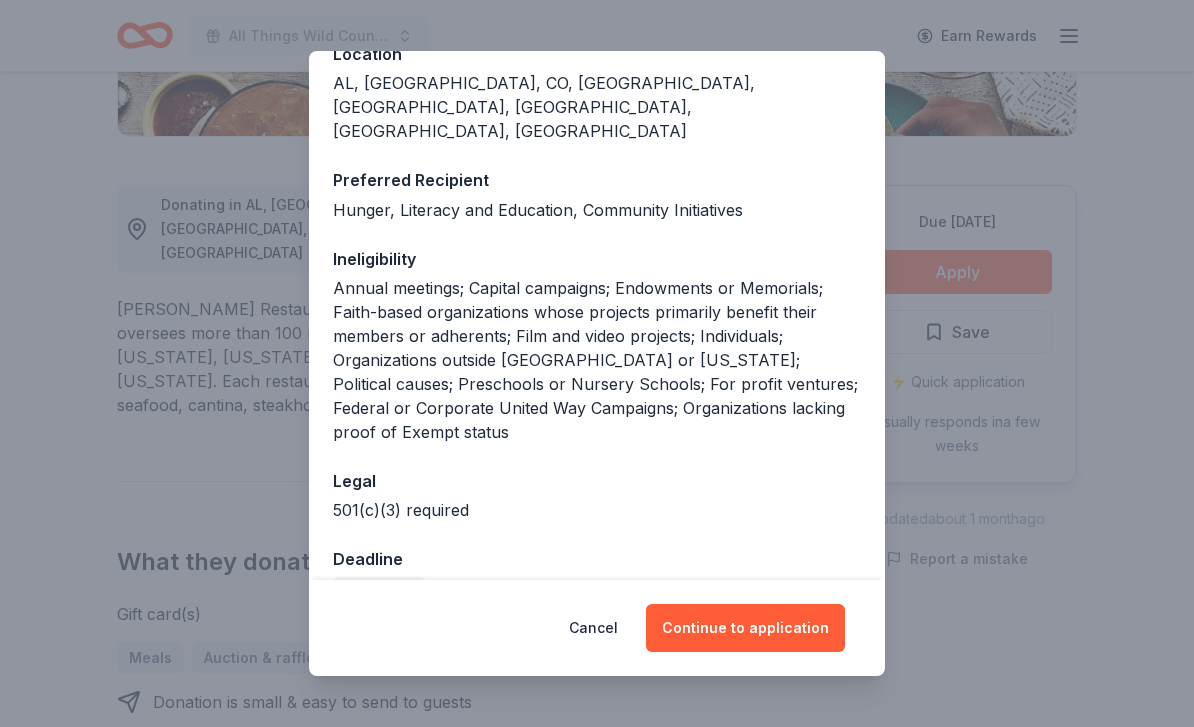 scroll, scrollTop: 249, scrollLeft: 0, axis: vertical 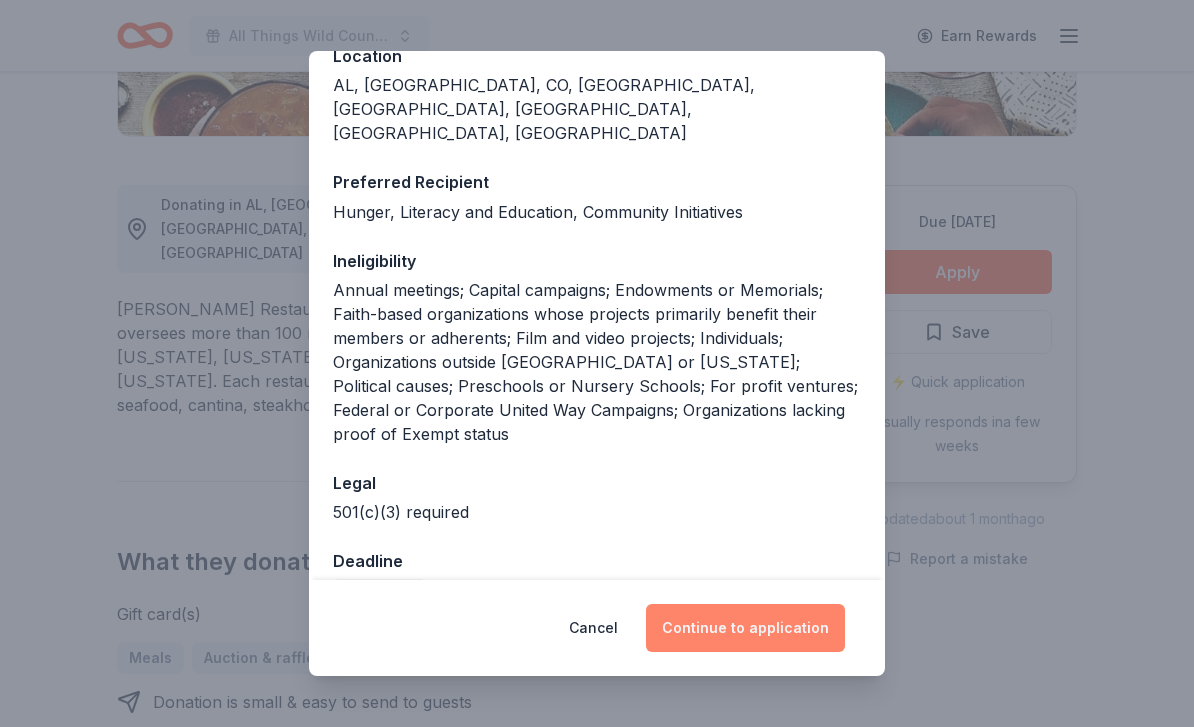 click on "Continue to application" at bounding box center [745, 628] 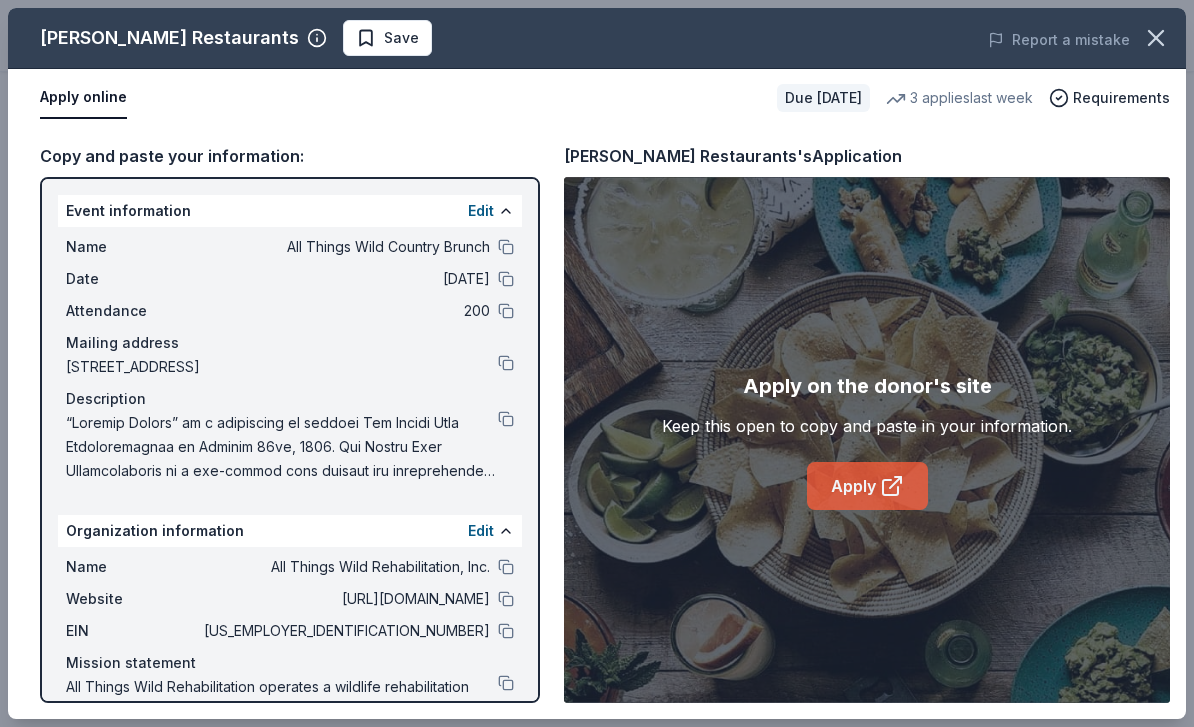 click 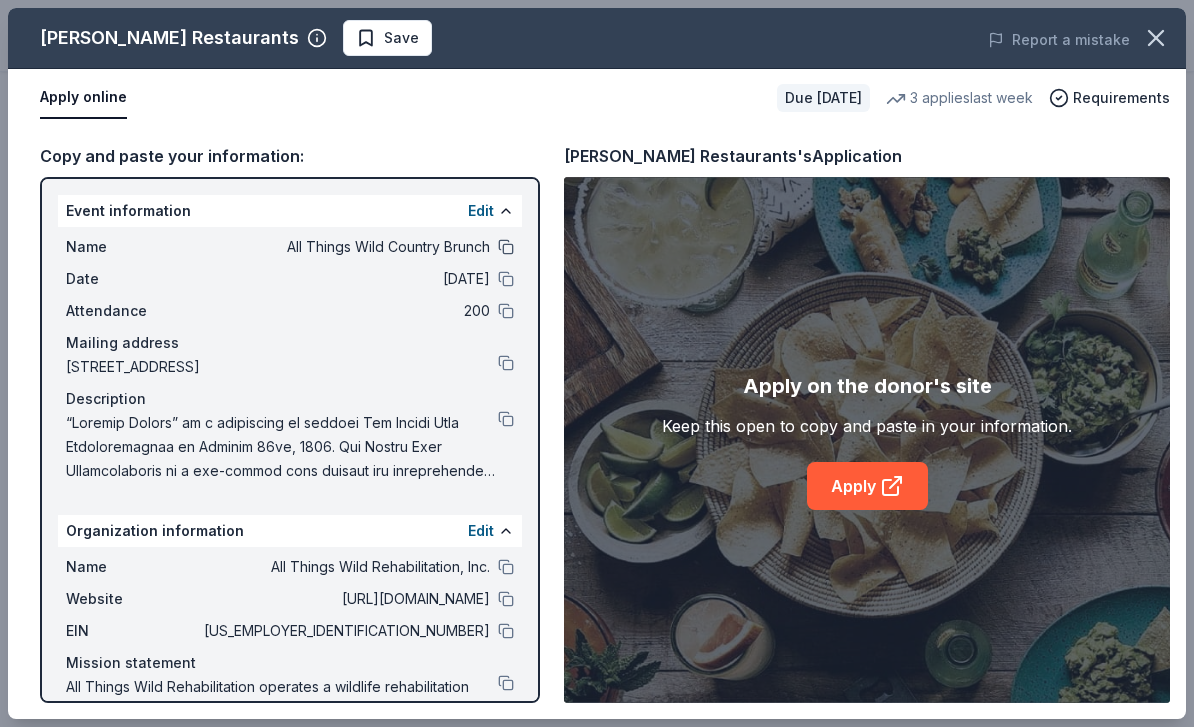 click at bounding box center [506, 247] 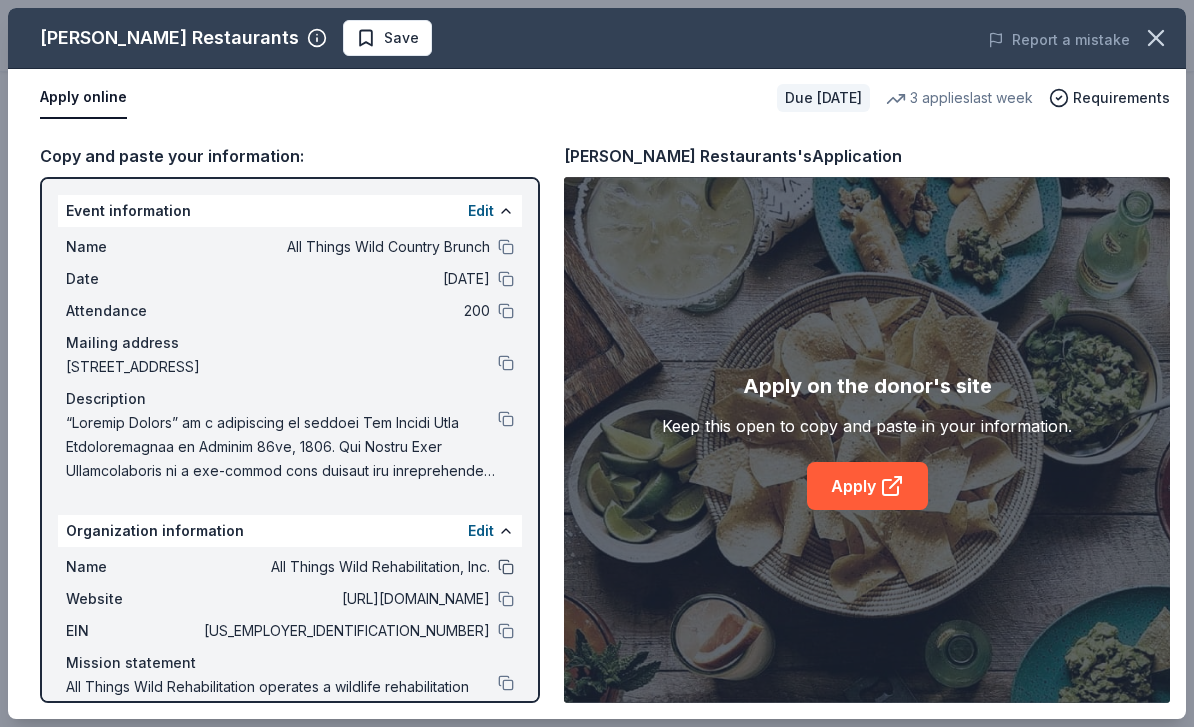 click at bounding box center [506, 567] 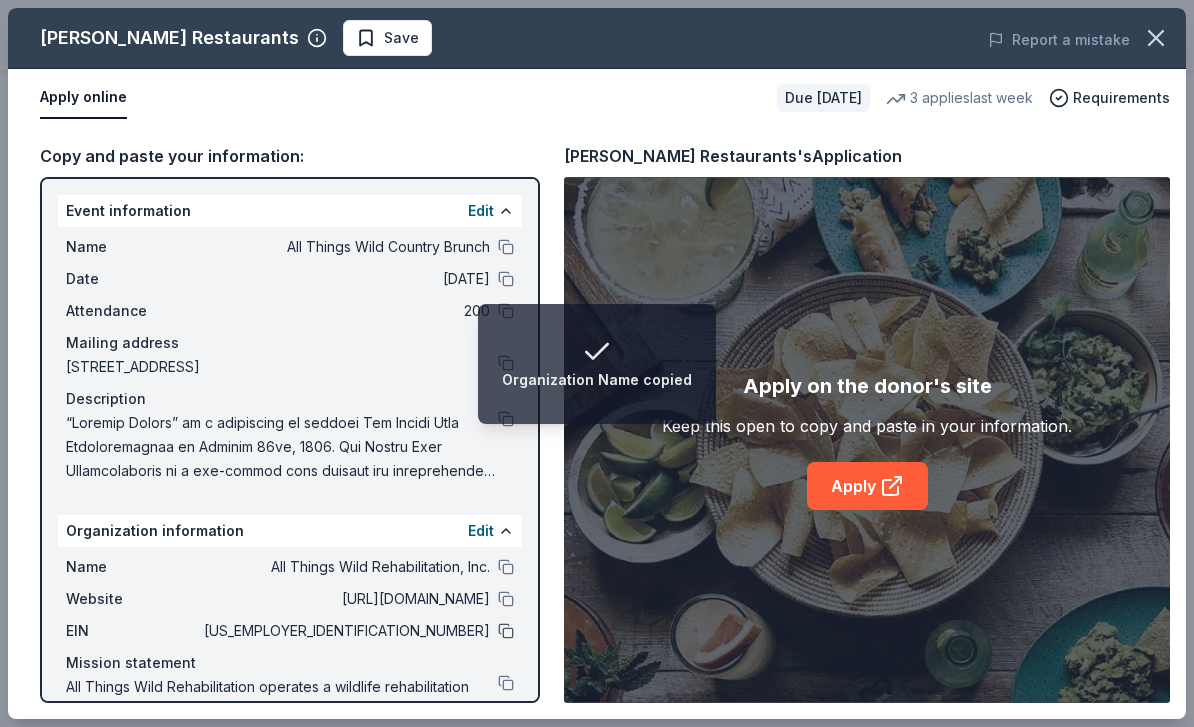 click at bounding box center [506, 631] 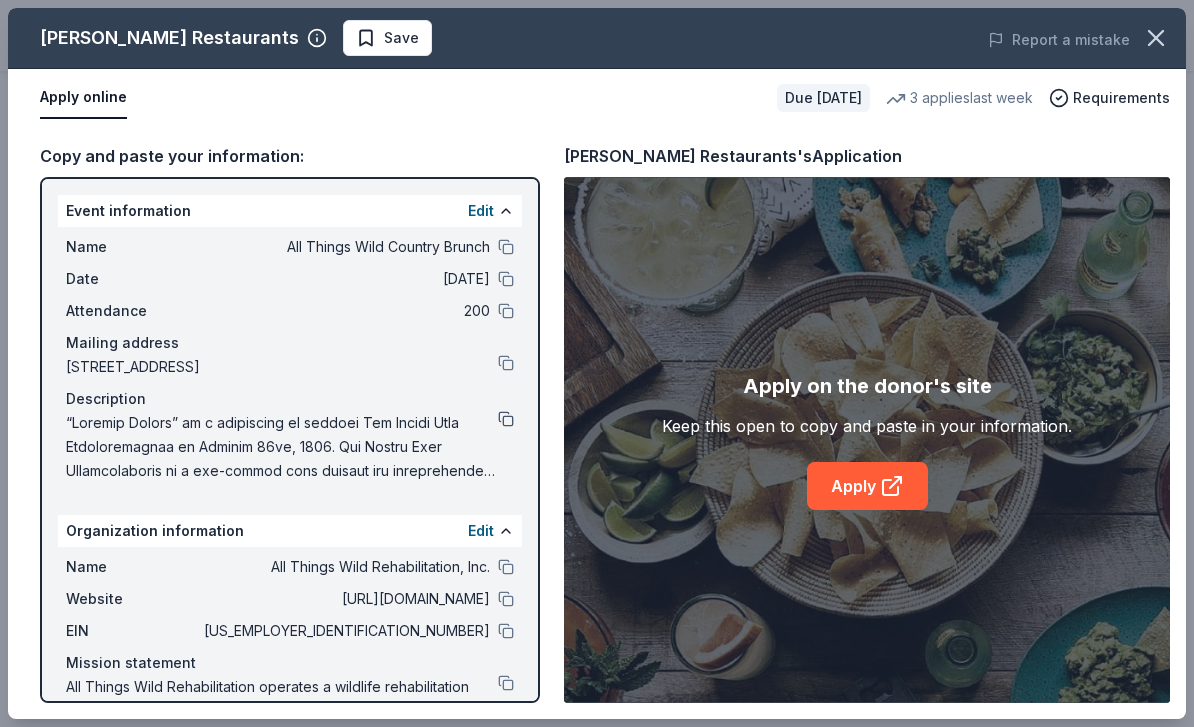 click at bounding box center [506, 419] 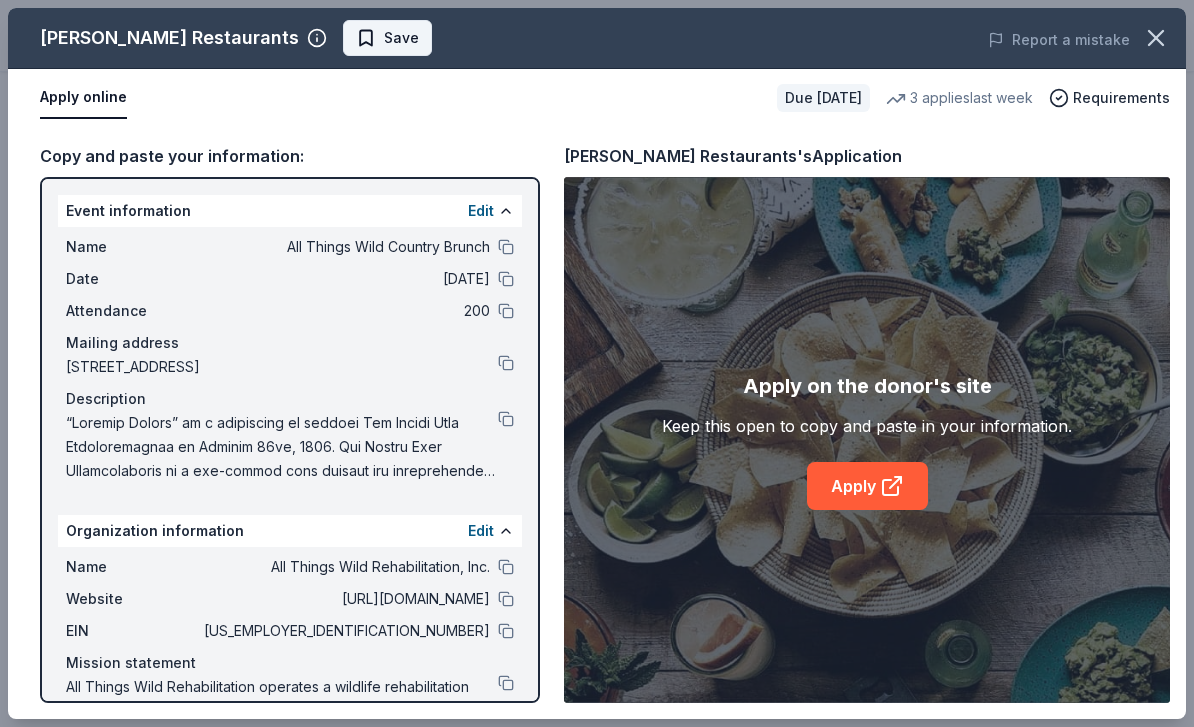 click on "Save" at bounding box center [401, 38] 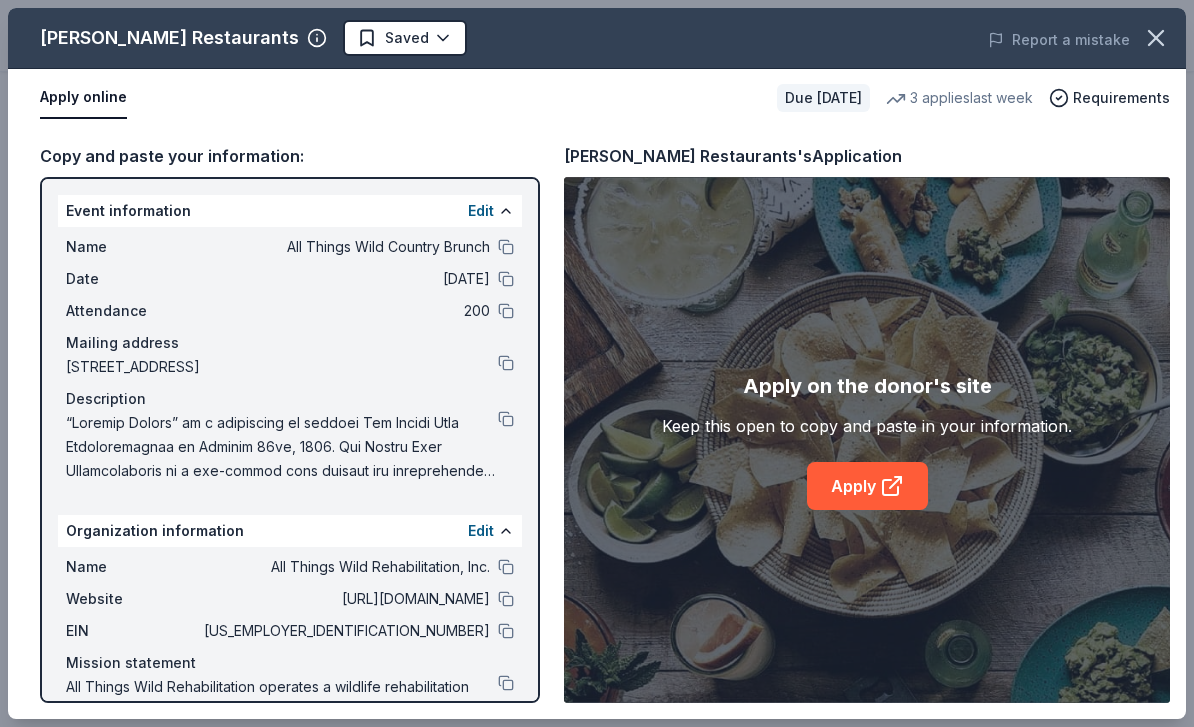 scroll, scrollTop: 0, scrollLeft: 0, axis: both 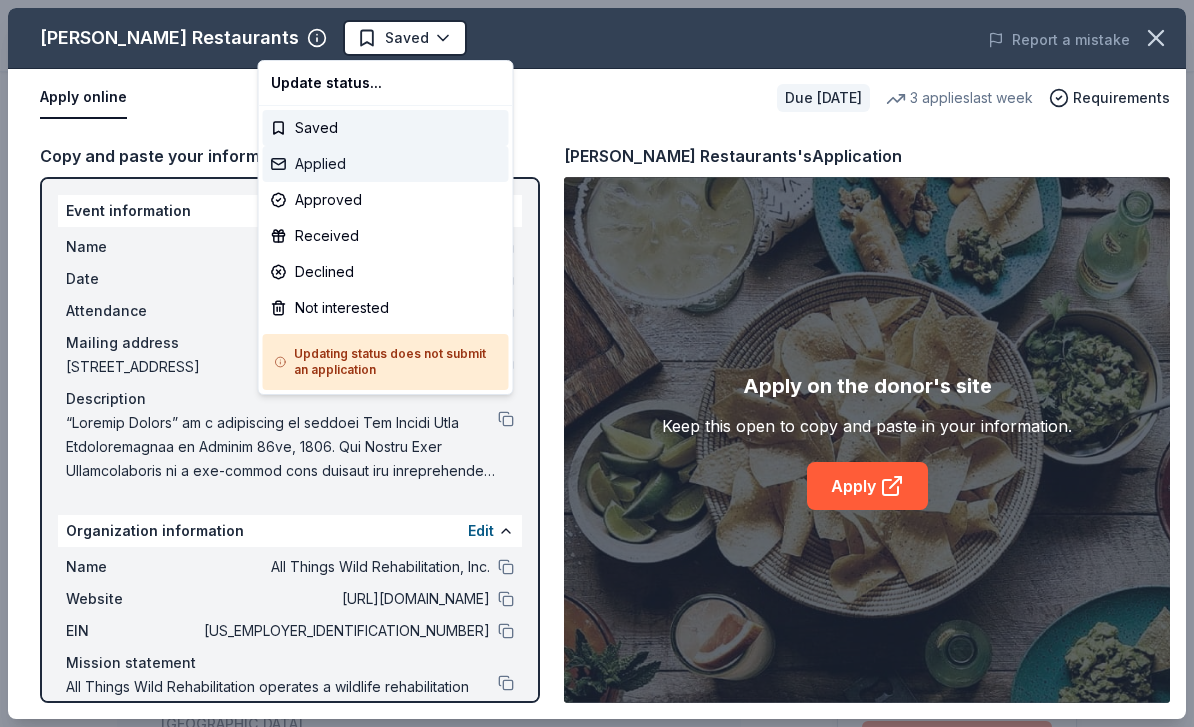 click on "Applied" at bounding box center [386, 164] 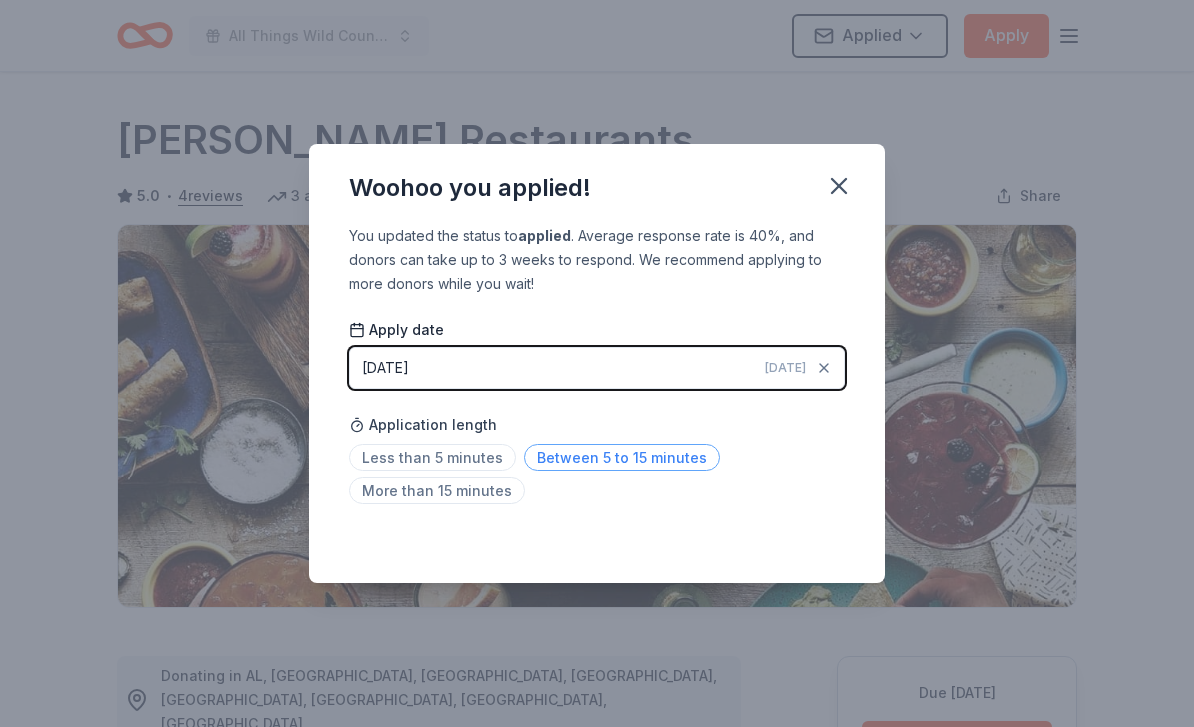 click on "Between 5 to 15 minutes" at bounding box center [622, 457] 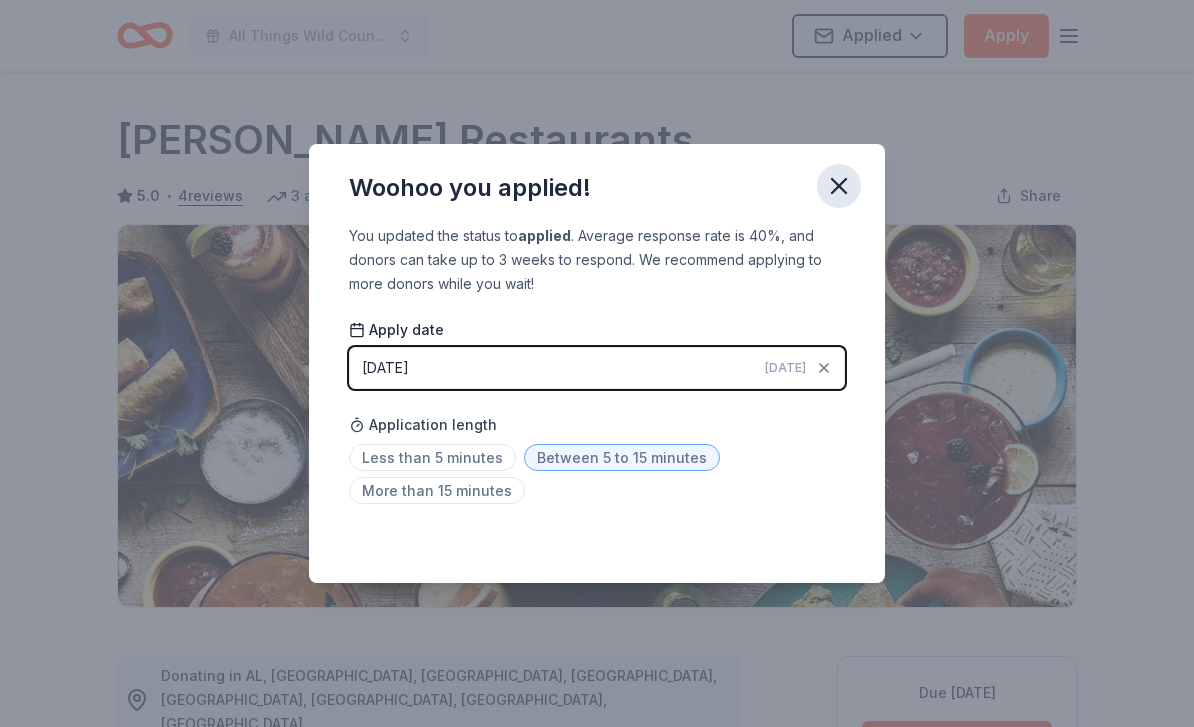 click 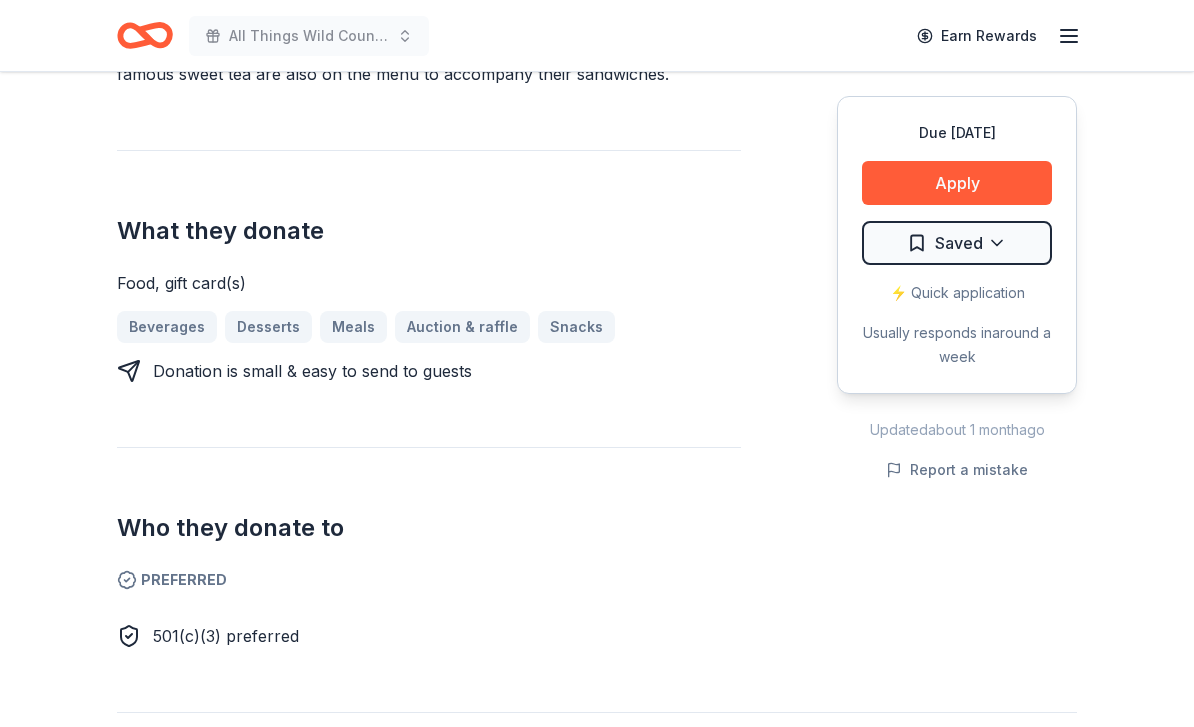 scroll, scrollTop: 755, scrollLeft: 0, axis: vertical 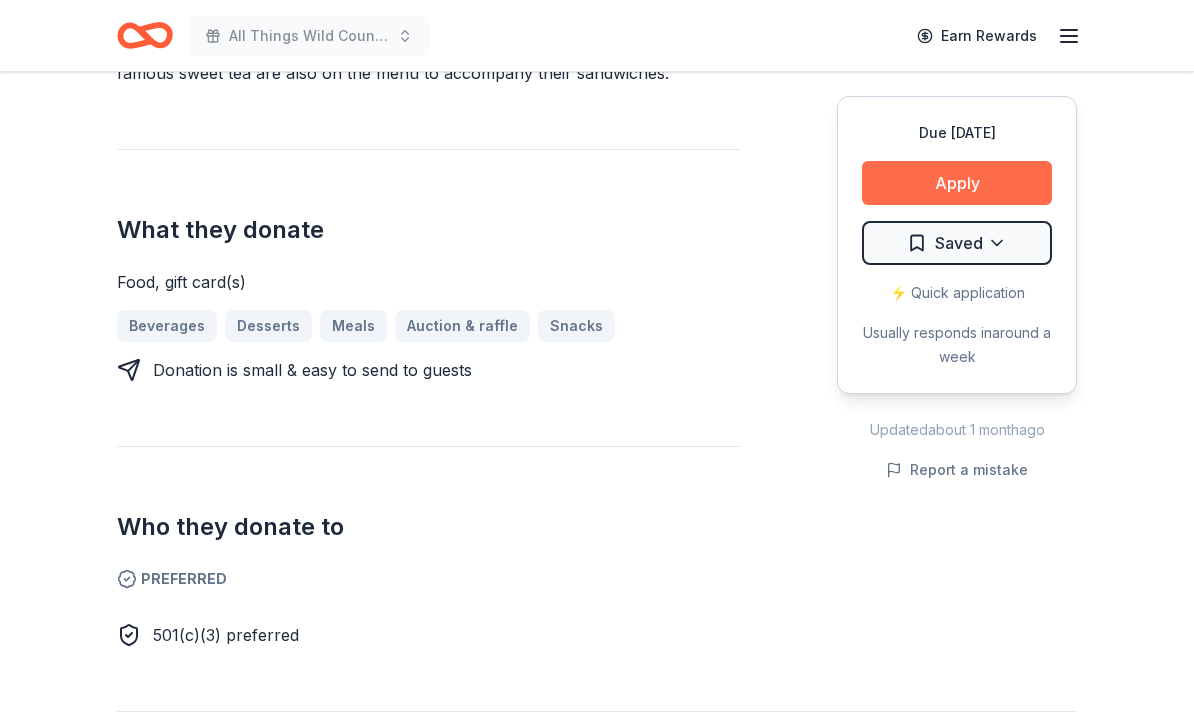 click on "Apply" at bounding box center [957, 183] 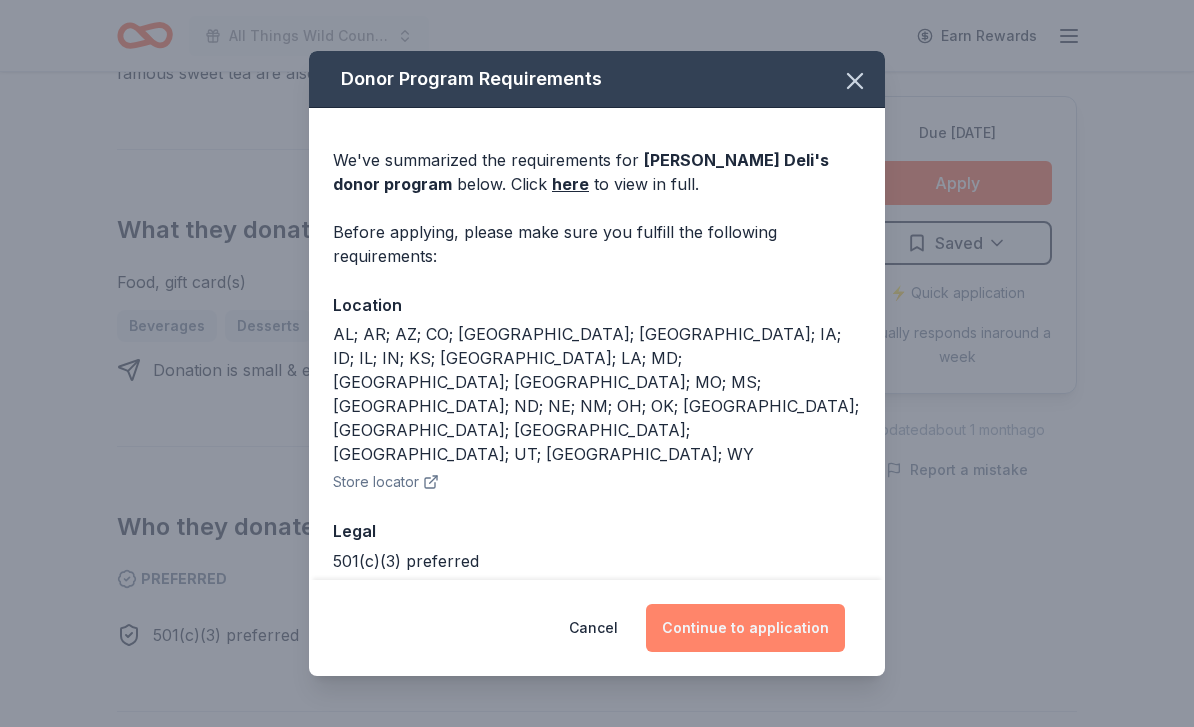 click on "Continue to application" at bounding box center [745, 628] 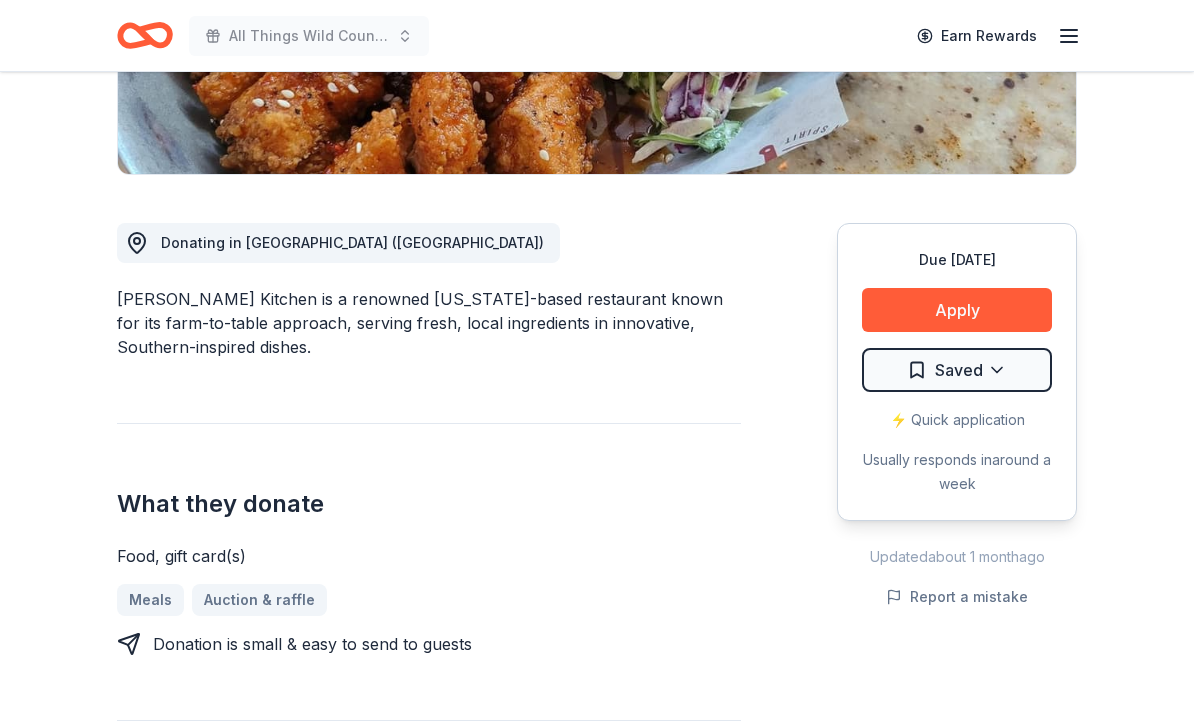 scroll, scrollTop: 435, scrollLeft: 0, axis: vertical 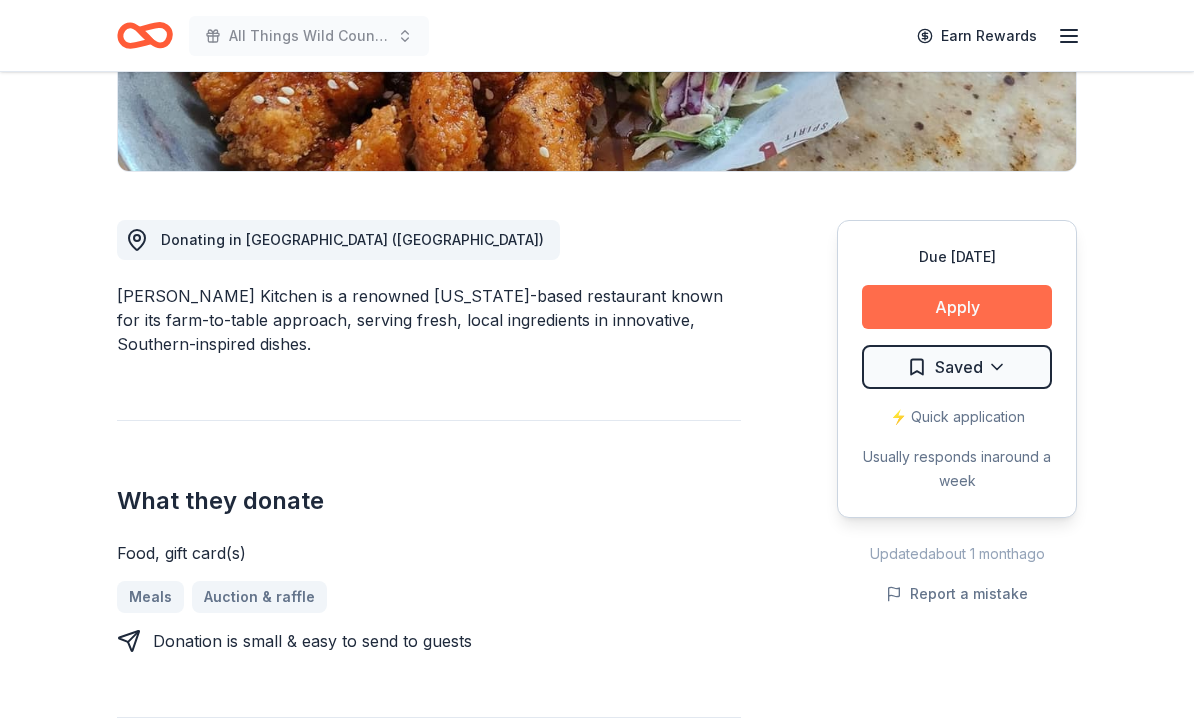 click on "Apply" at bounding box center (957, 308) 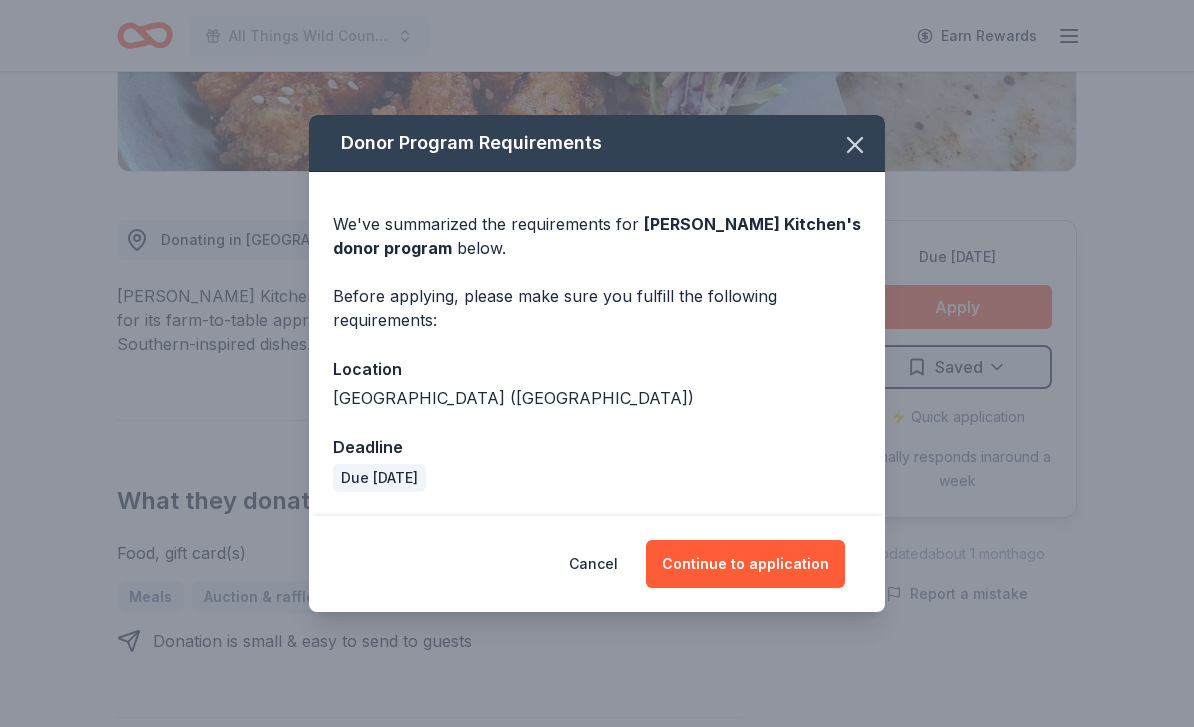 click on "[GEOGRAPHIC_DATA] ([GEOGRAPHIC_DATA])" at bounding box center [597, 398] 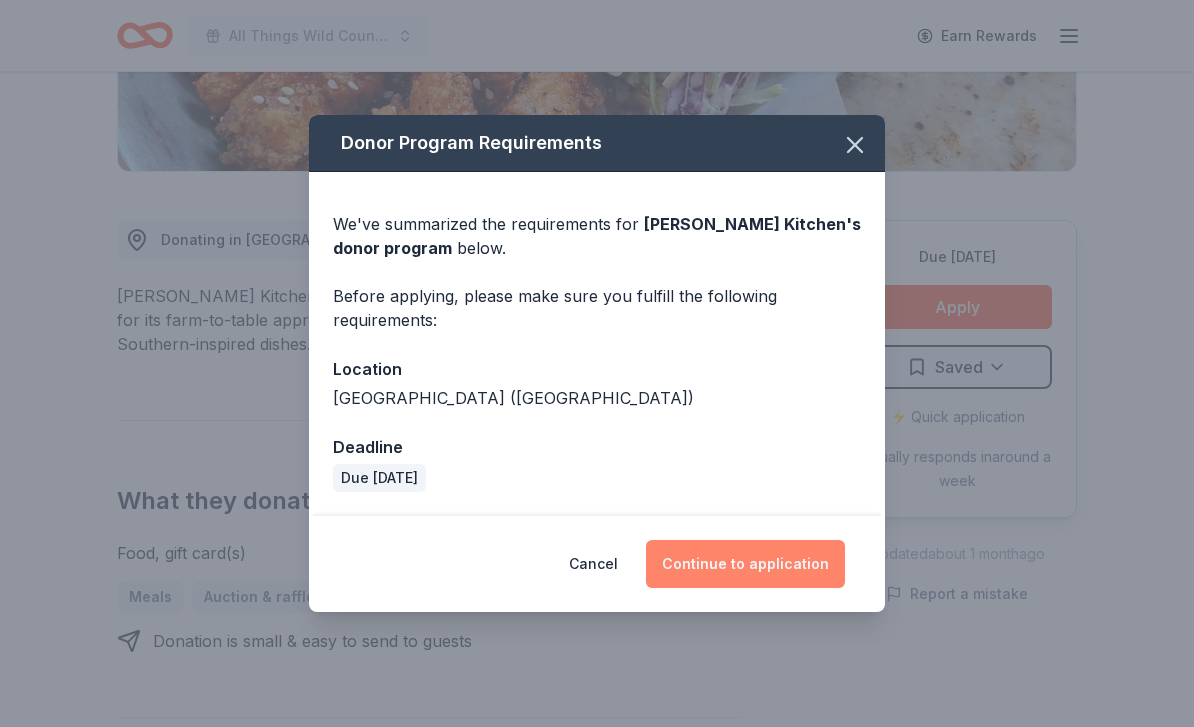 click on "Continue to application" at bounding box center [745, 564] 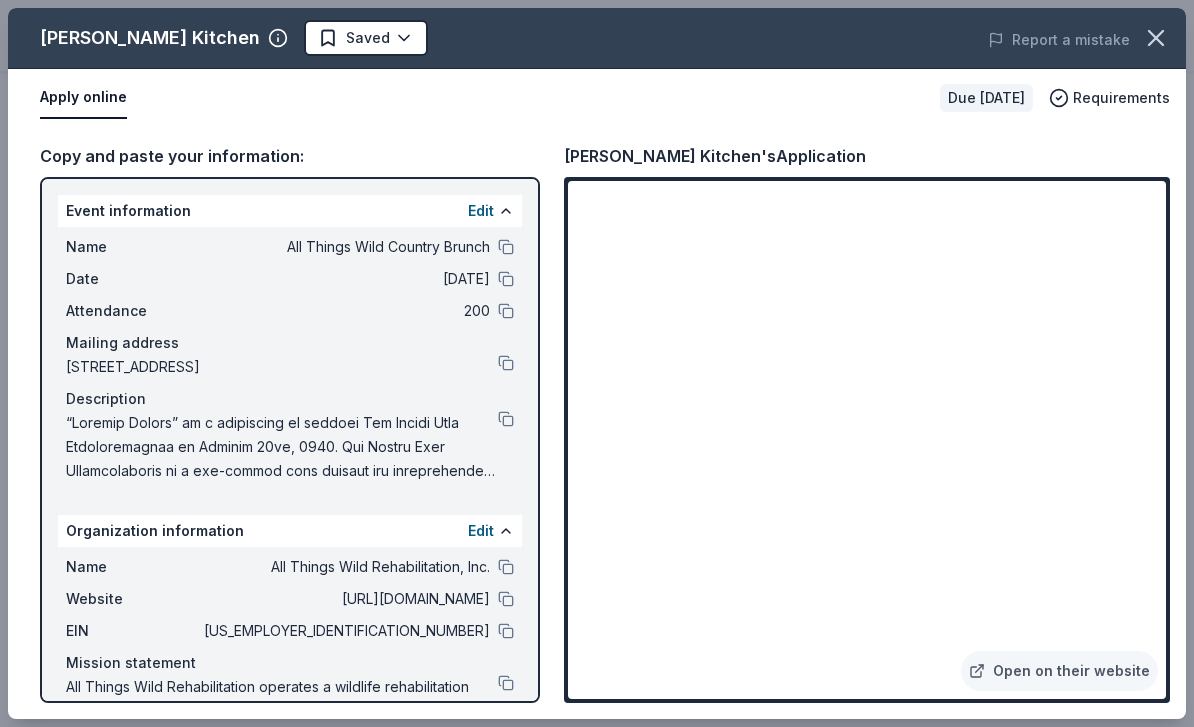 scroll, scrollTop: 435, scrollLeft: 0, axis: vertical 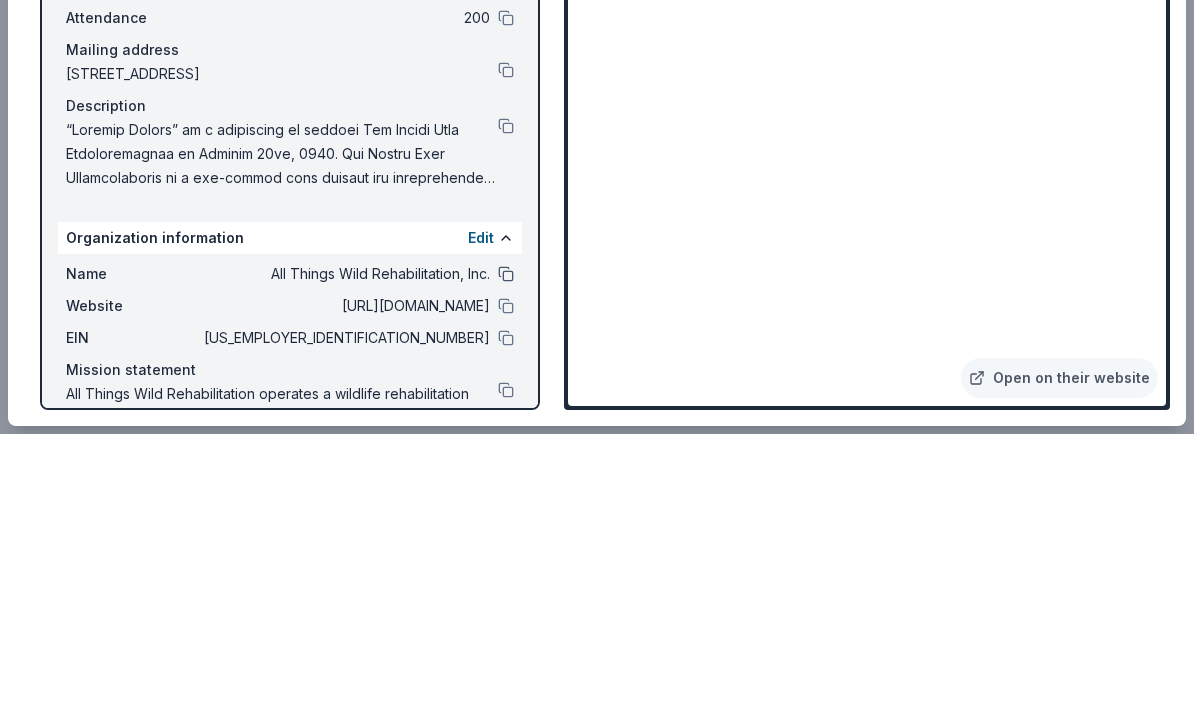 click at bounding box center [506, 567] 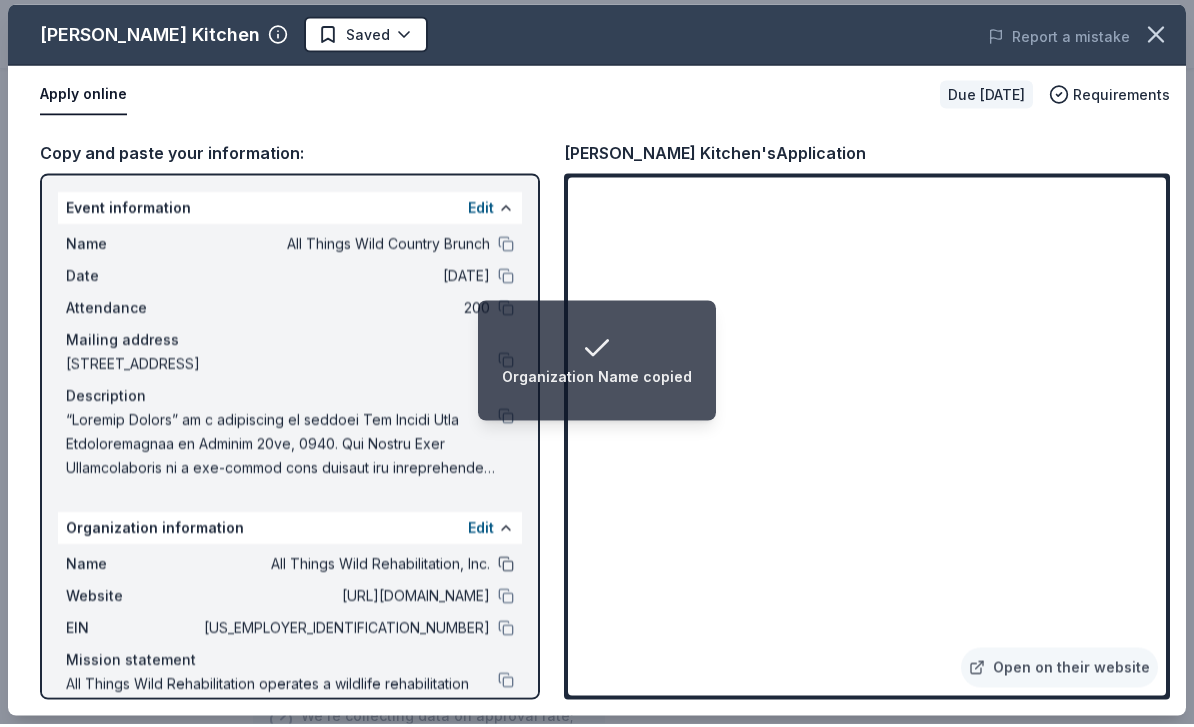 scroll, scrollTop: 712, scrollLeft: 0, axis: vertical 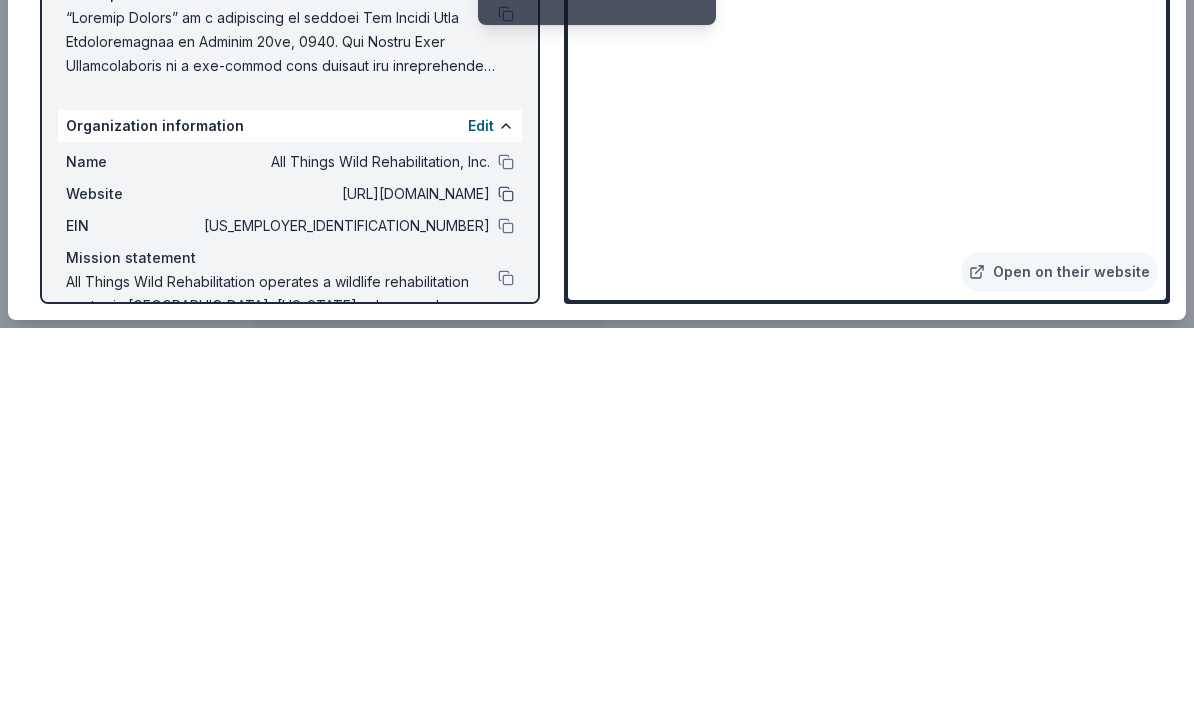 click at bounding box center (506, 593) 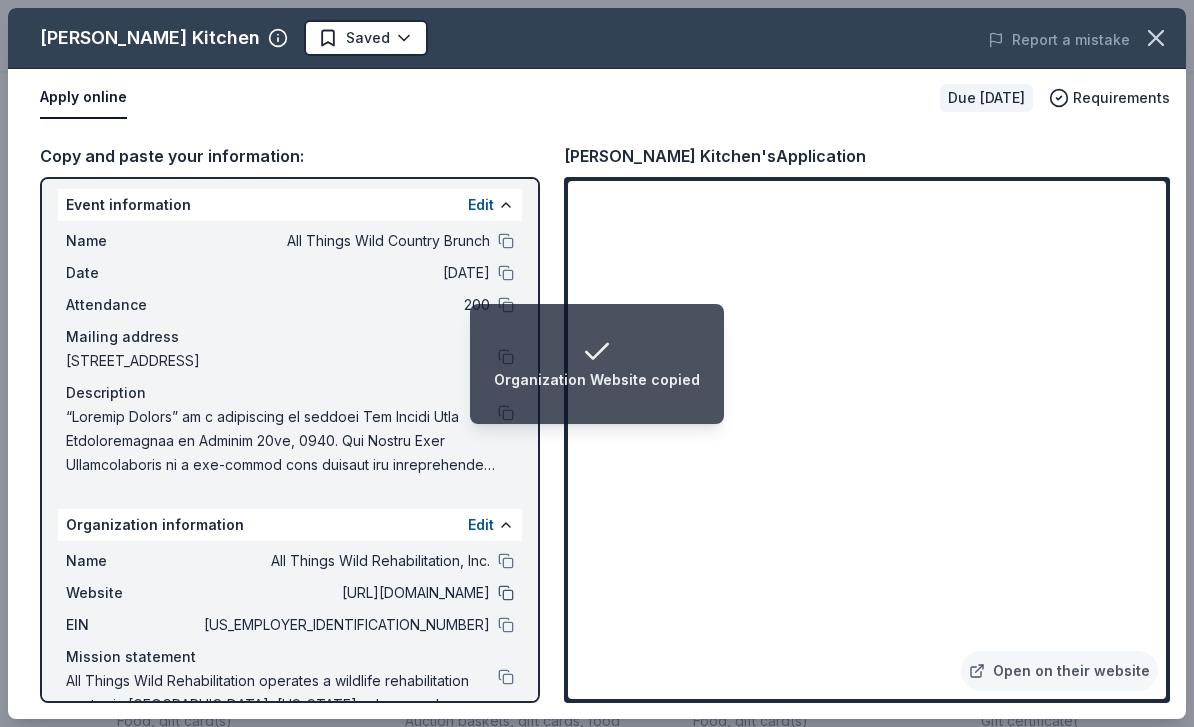 scroll, scrollTop: 1615, scrollLeft: 0, axis: vertical 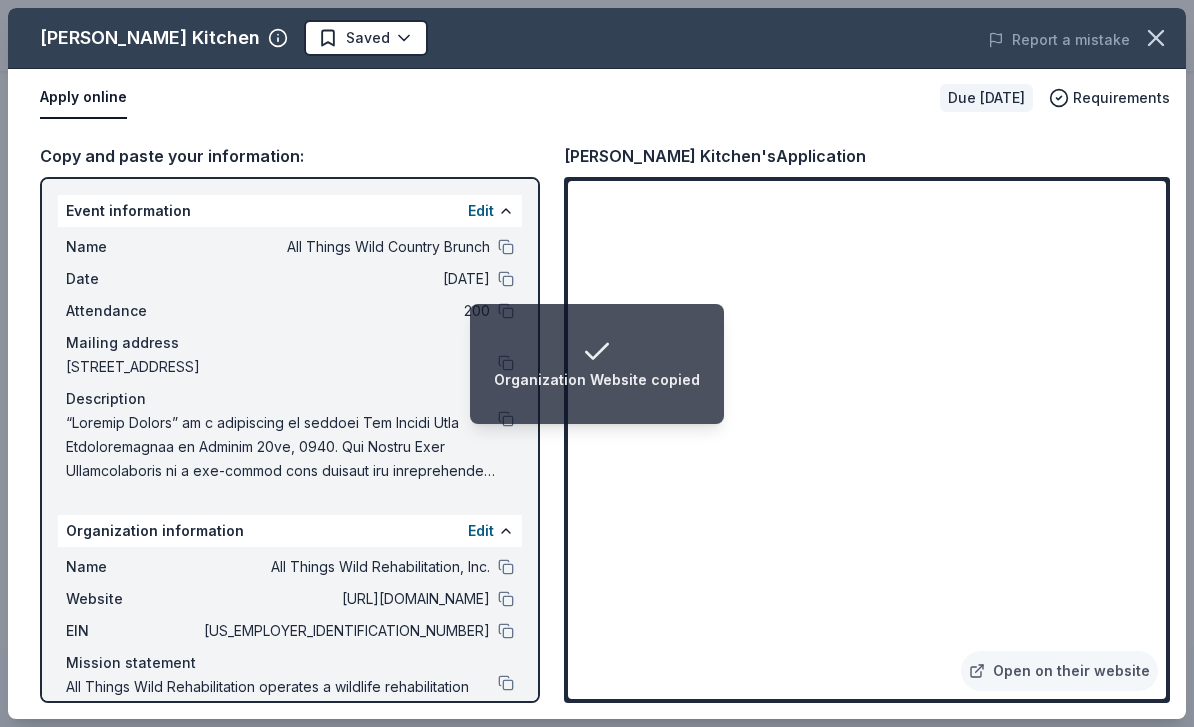 click on "Copy and paste your information: Event information Edit Name All Things Wild Country Brunch Date 10/18/25 Attendance 200 Mailing address 314 Ridge Run Drive, Georgetown, TX 78628 Description Organization information Edit Name All Things Wild Rehabilitation, Inc. Website http://allthingswildrehab.org EIN 46-1309620 Mission statement All Things Wild Rehabilitation operates a wildlife rehabilitation center in Georgetown, Texas, where each year thousands of orphaned, injured, and sick wild animals are cared for with the goal of returning them to the wild. All Things Wild also educates the public about local wildlife and provides sanctuary to animals in need. Jack Allen's Kitchen's  Application Open on their website" at bounding box center [597, 423] 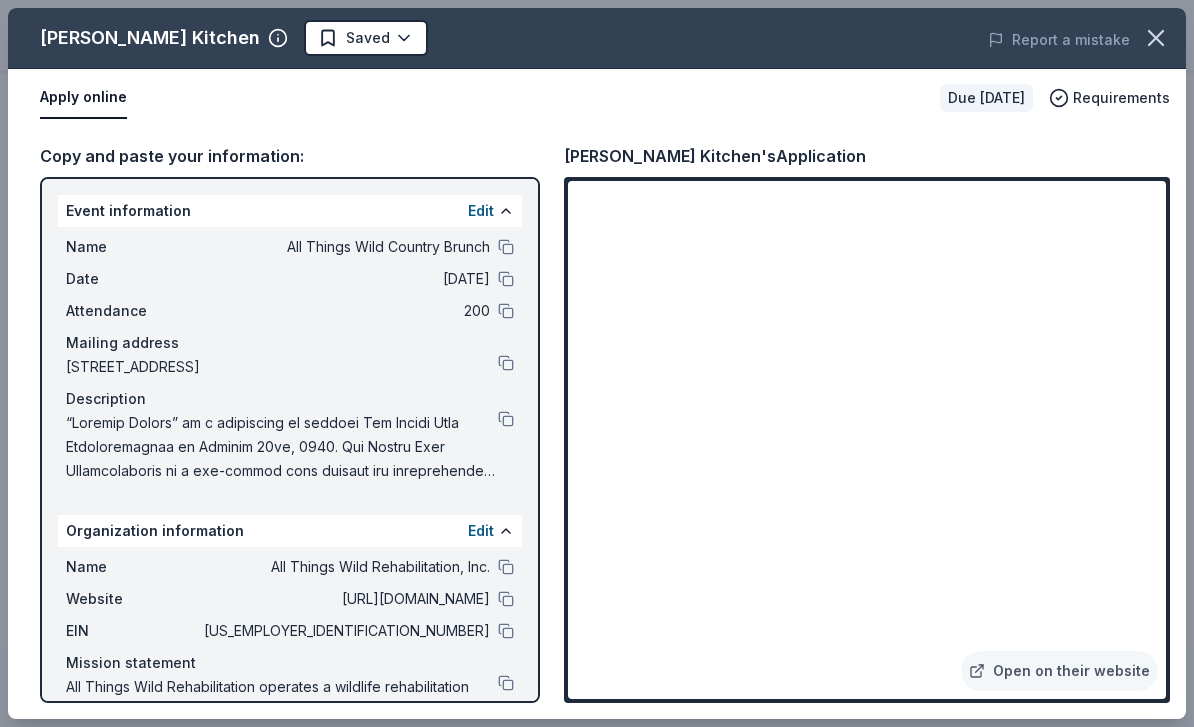 click at bounding box center [282, 447] 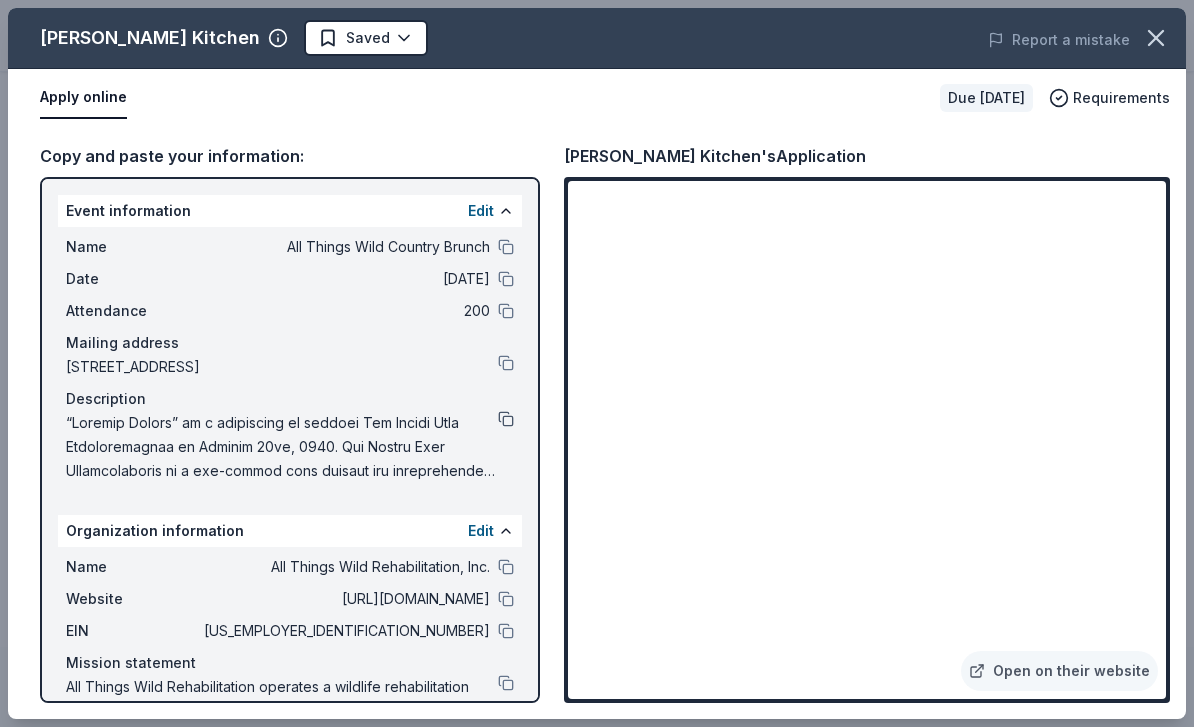 click at bounding box center [506, 419] 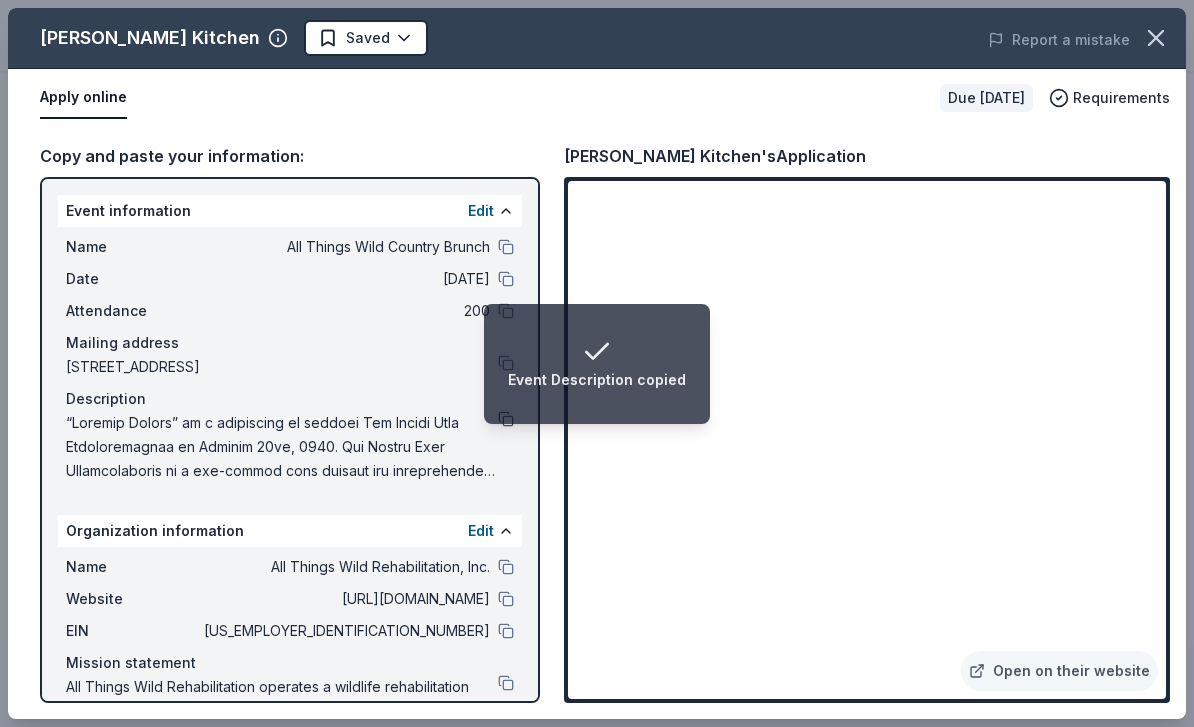 scroll, scrollTop: 0, scrollLeft: 0, axis: both 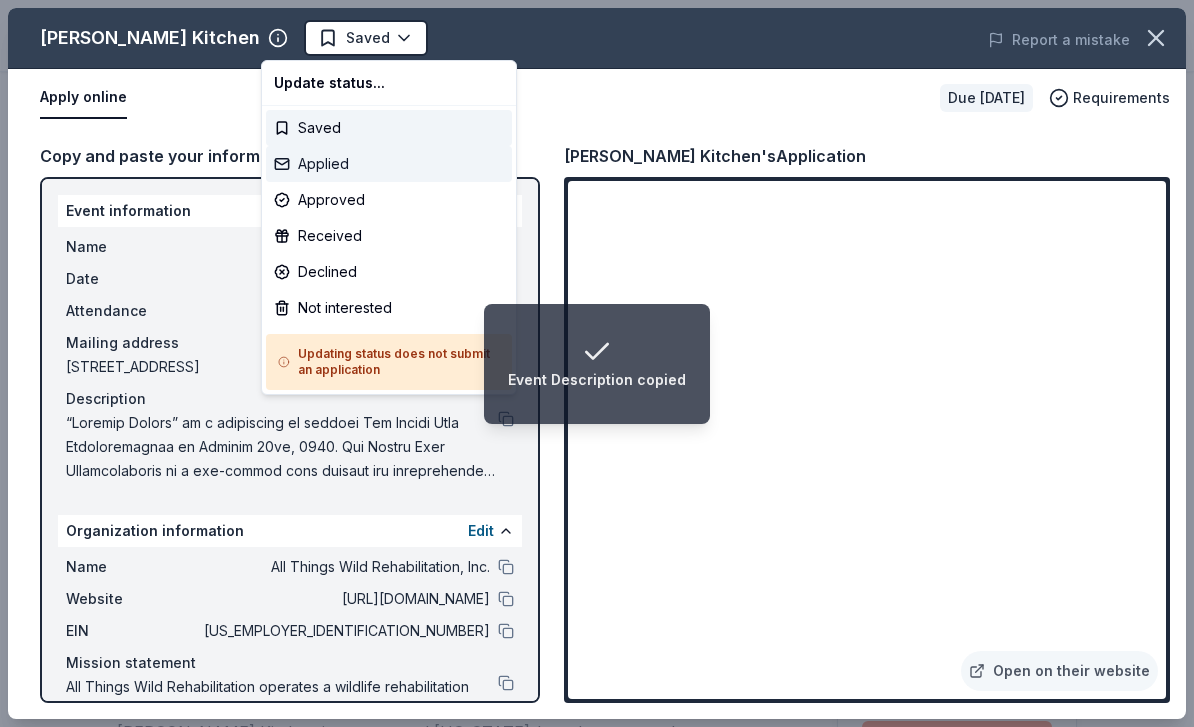 click on "Applied" at bounding box center [389, 164] 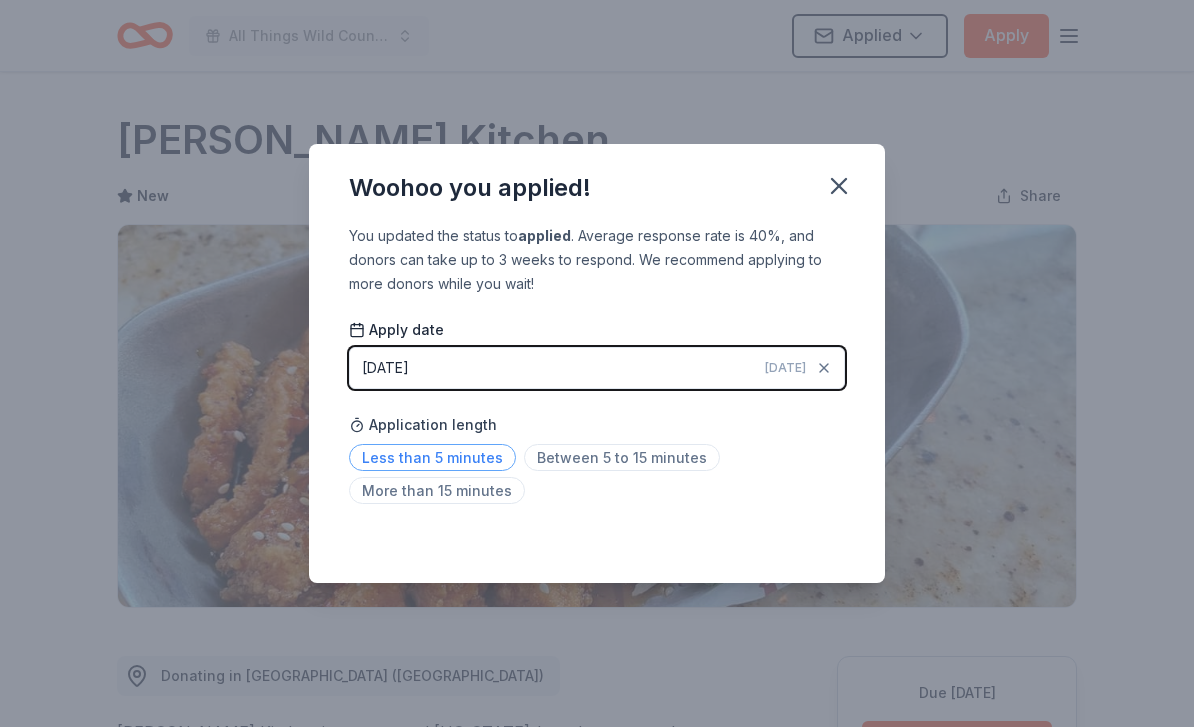 click on "Less than 5 minutes" at bounding box center [432, 457] 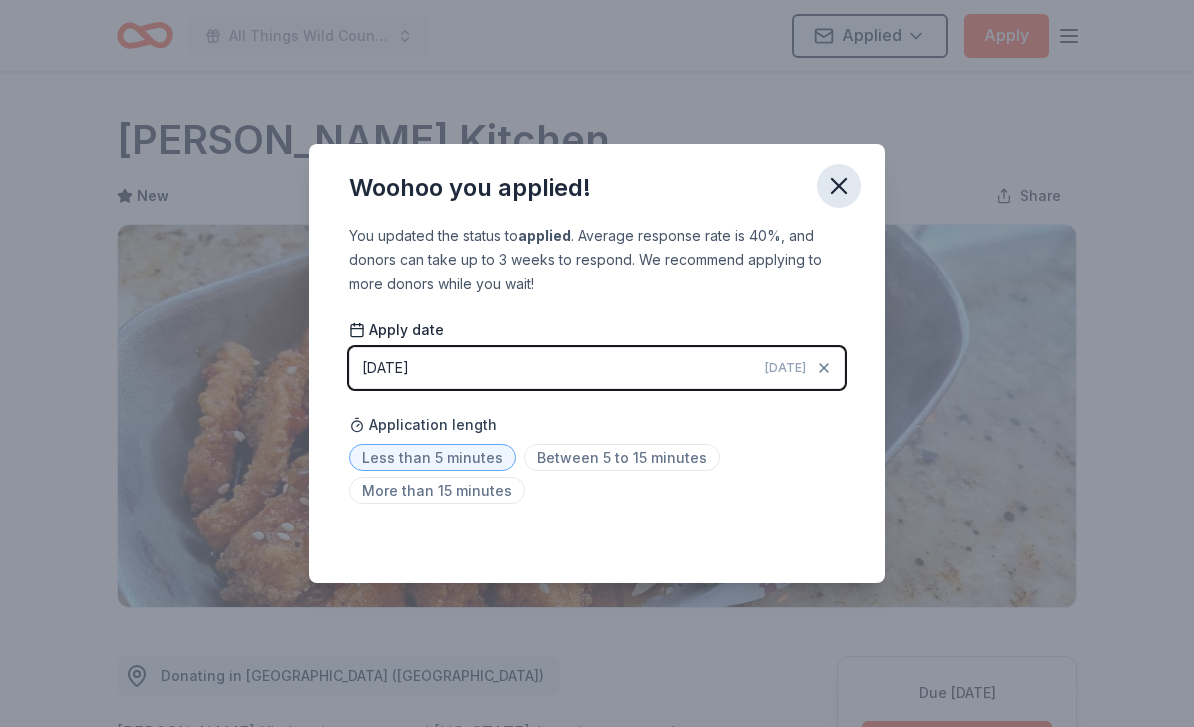 click 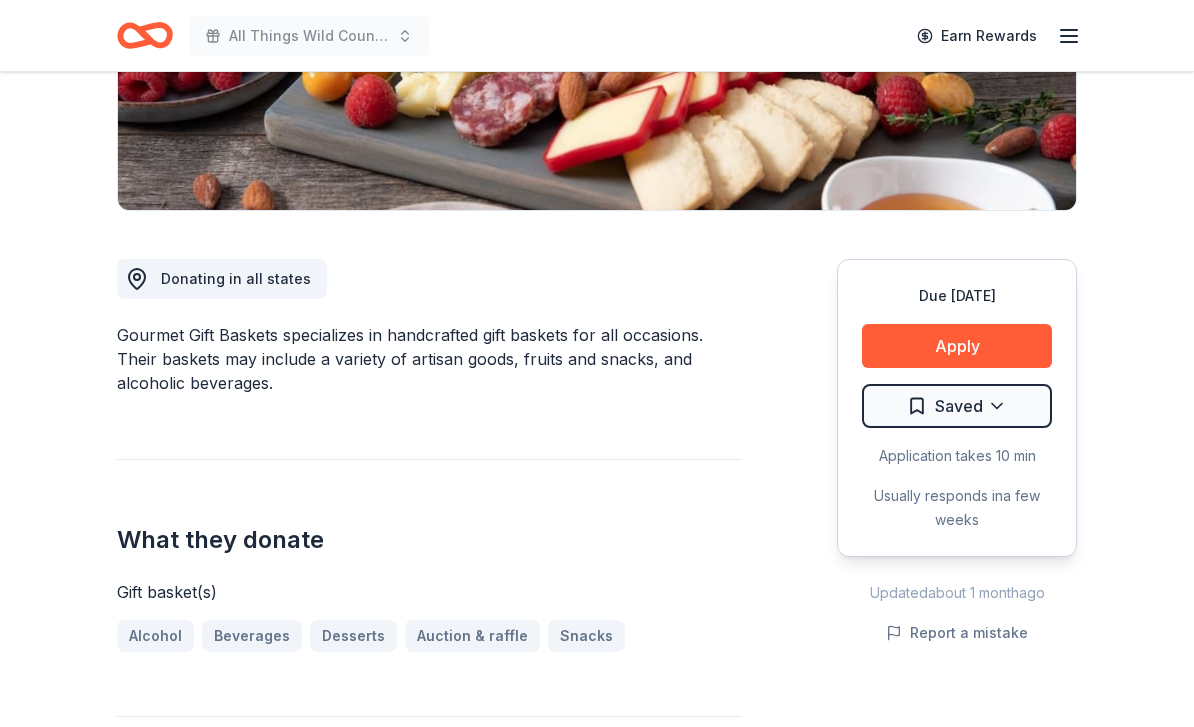 scroll, scrollTop: 385, scrollLeft: 0, axis: vertical 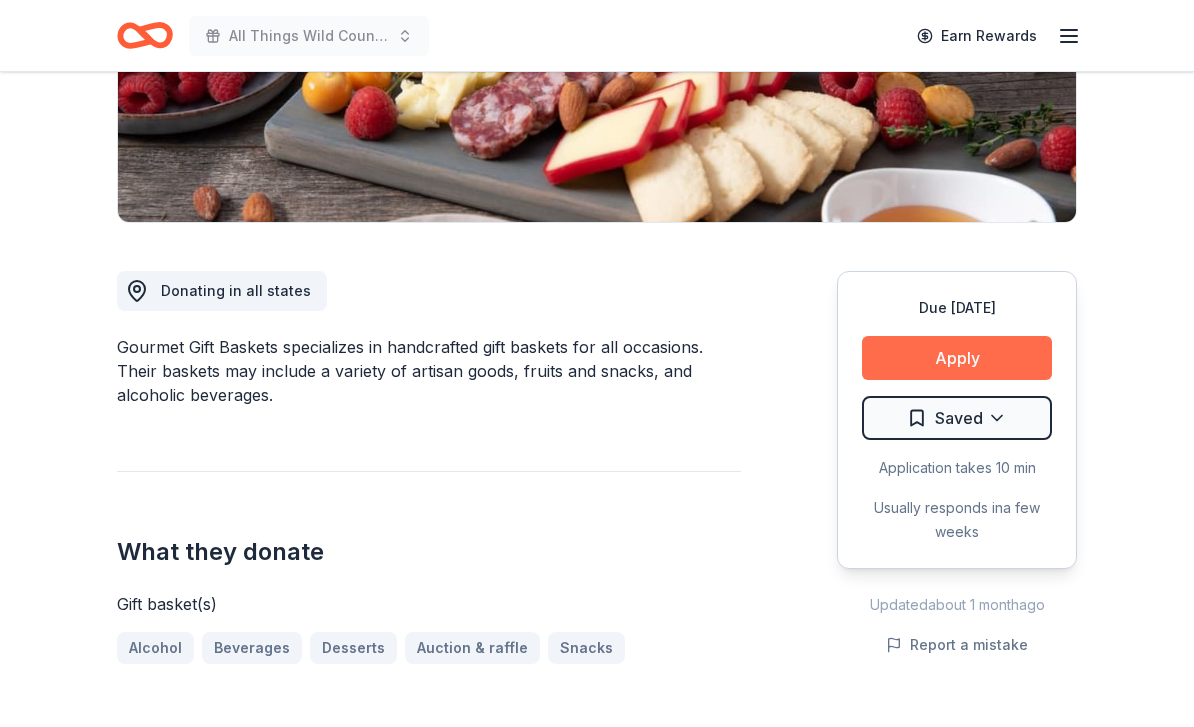 click on "Apply" at bounding box center [957, 358] 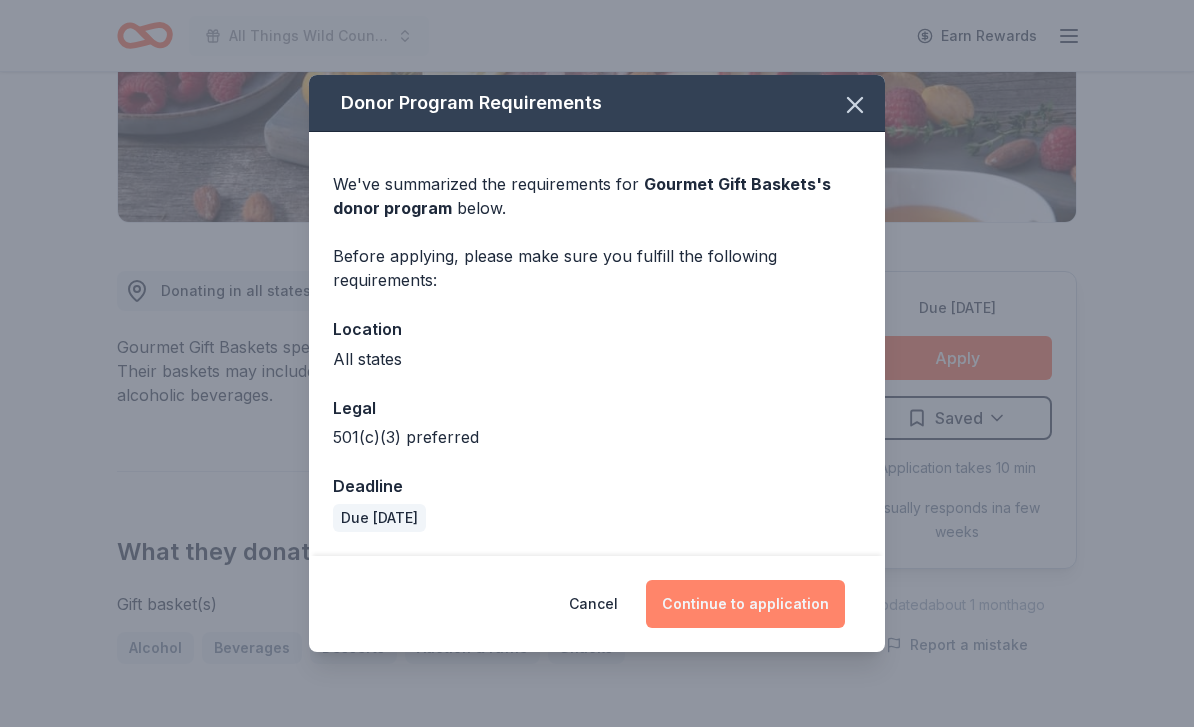 click on "Continue to application" at bounding box center [745, 604] 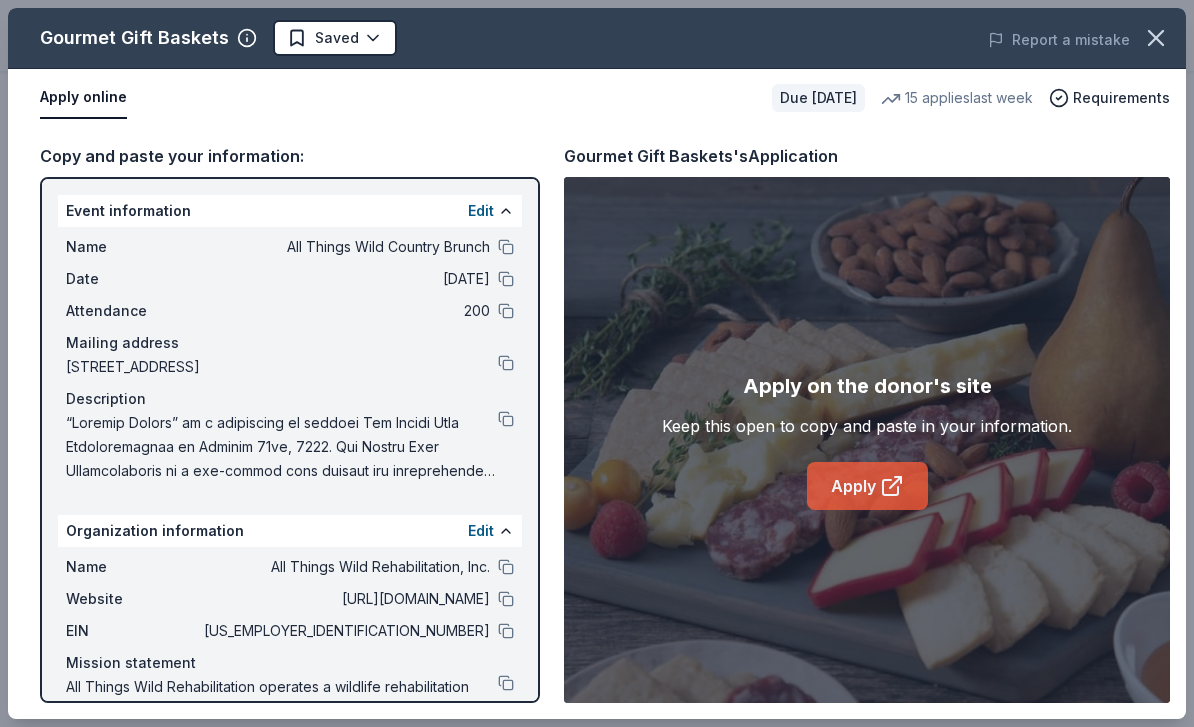 click 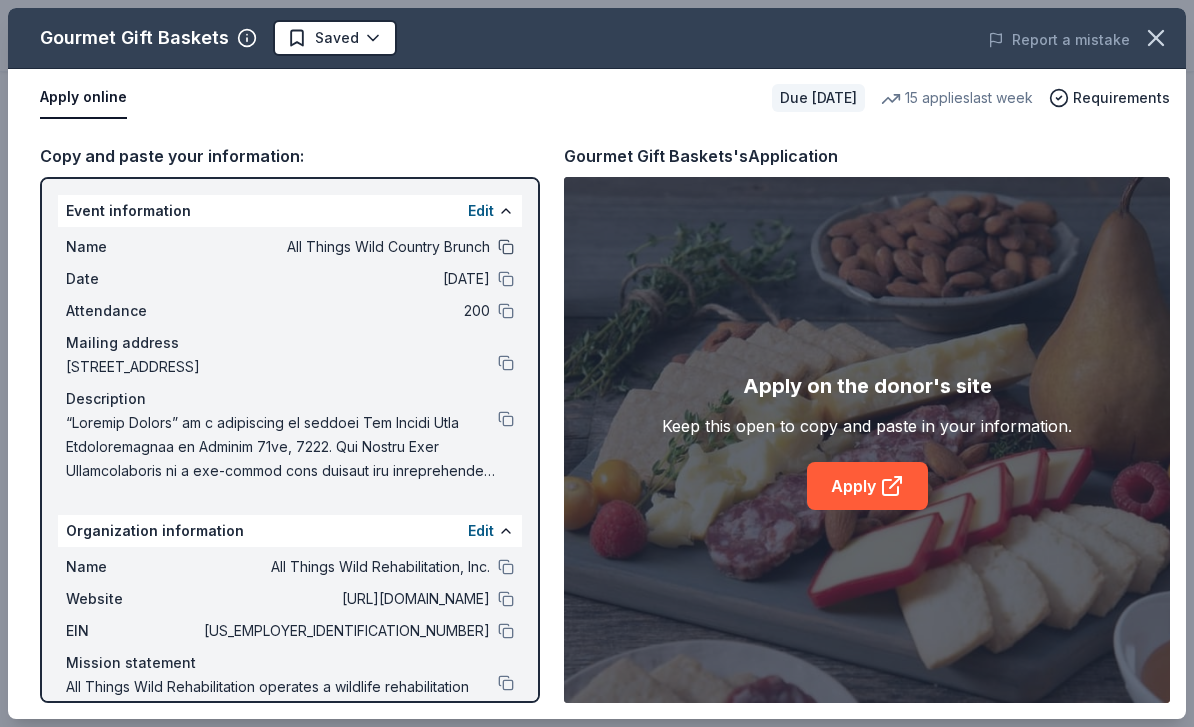 click at bounding box center (506, 247) 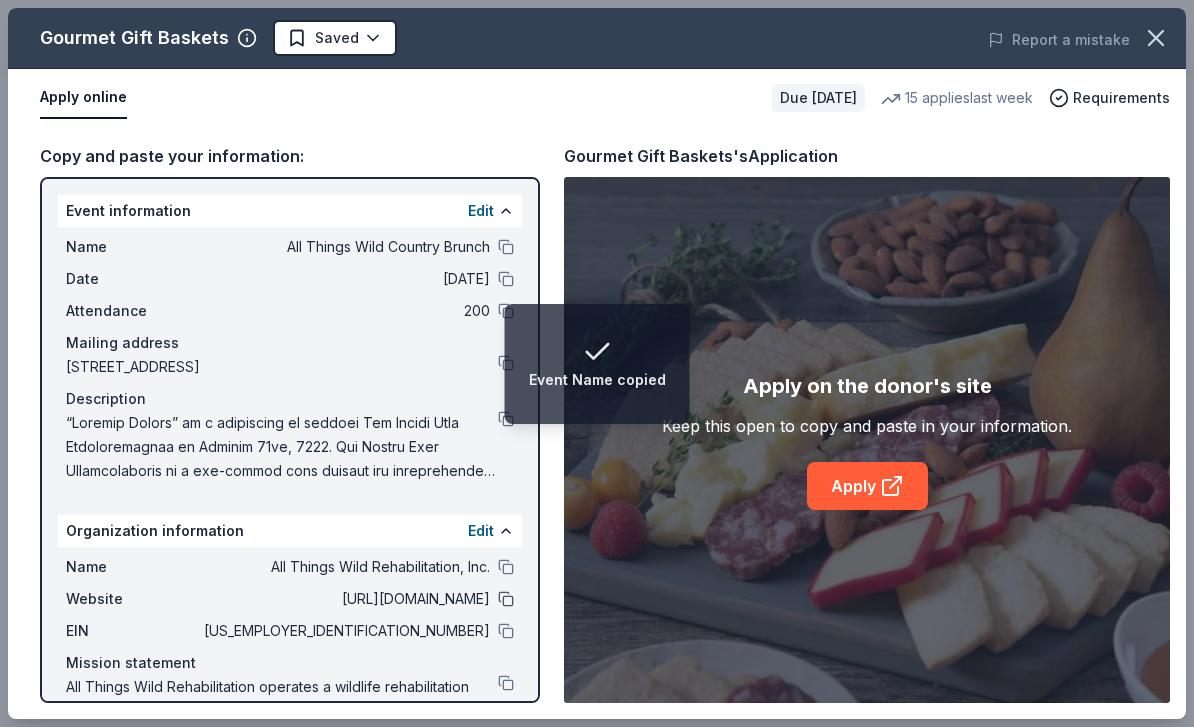 click at bounding box center (506, 599) 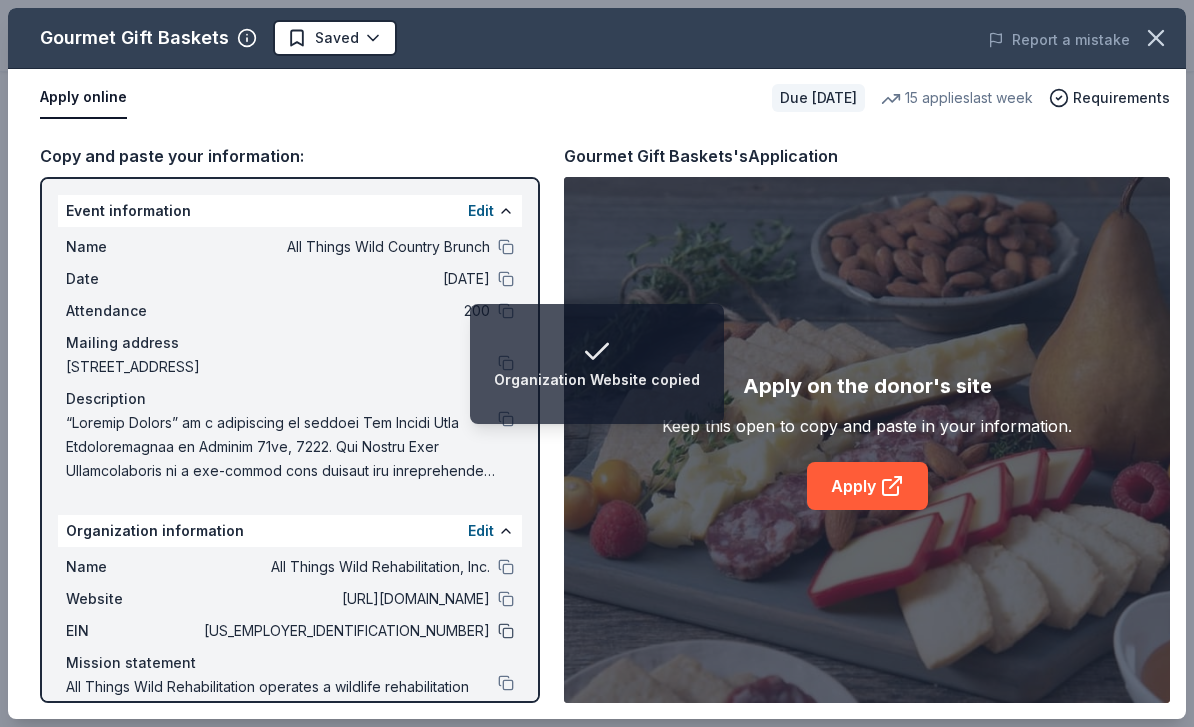 click at bounding box center (506, 631) 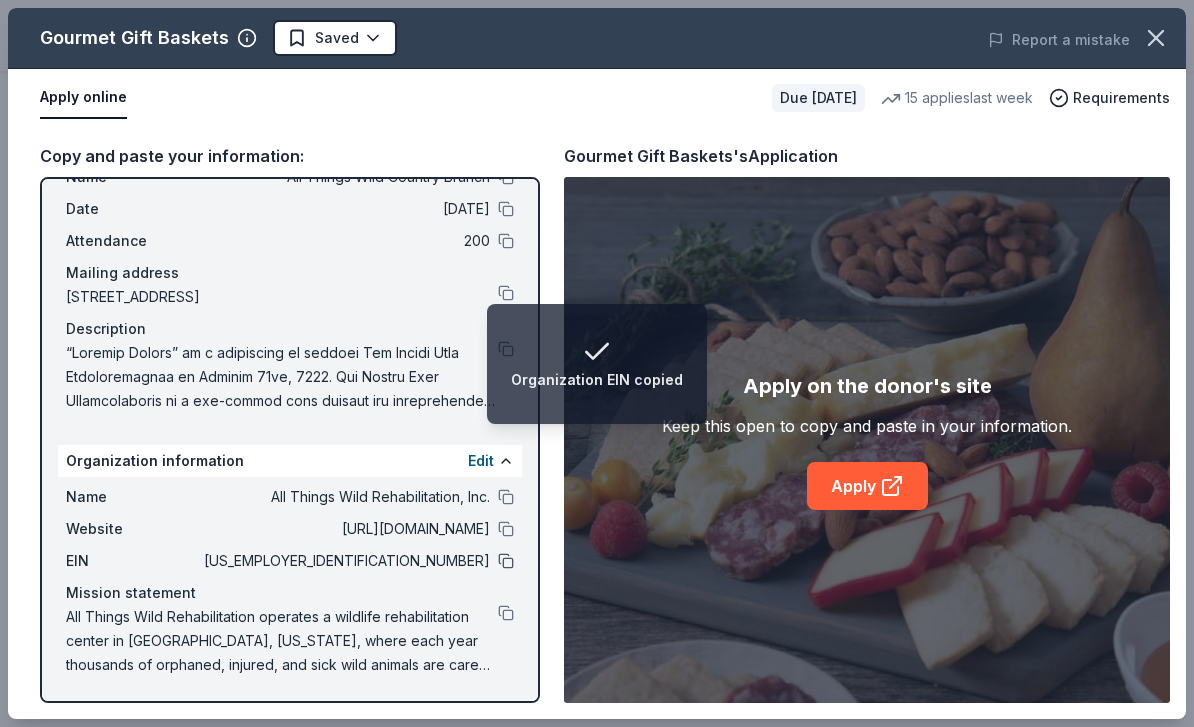 scroll, scrollTop: 70, scrollLeft: 0, axis: vertical 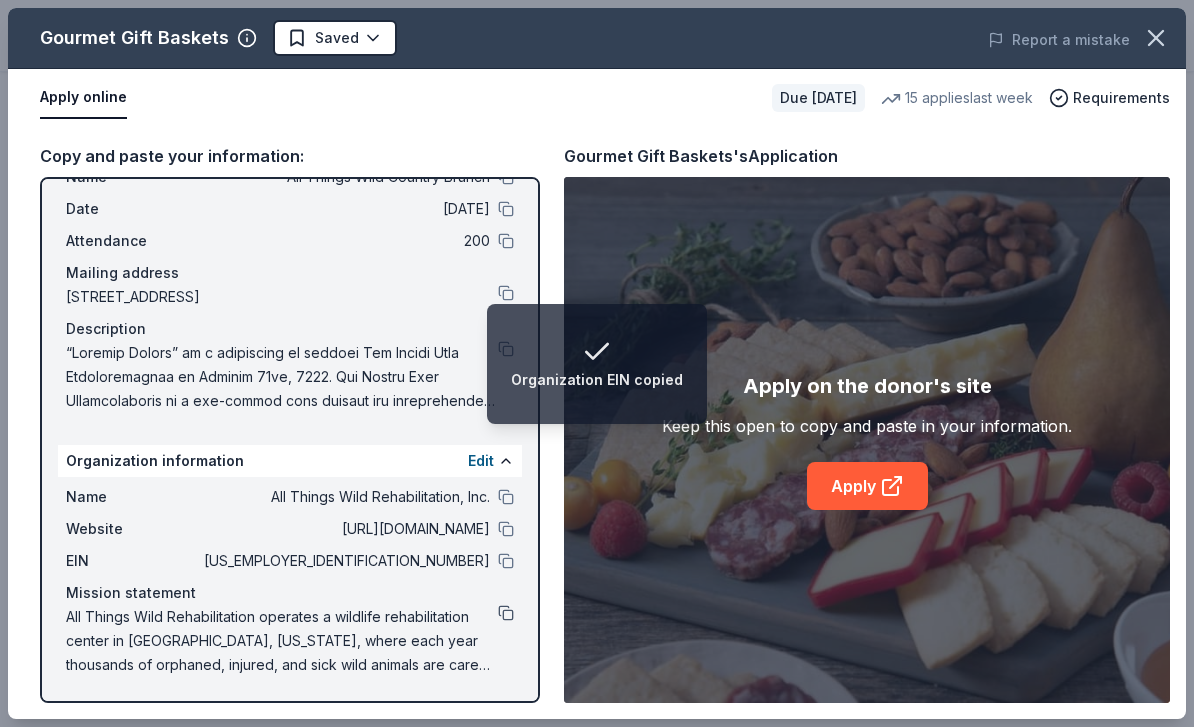 click at bounding box center [506, 613] 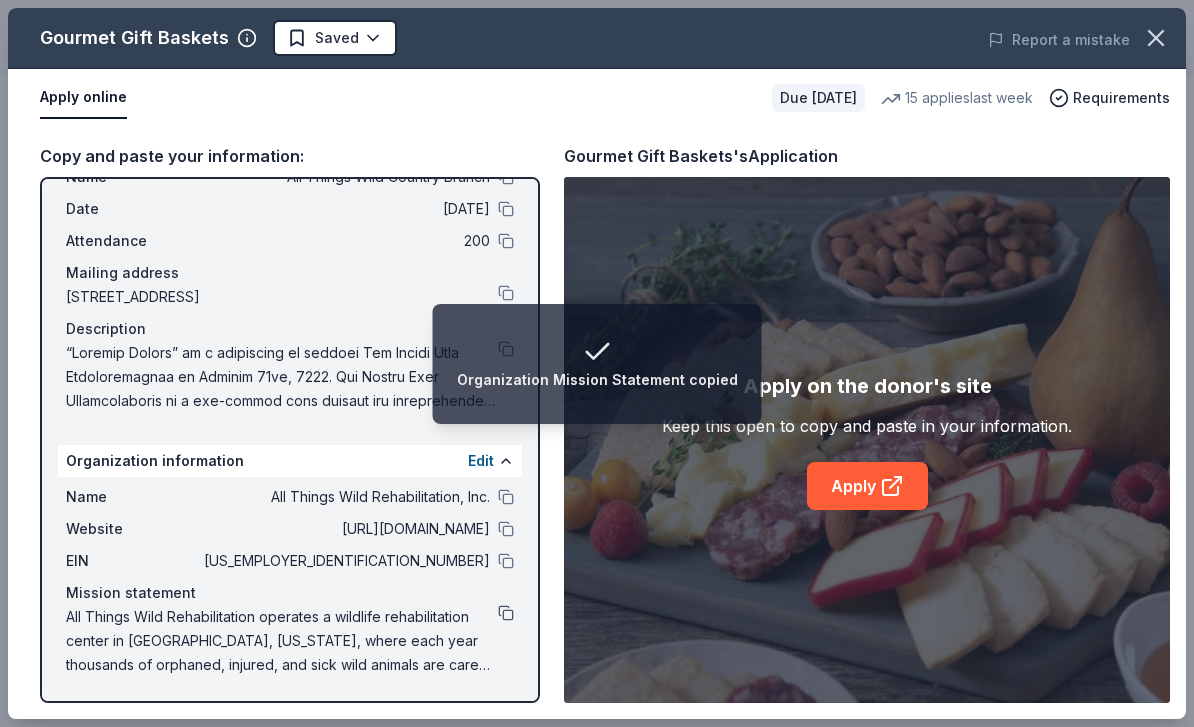 scroll, scrollTop: 0, scrollLeft: 0, axis: both 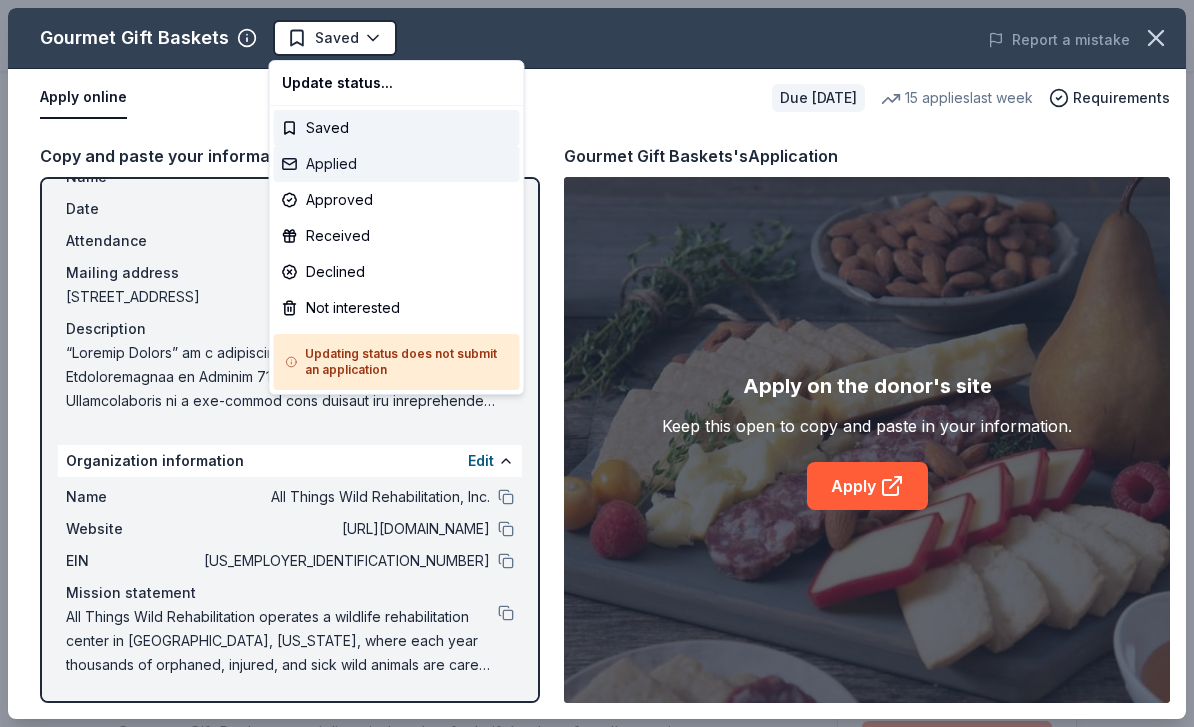 click on "Applied" at bounding box center (397, 164) 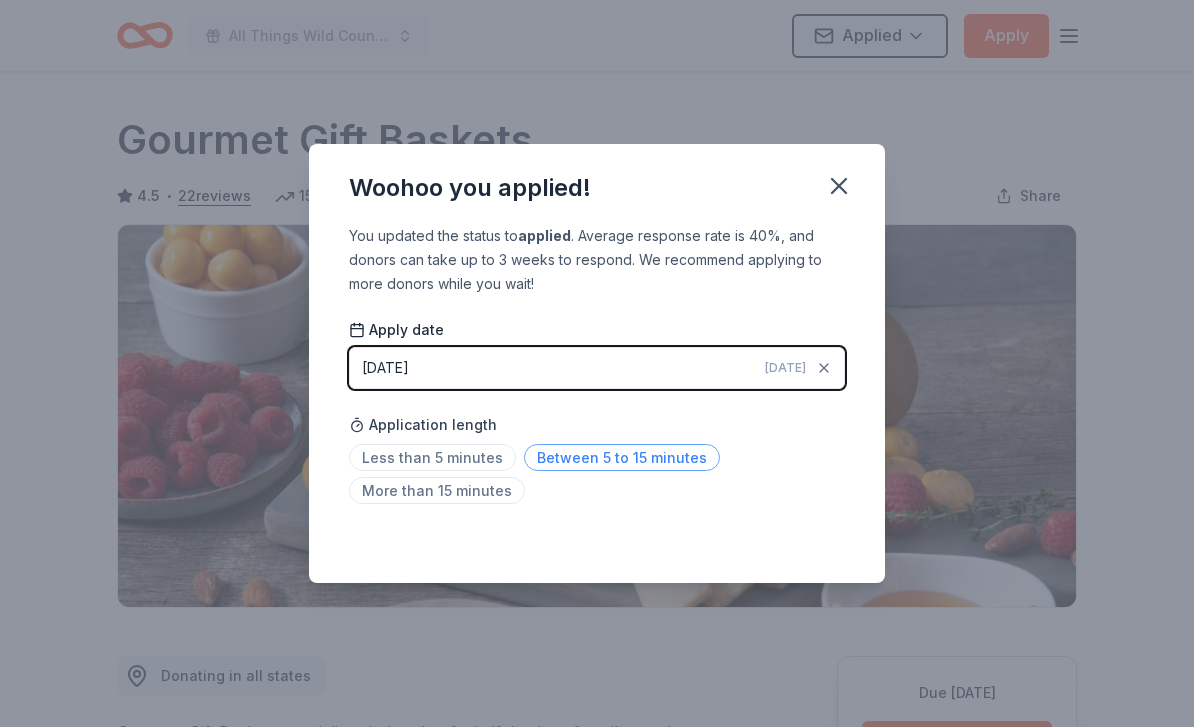 click on "Between 5 to 15 minutes" at bounding box center [622, 457] 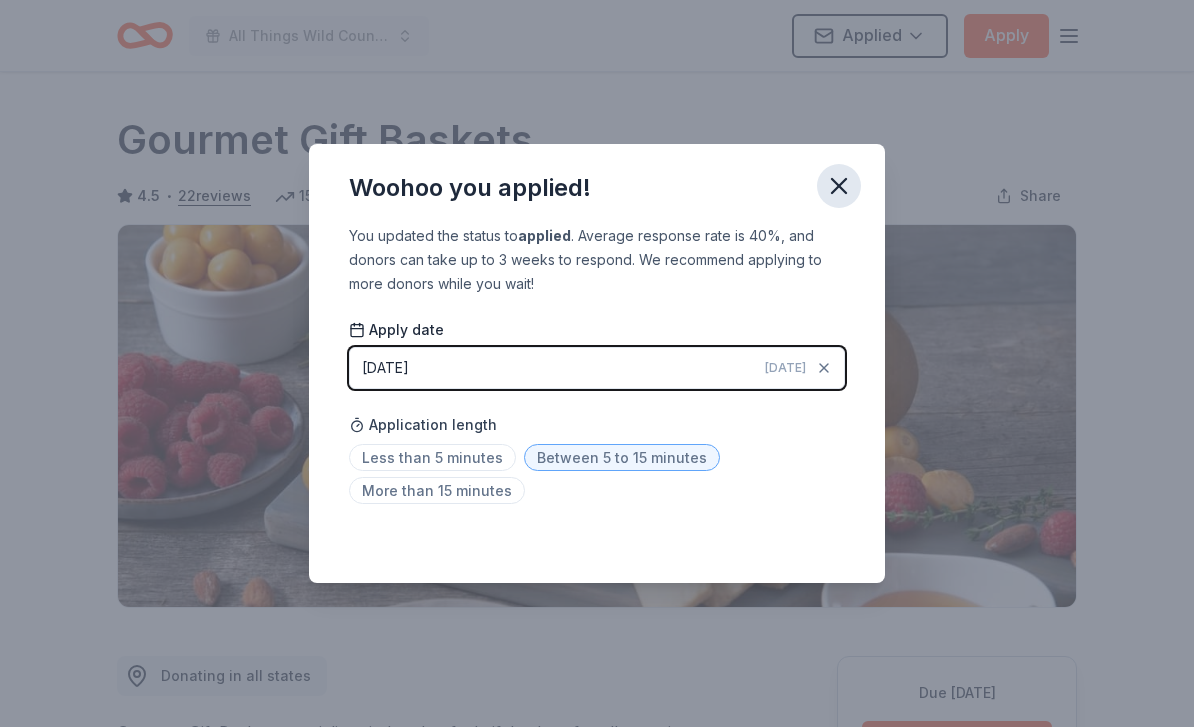 click 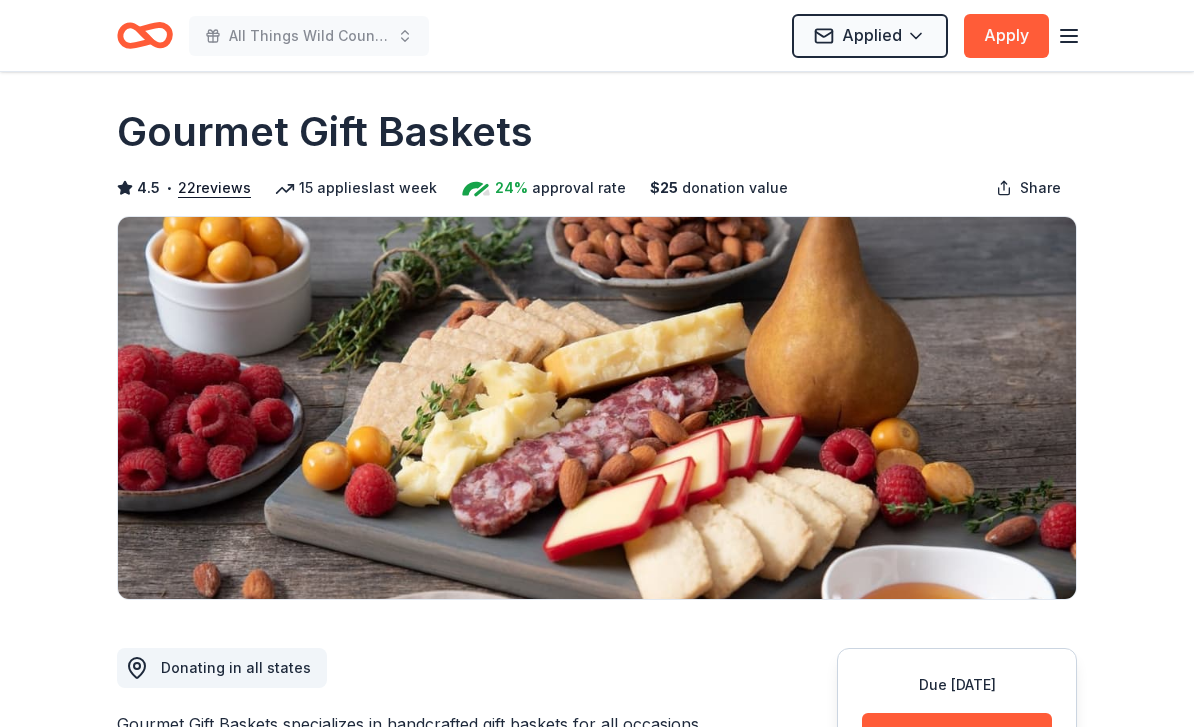 scroll, scrollTop: 0, scrollLeft: 0, axis: both 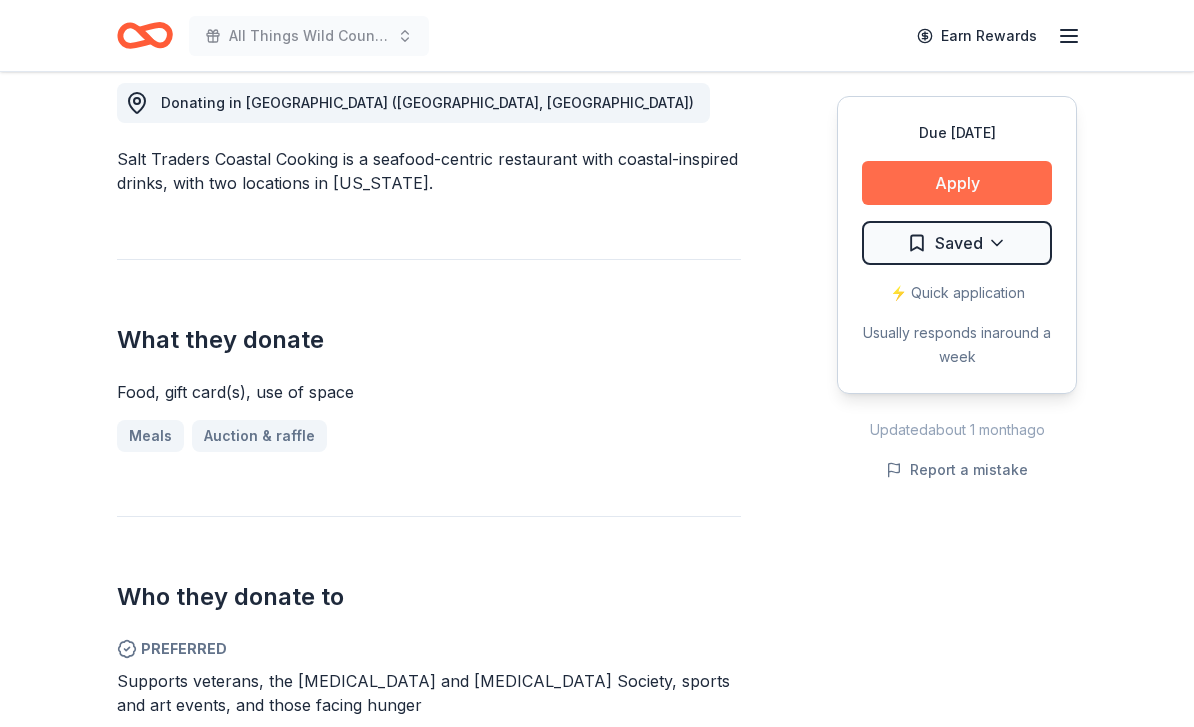 click on "Apply" at bounding box center [957, 183] 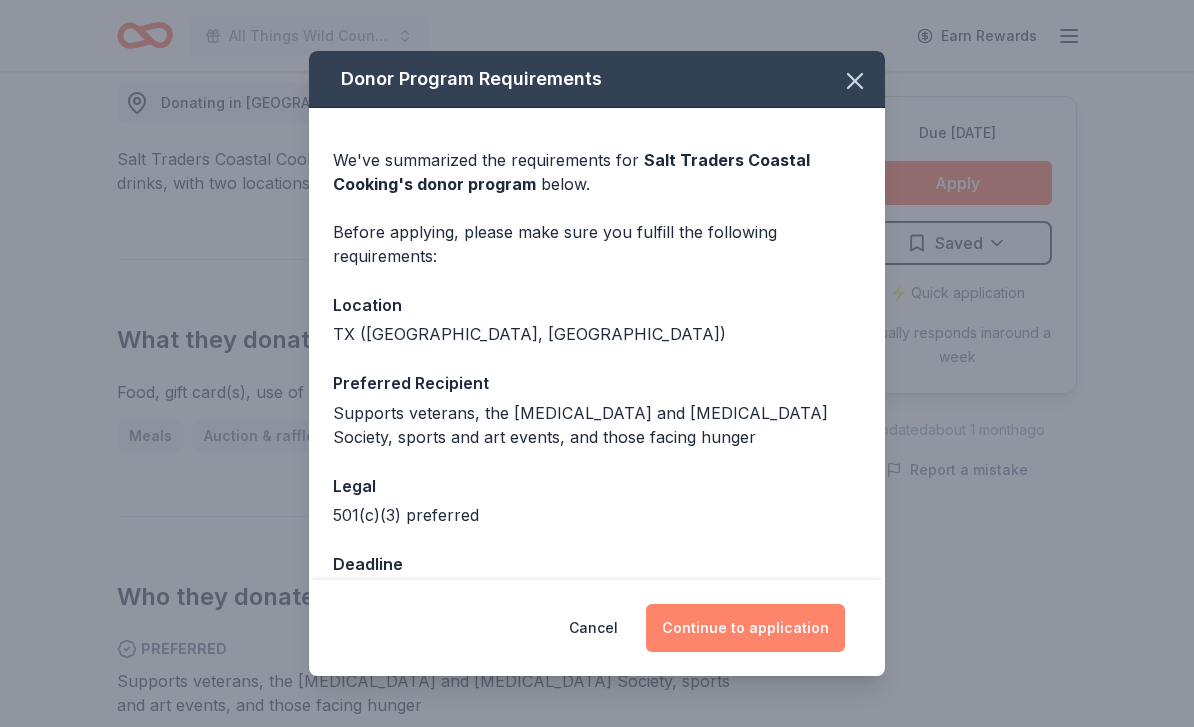click on "Continue to application" at bounding box center [745, 628] 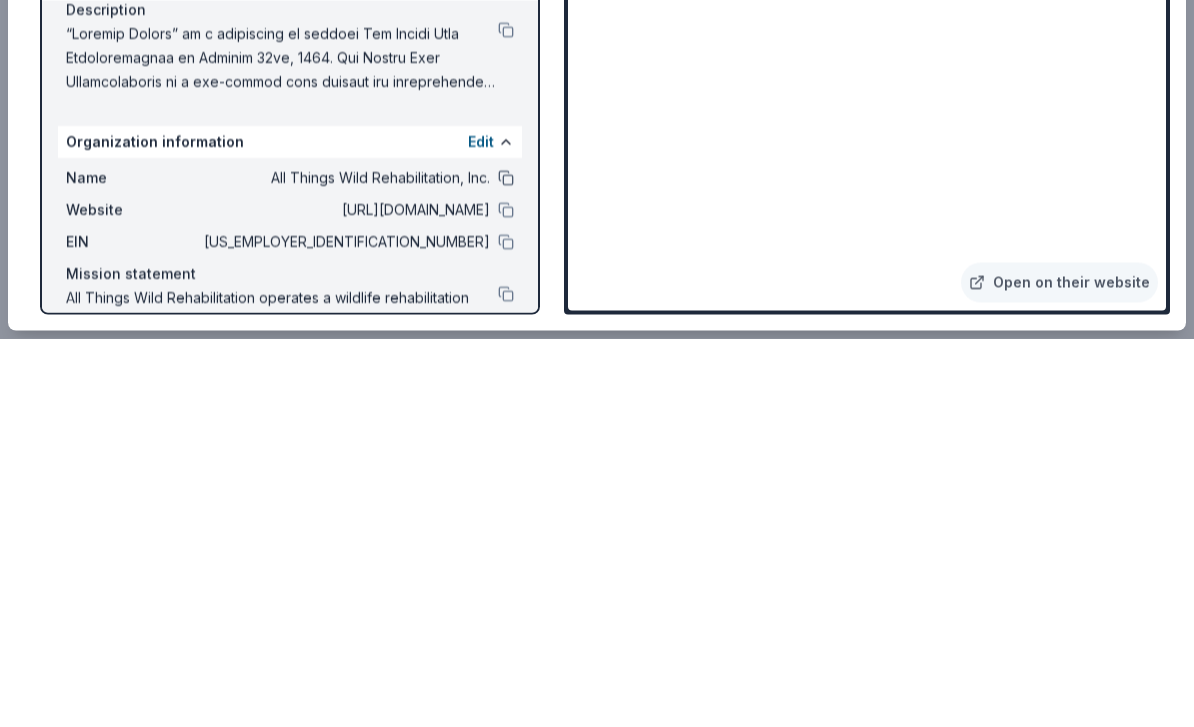 click at bounding box center (506, 567) 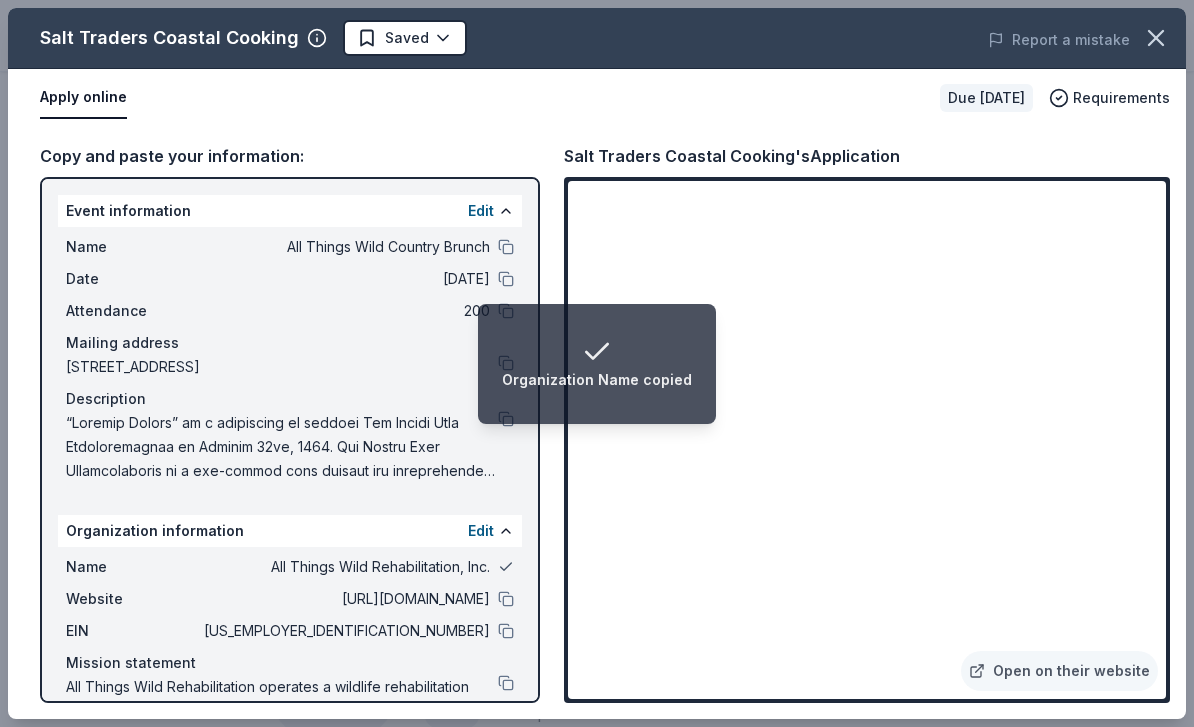 scroll, scrollTop: 1004, scrollLeft: 0, axis: vertical 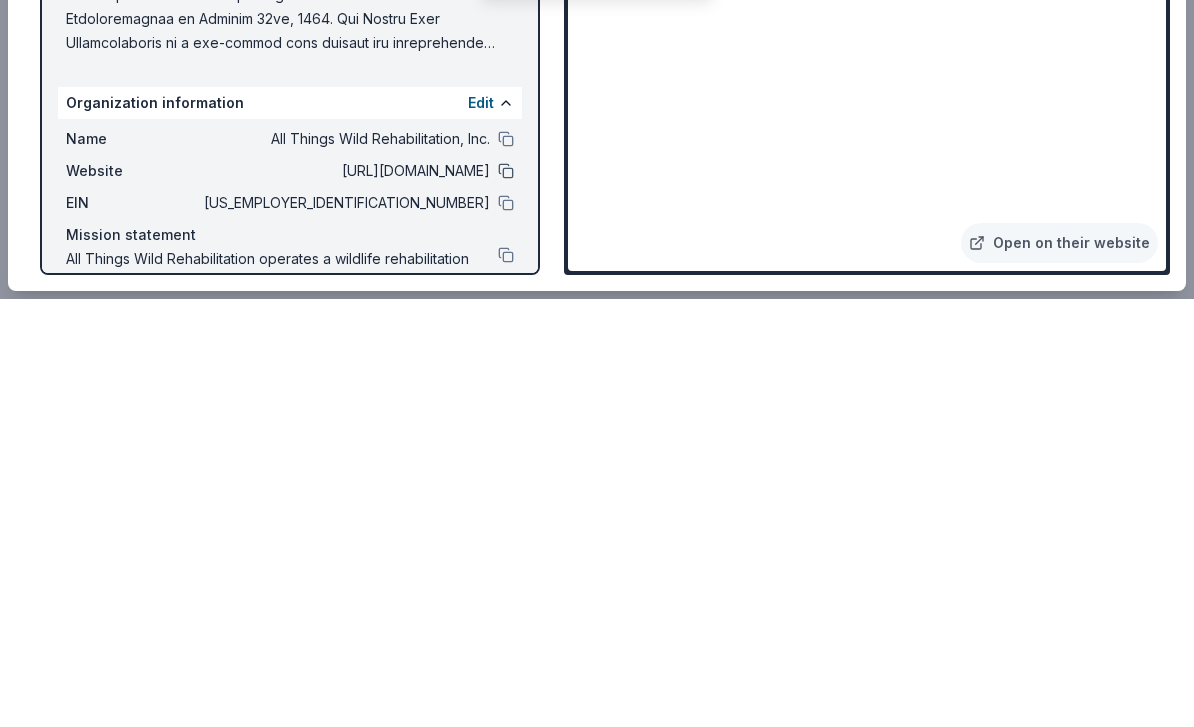 click at bounding box center (506, 599) 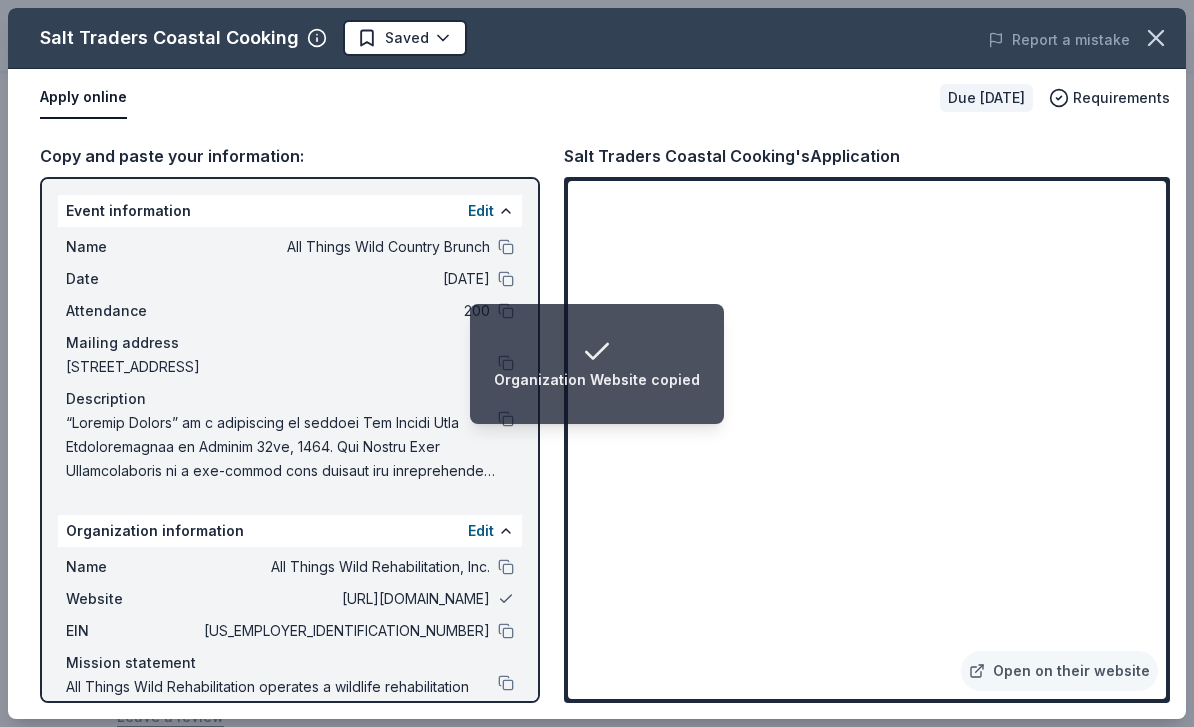 scroll, scrollTop: 1472, scrollLeft: 0, axis: vertical 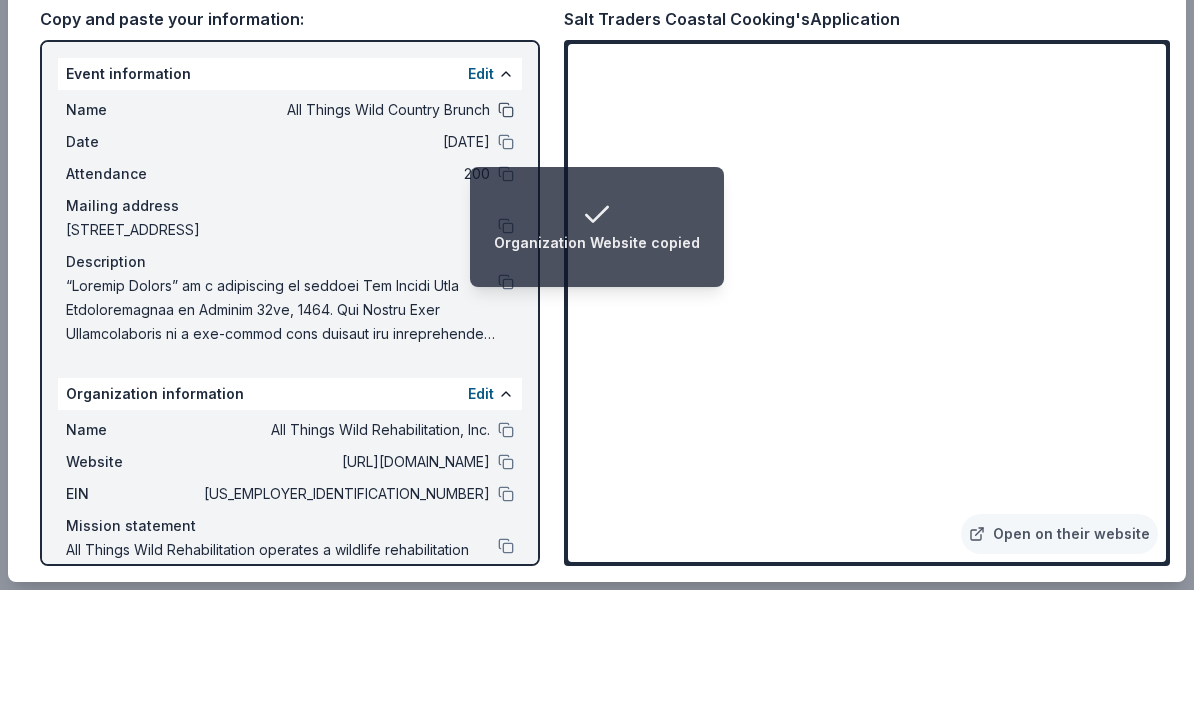 click at bounding box center [506, 247] 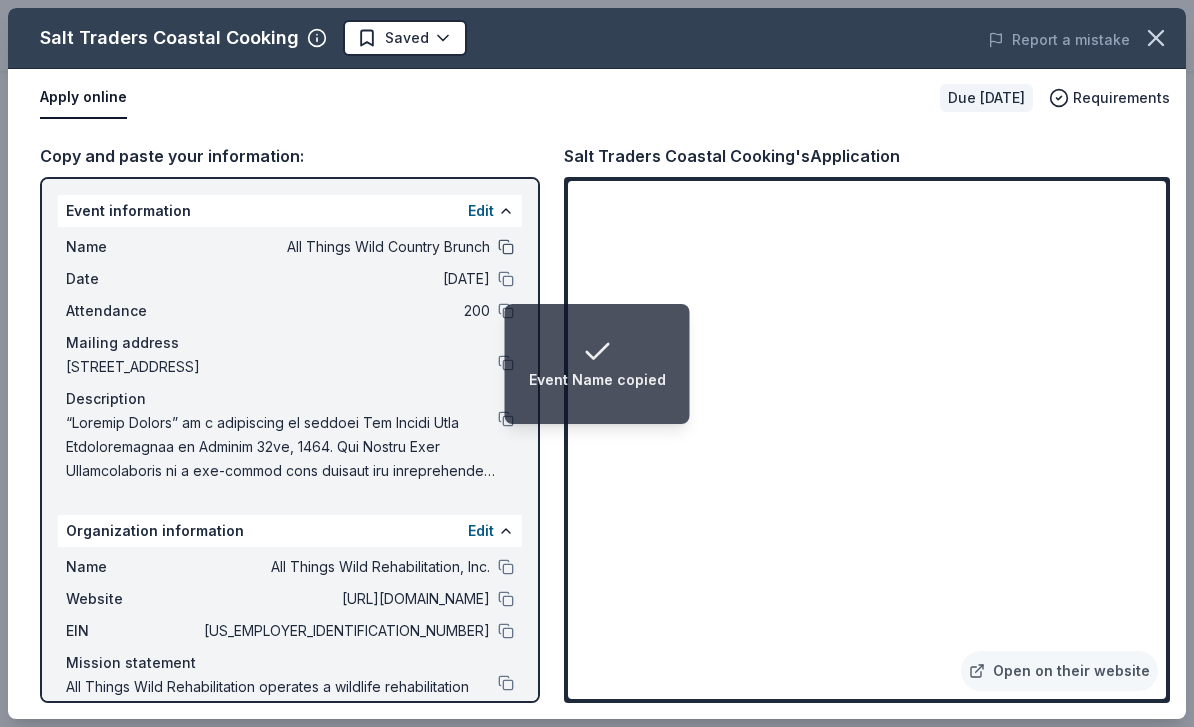 scroll, scrollTop: 2159, scrollLeft: 0, axis: vertical 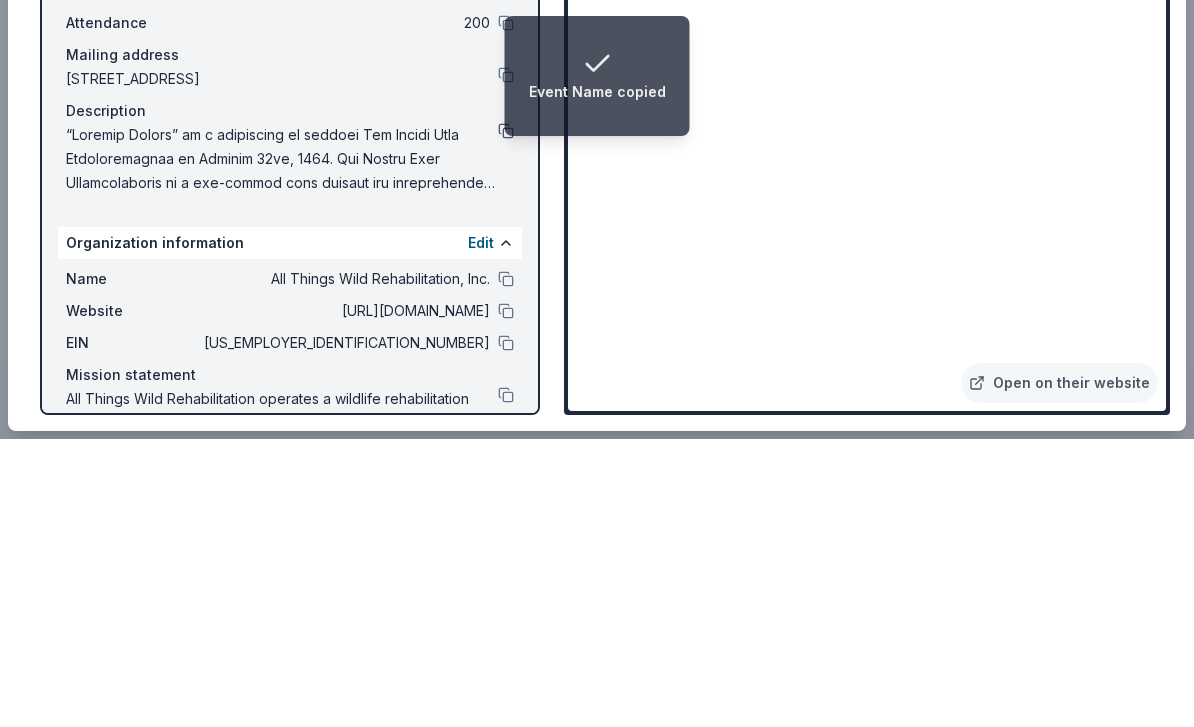 click at bounding box center (506, 419) 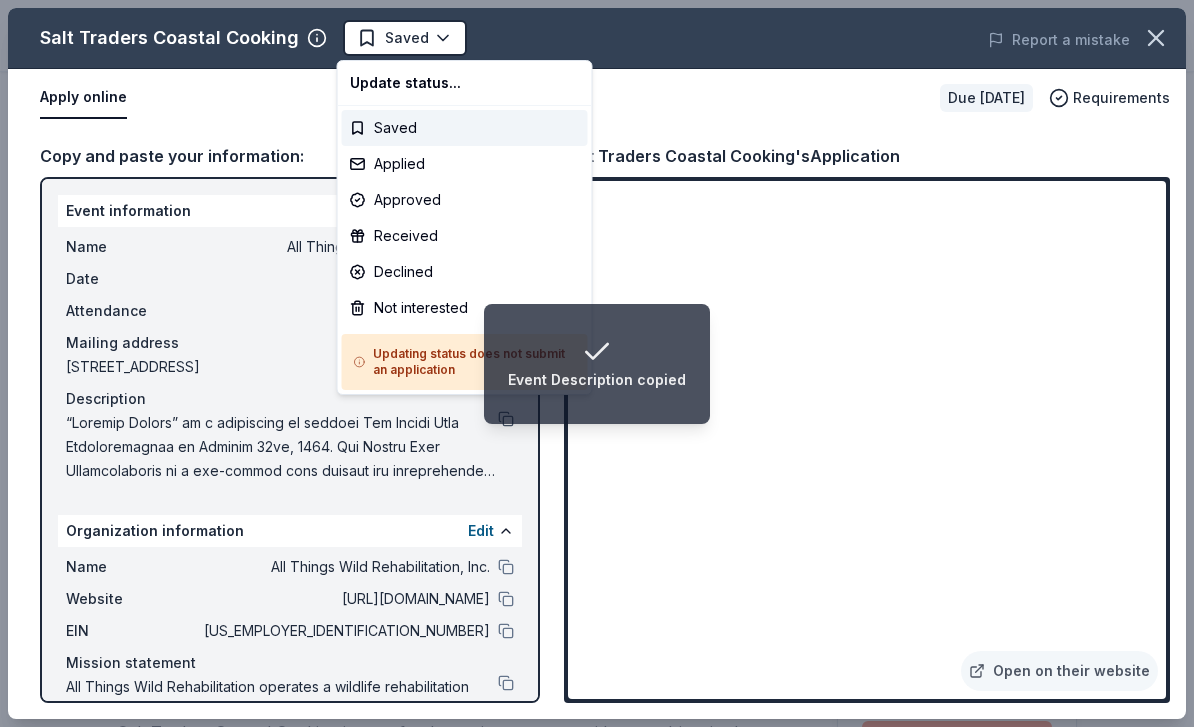 scroll, scrollTop: 0, scrollLeft: 0, axis: both 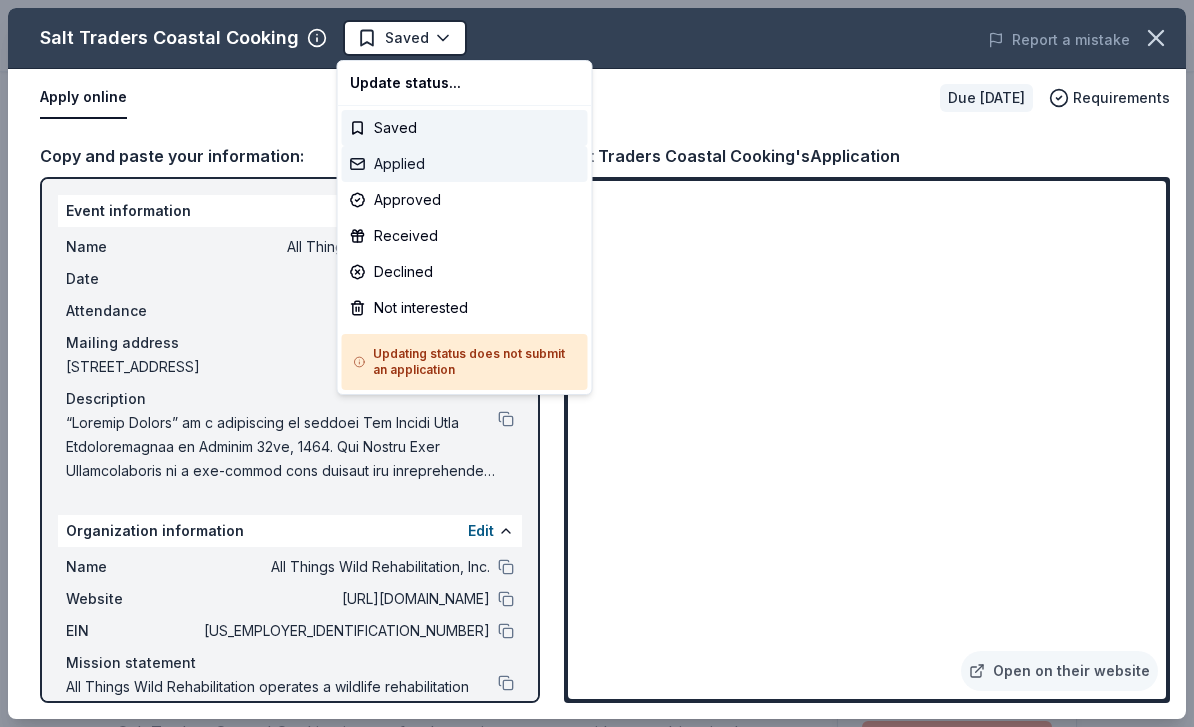 click on "Applied" at bounding box center [465, 164] 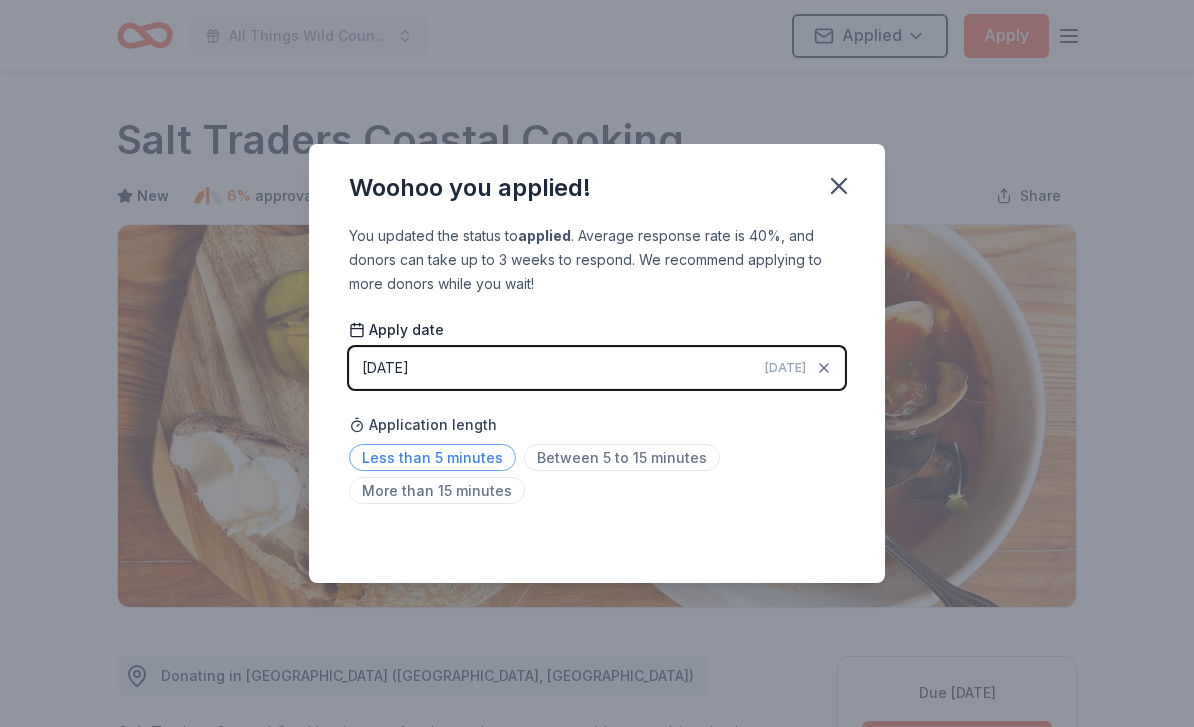 click on "Less than 5 minutes" at bounding box center [432, 457] 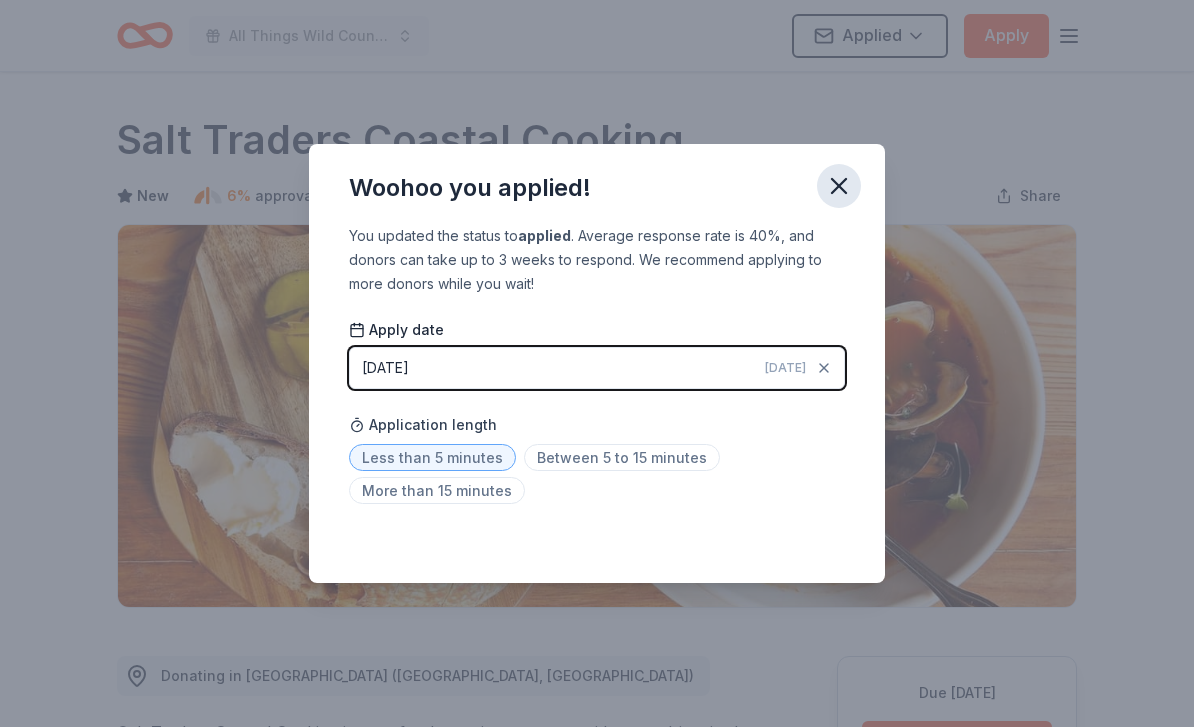 click 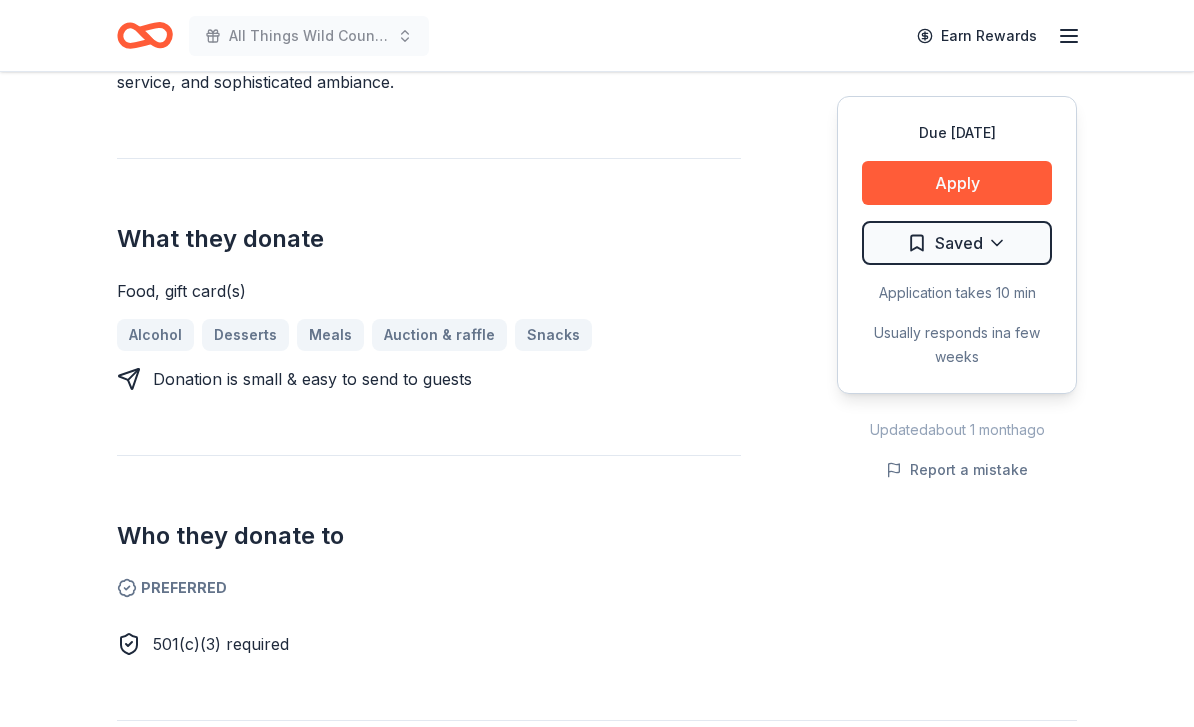 scroll, scrollTop: 805, scrollLeft: 0, axis: vertical 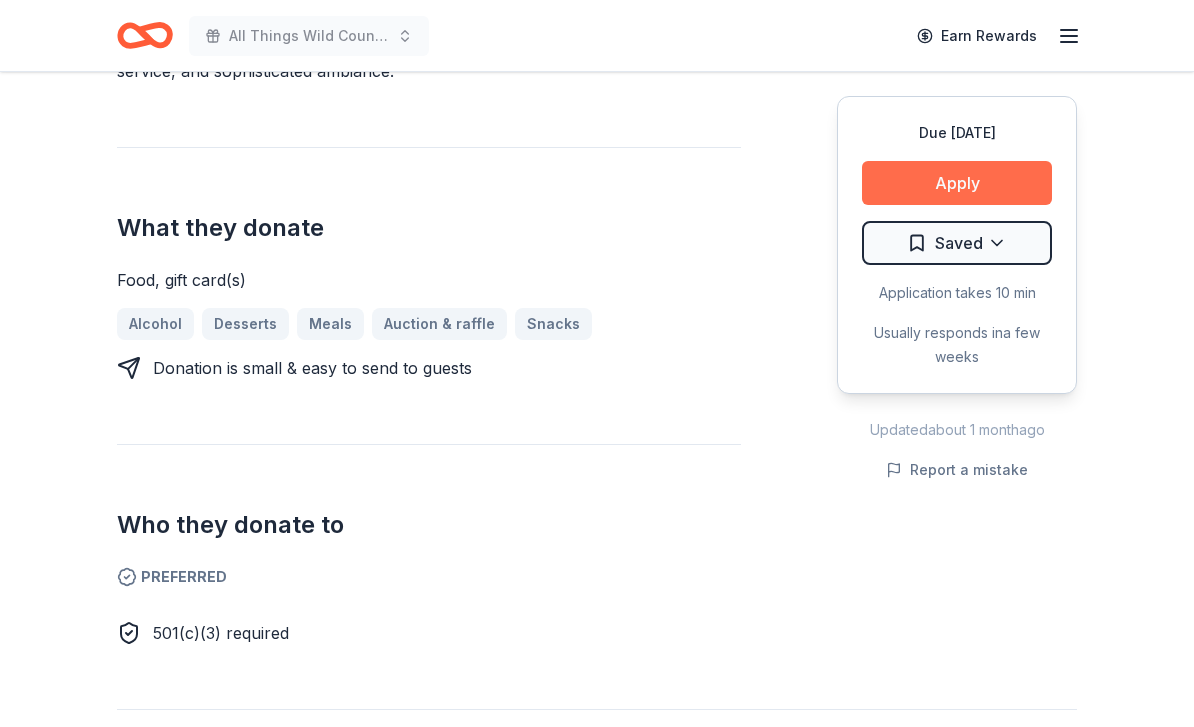 click on "Apply" at bounding box center (957, 183) 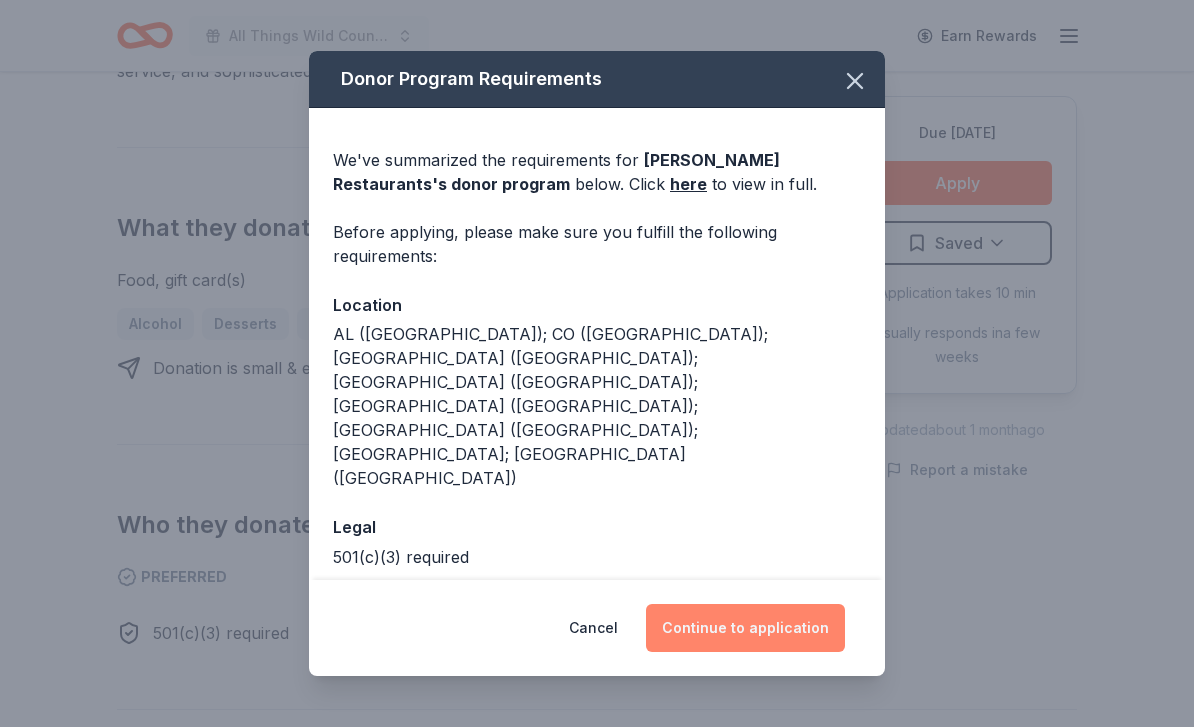 click on "Continue to application" at bounding box center (745, 628) 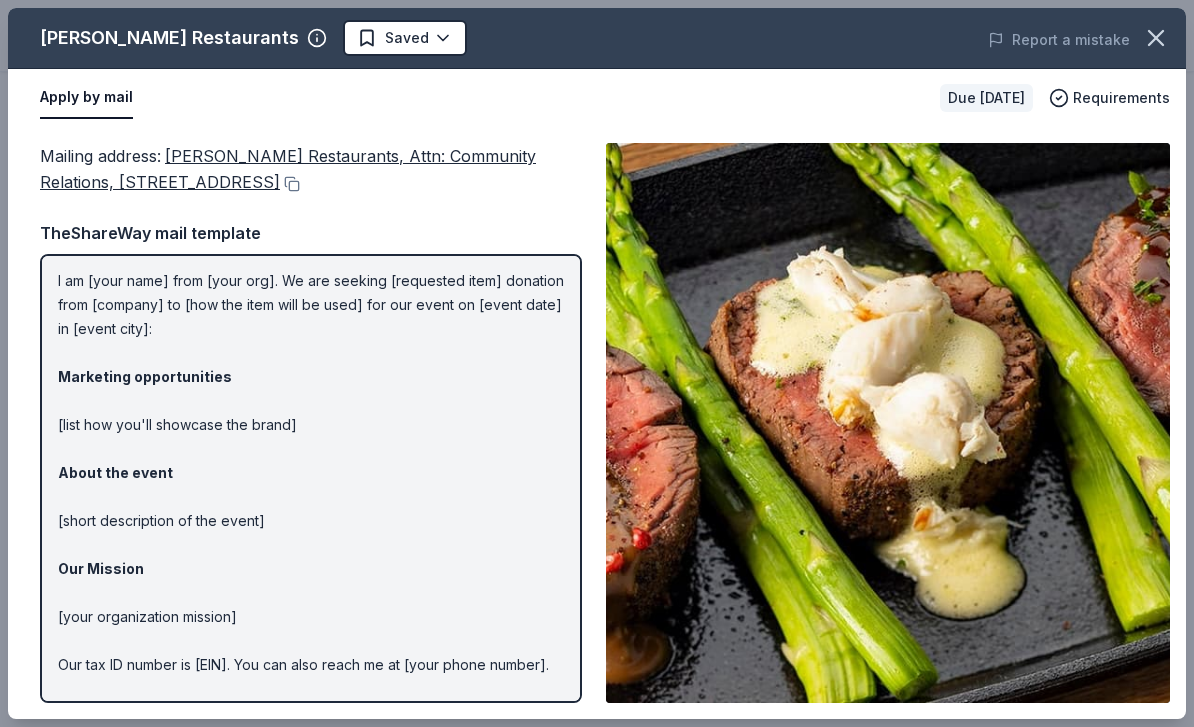 scroll, scrollTop: 50, scrollLeft: 0, axis: vertical 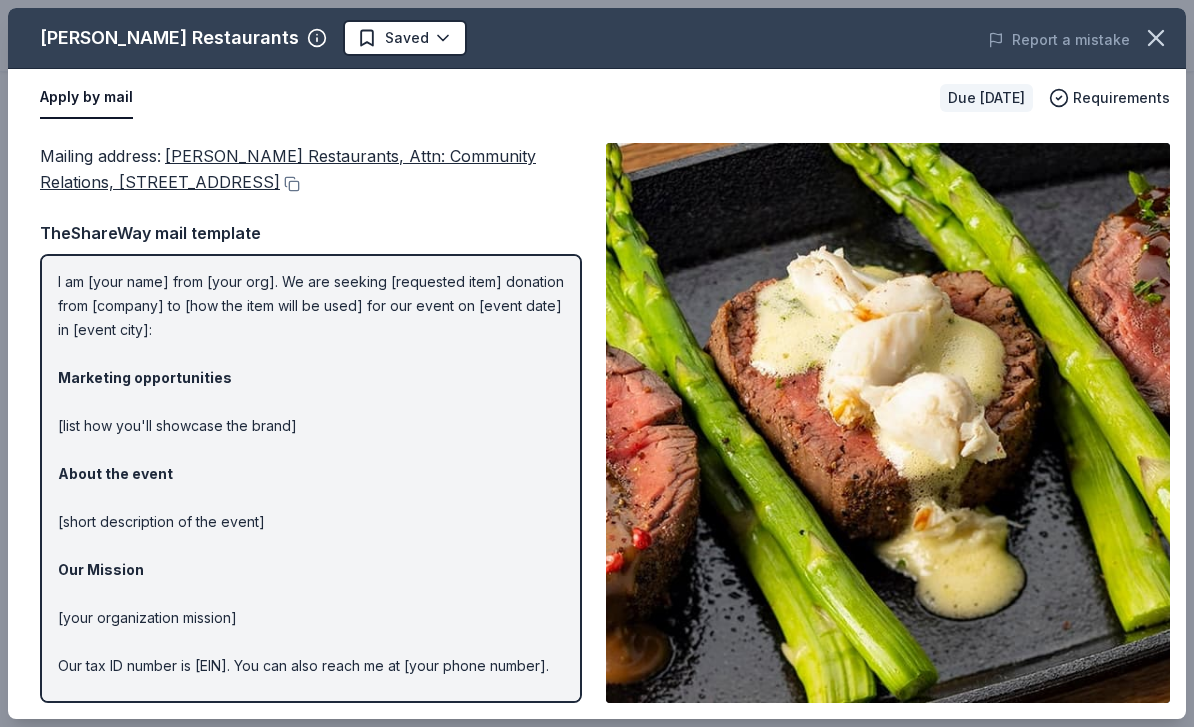 click on "Hi [name/there],
I am [your name] from [your org]. We are seeking [requested item] donation from [company] to [how the item will be used] for our event on [event date] in [event city]:
Marketing opportunities
[list how you'll showcase the brand]
About the event
[short description of the event]
Our Mission
[your organization mission]
Our tax ID number is [EIN]. You can also reach me at [your phone number].
Best,
[your name]" at bounding box center [311, 486] 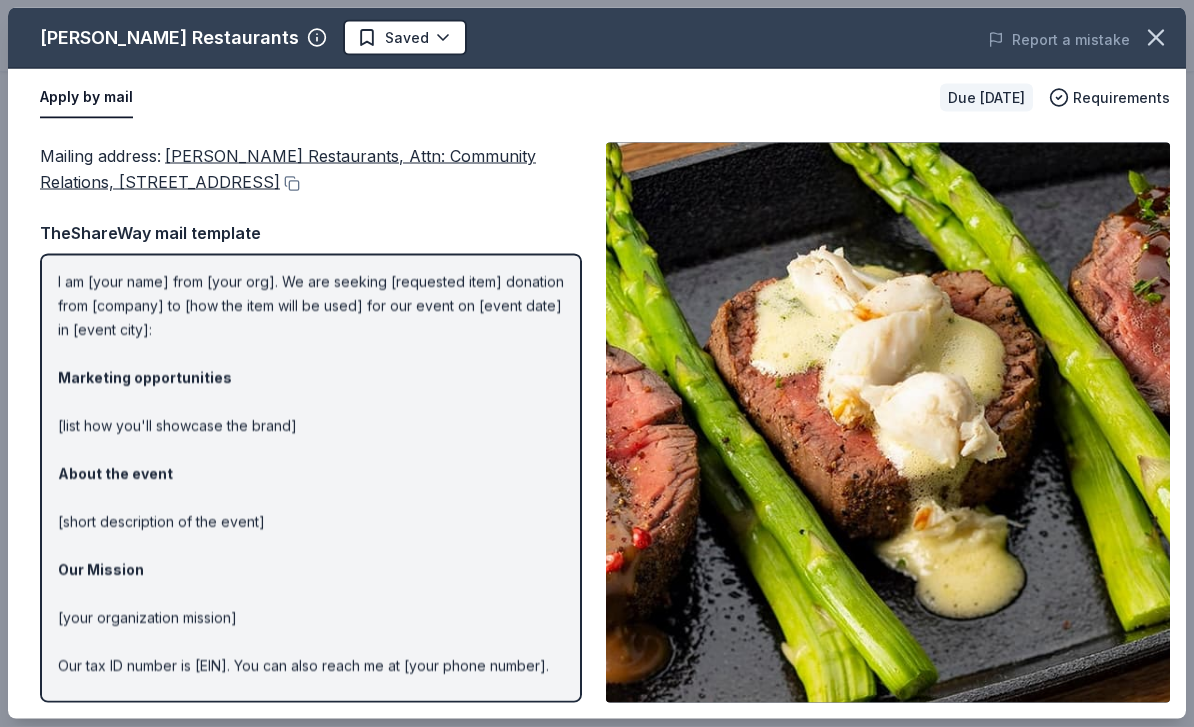 scroll, scrollTop: 1204, scrollLeft: 0, axis: vertical 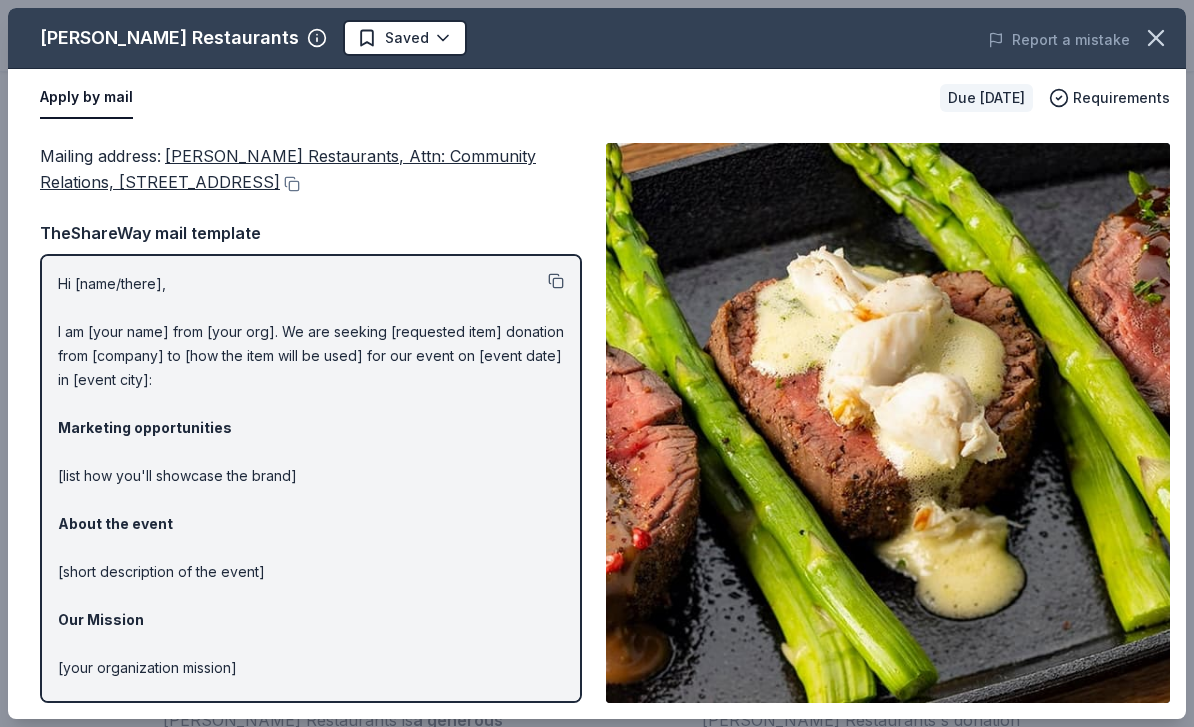 click at bounding box center (556, 281) 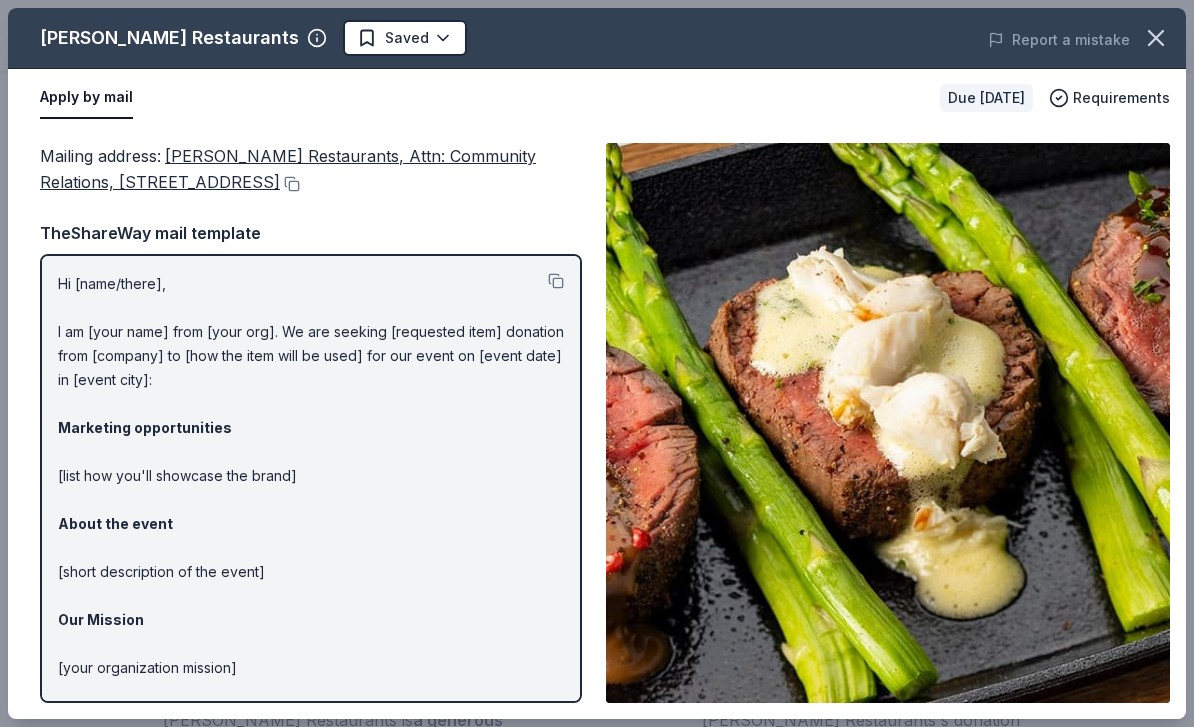 click on "Hi [name/there],
I am [your name] from [your org]. We are seeking [requested item] donation from [company] to [how the item will be used] for our event on [event date] in [event city]:
Marketing opportunities
[list how you'll showcase the brand]
About the event
[short description of the event]
Our Mission
[your organization mission]
Our tax ID number is [EIN]. You can also reach me at [your phone number].
Best,
[your name]" at bounding box center (311, 536) 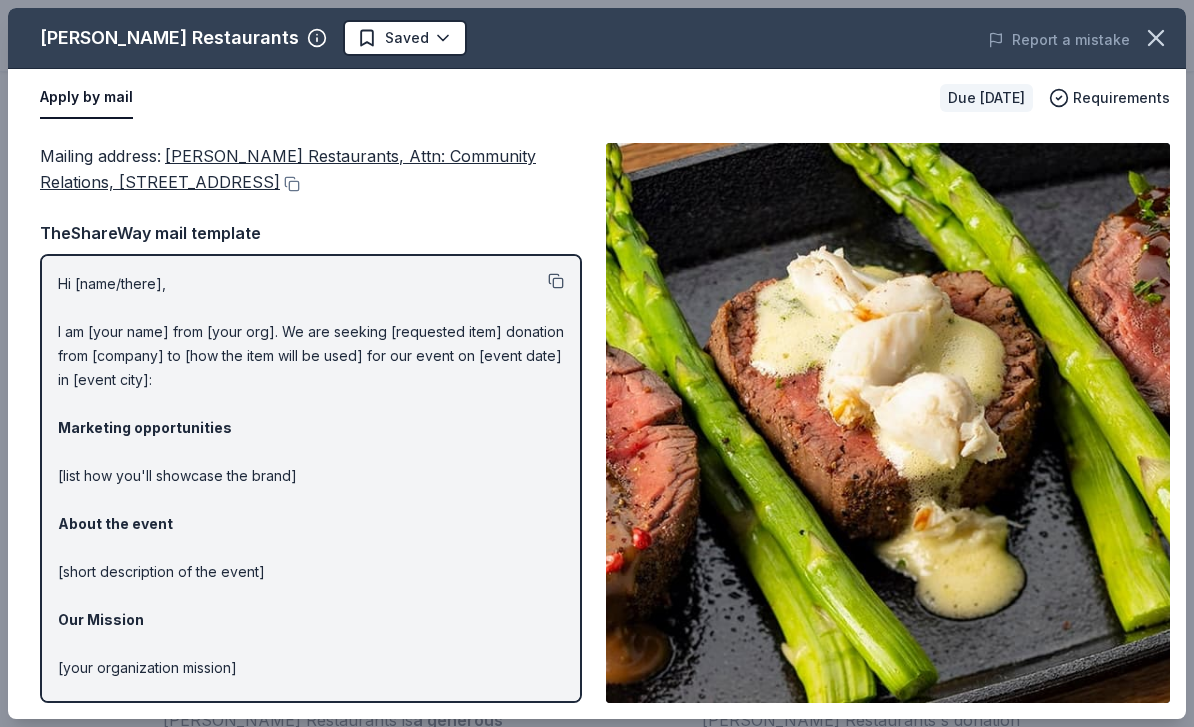 click at bounding box center [556, 281] 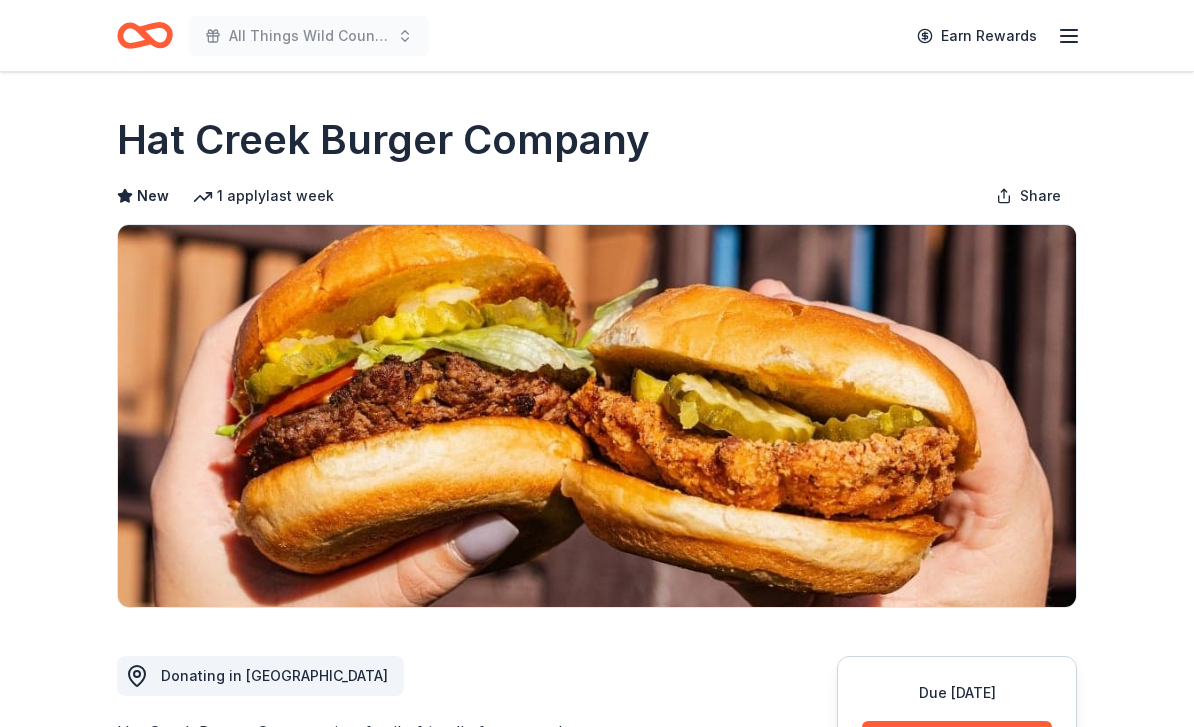 scroll, scrollTop: 0, scrollLeft: 0, axis: both 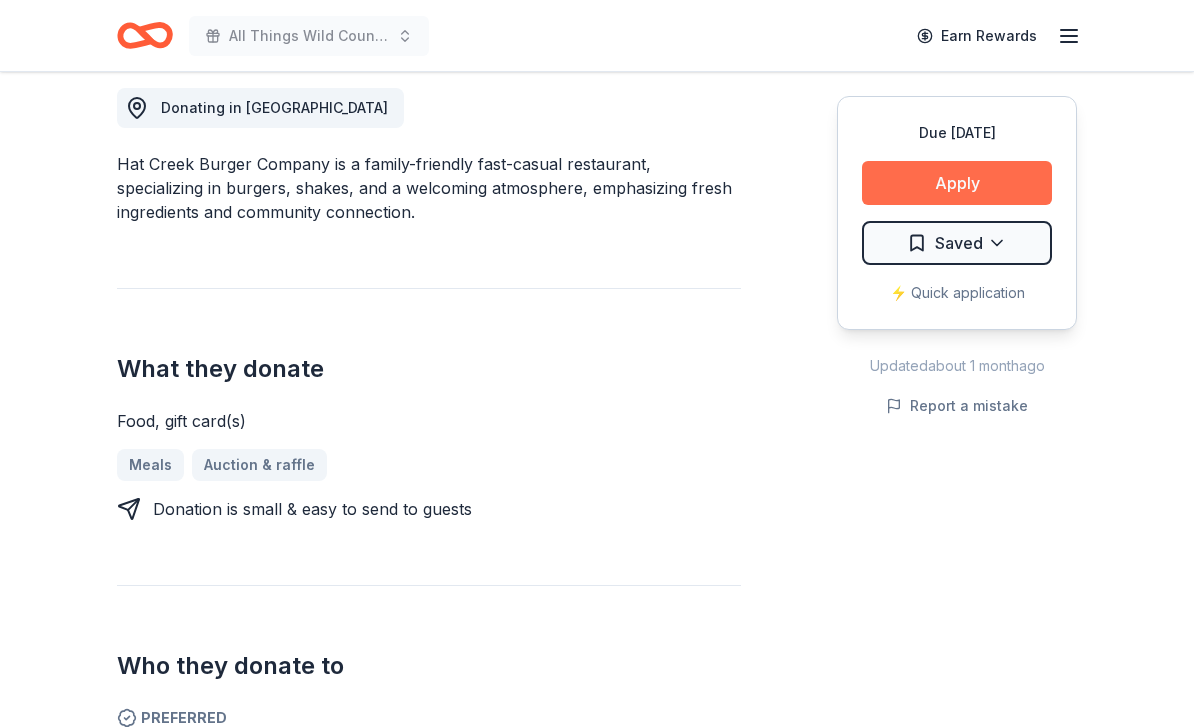 click on "Apply" at bounding box center [957, 183] 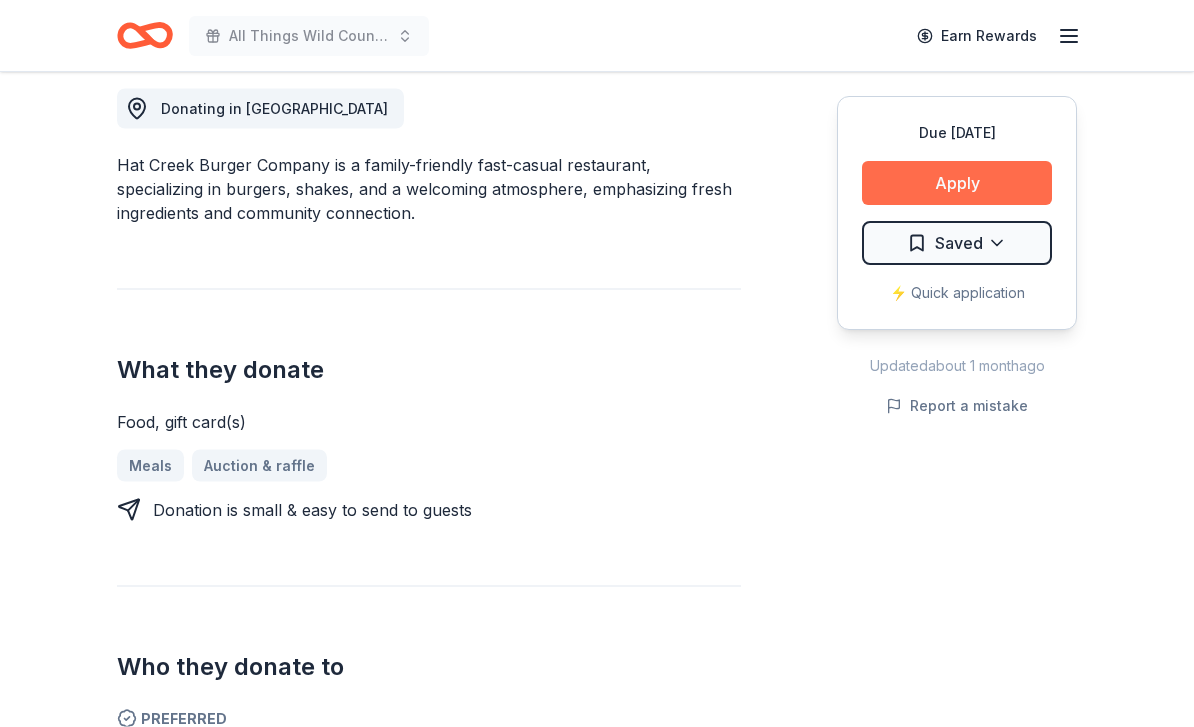 scroll, scrollTop: 568, scrollLeft: 0, axis: vertical 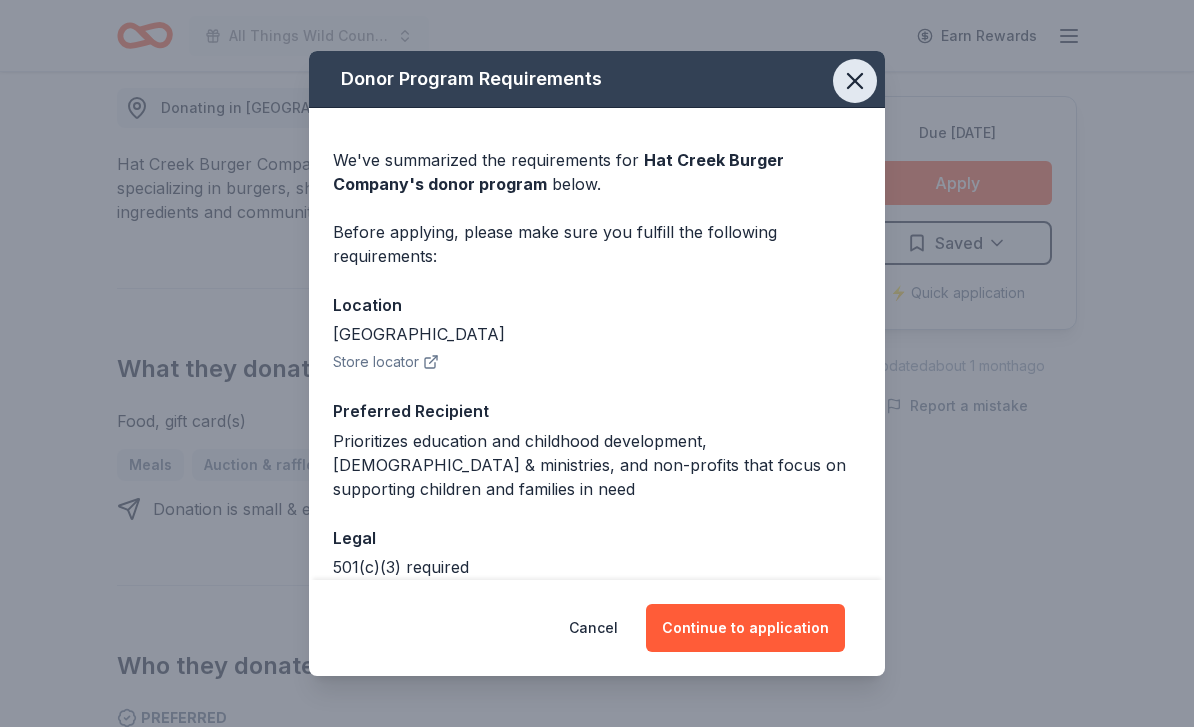 click 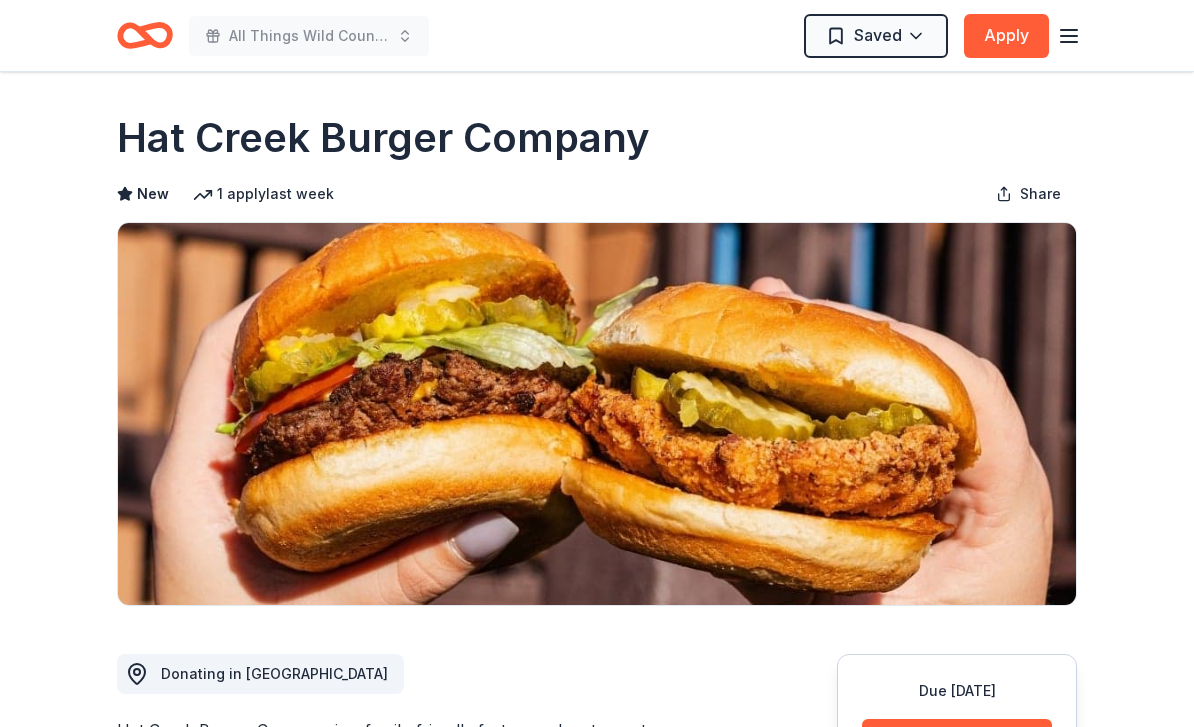 scroll, scrollTop: 0, scrollLeft: 0, axis: both 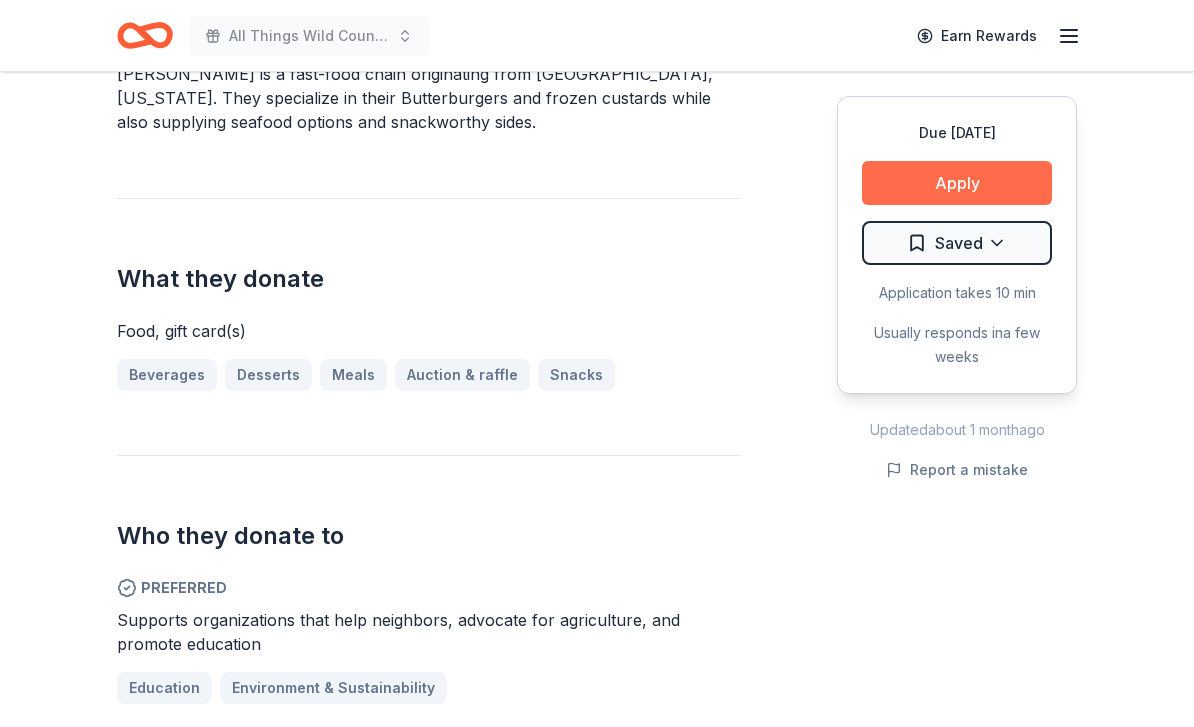 click on "Apply" at bounding box center (957, 183) 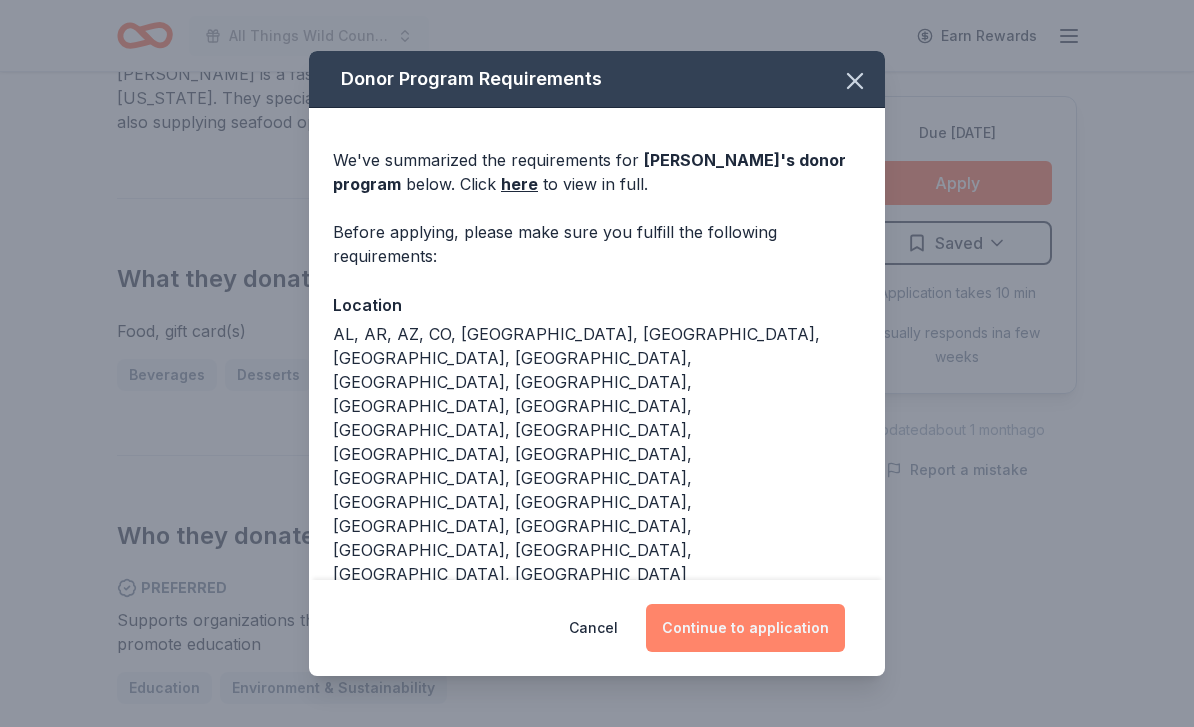click on "Continue to application" at bounding box center (745, 628) 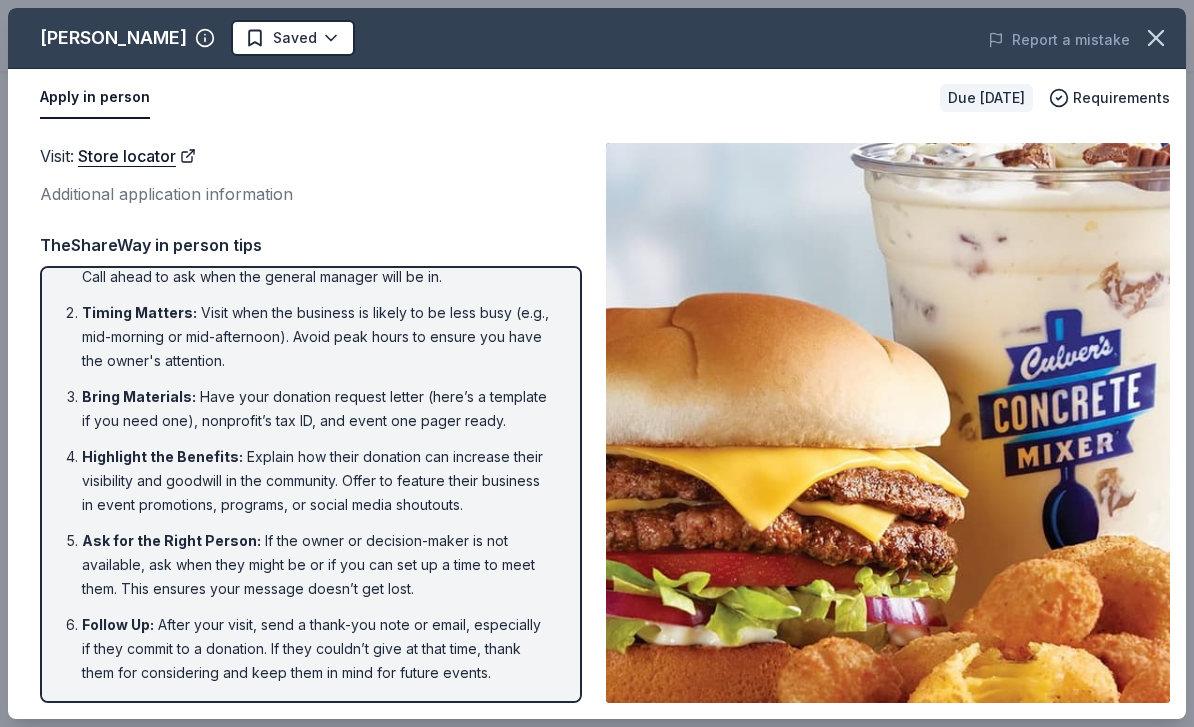 scroll, scrollTop: 42, scrollLeft: 0, axis: vertical 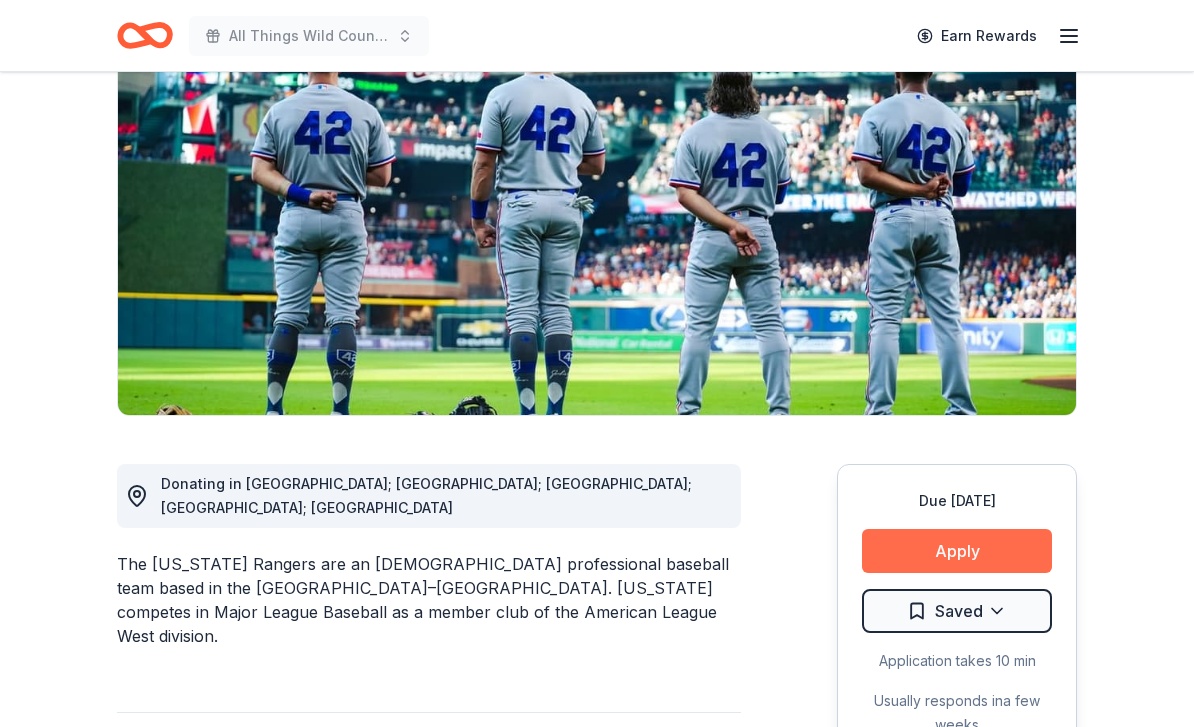 click on "Apply" at bounding box center (957, 551) 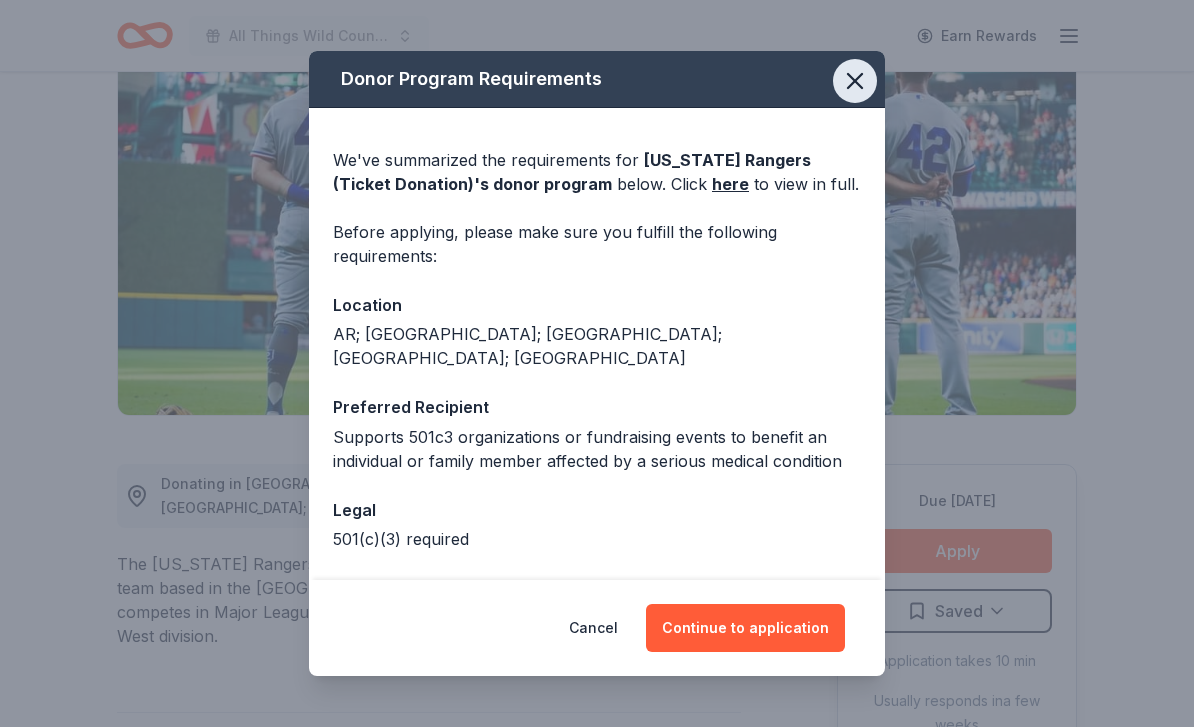click 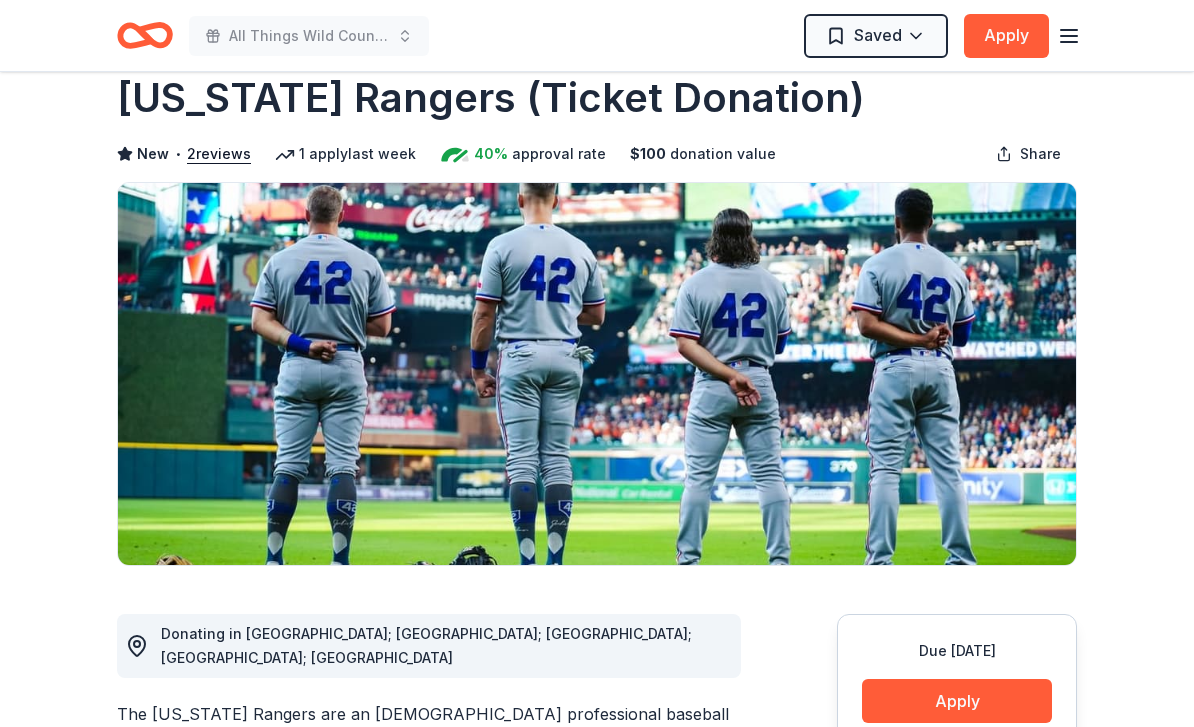 scroll, scrollTop: 0, scrollLeft: 0, axis: both 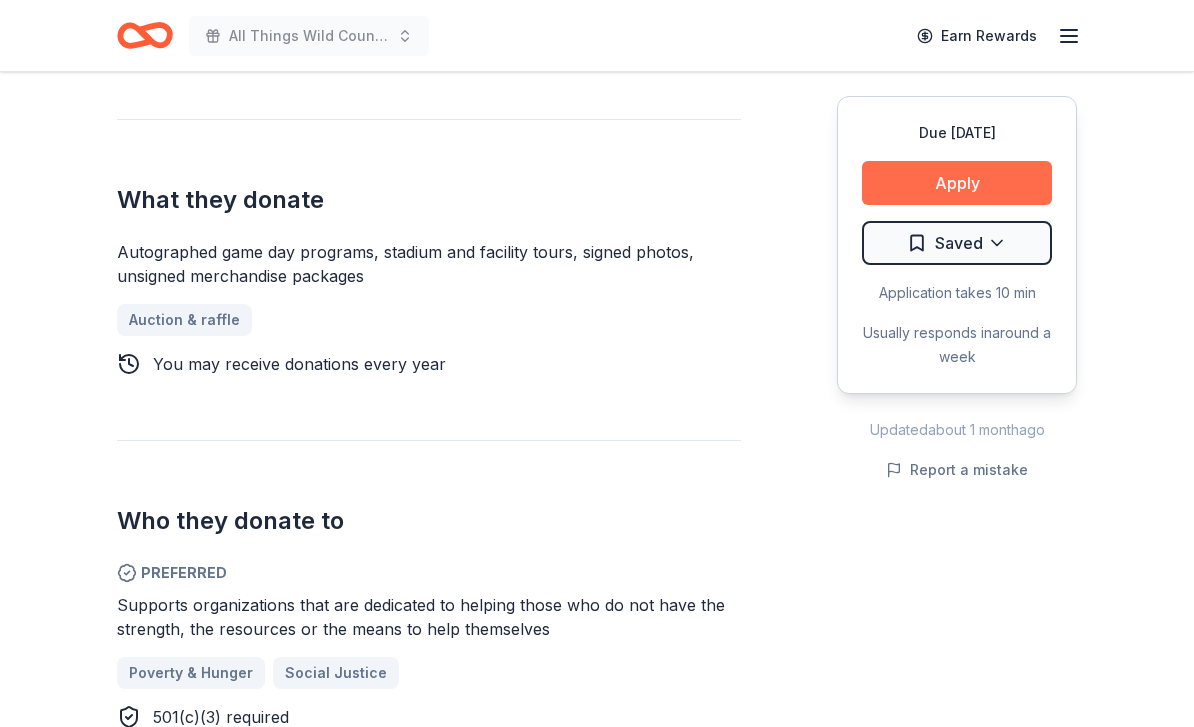 click on "Apply" at bounding box center [957, 183] 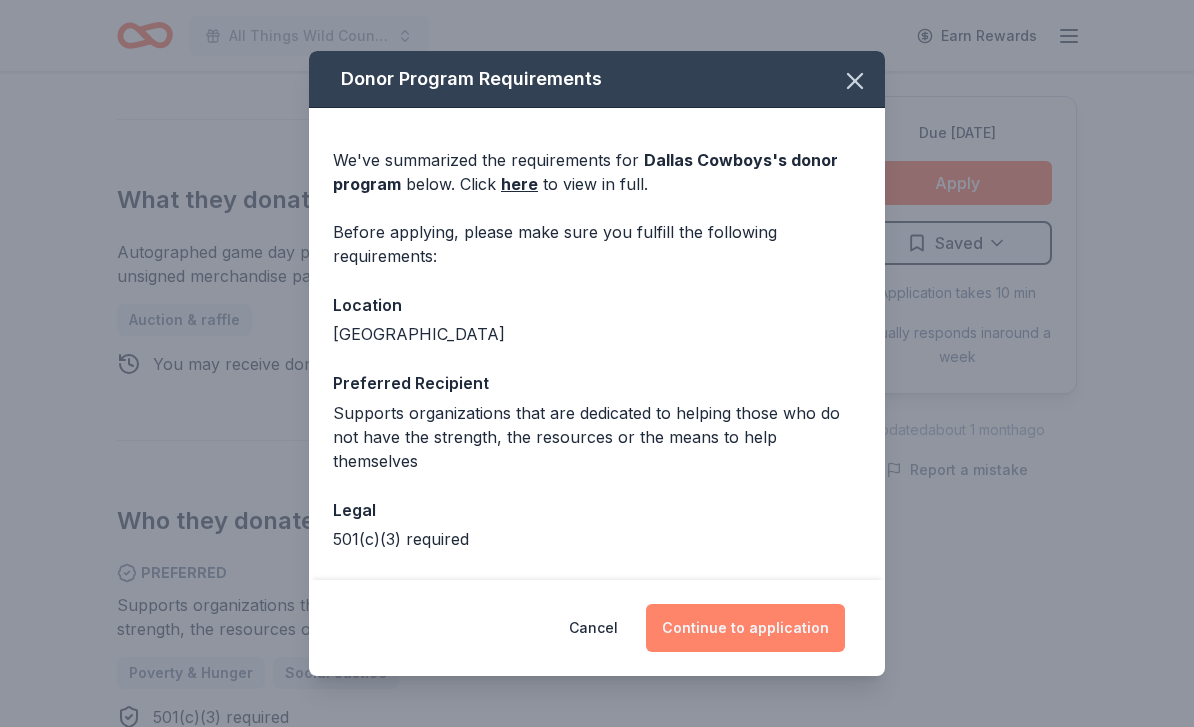 click on "Continue to application" at bounding box center (745, 628) 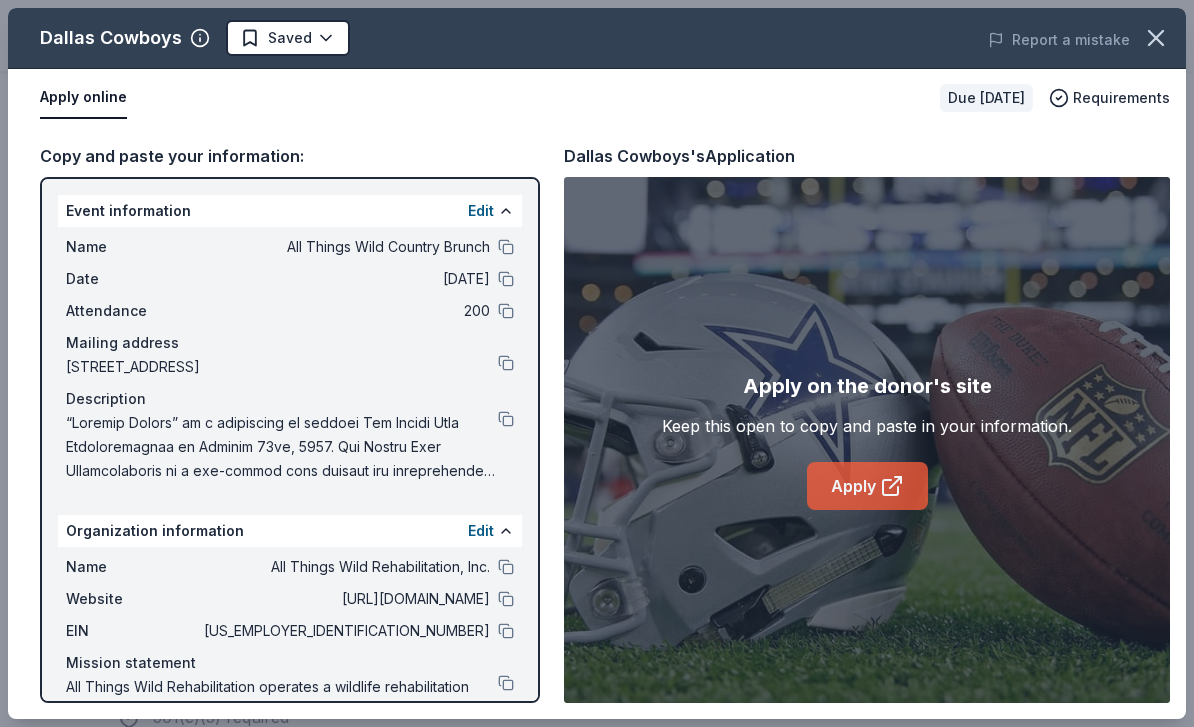 click 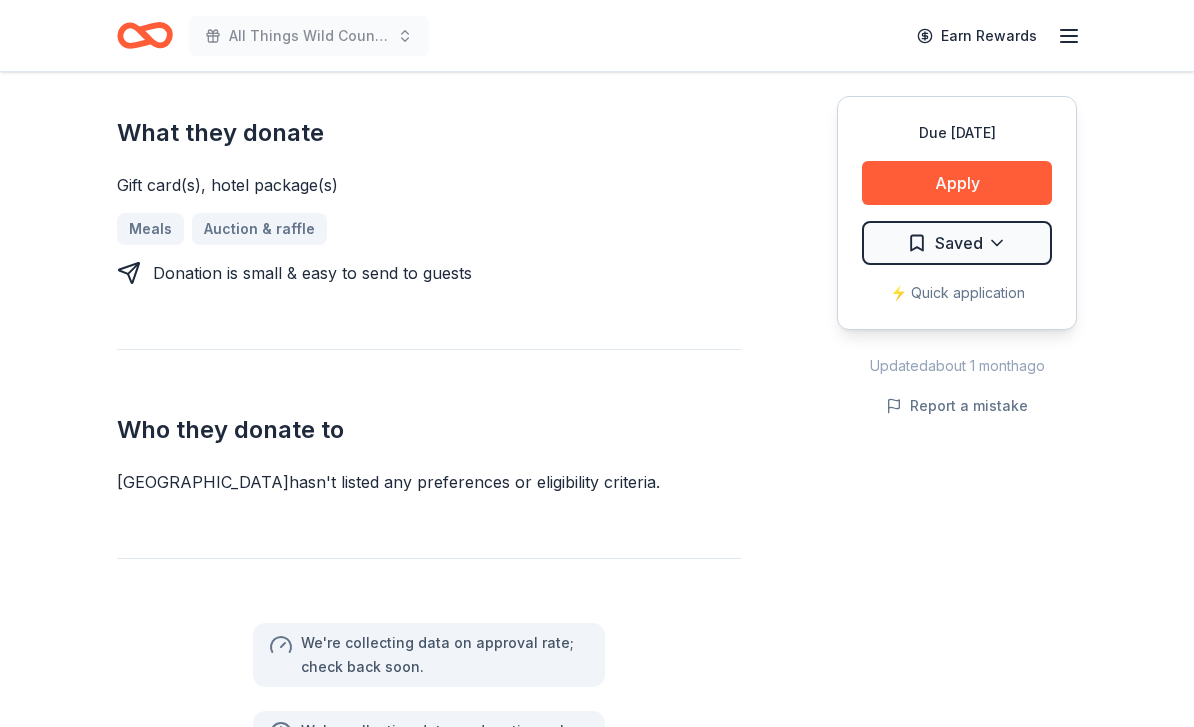scroll, scrollTop: 815, scrollLeft: 0, axis: vertical 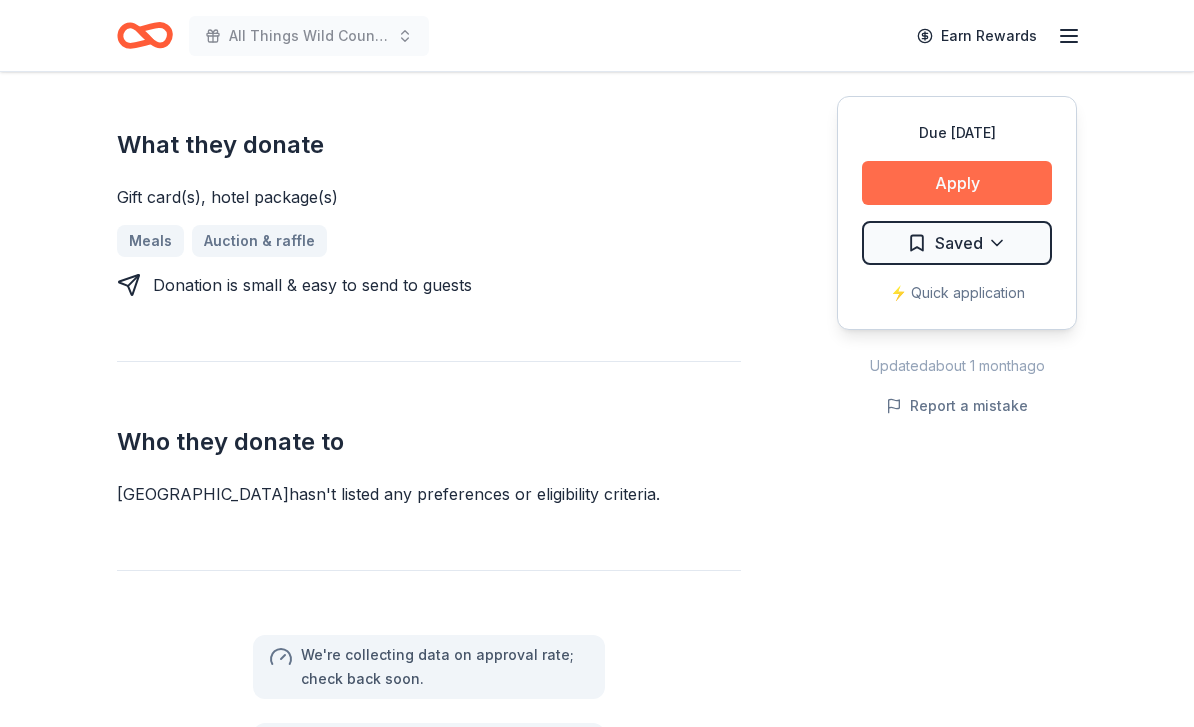 click on "Apply" at bounding box center [957, 183] 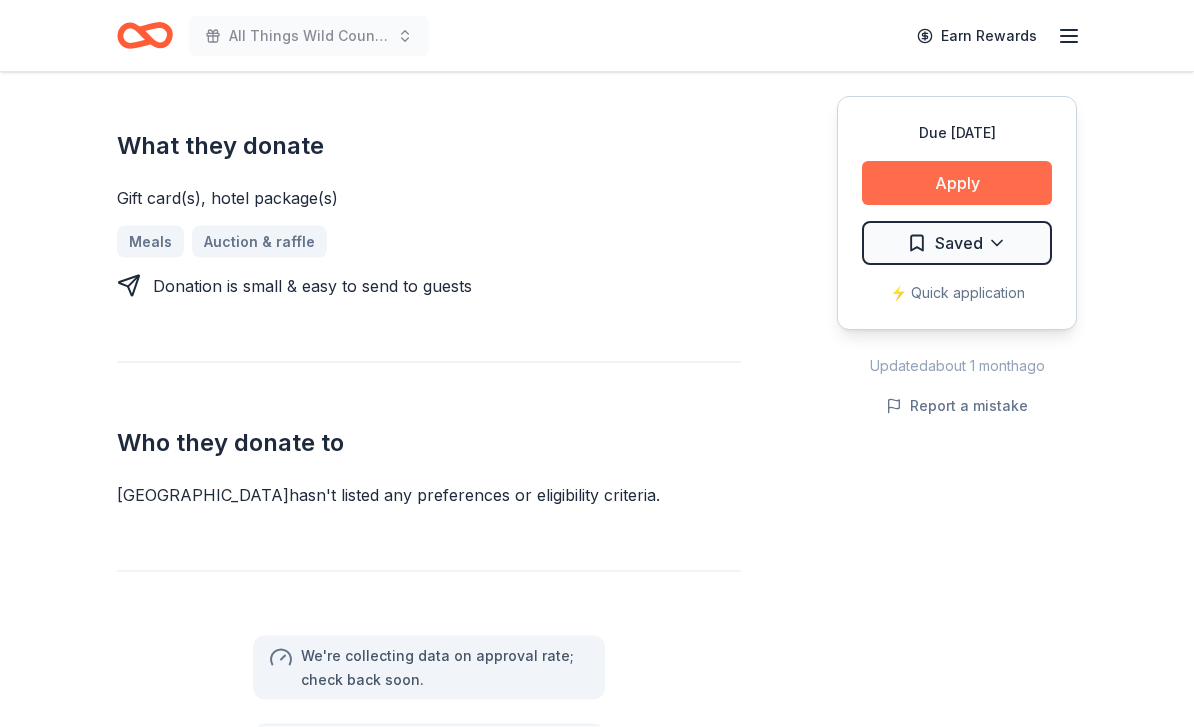 scroll, scrollTop: 816, scrollLeft: 0, axis: vertical 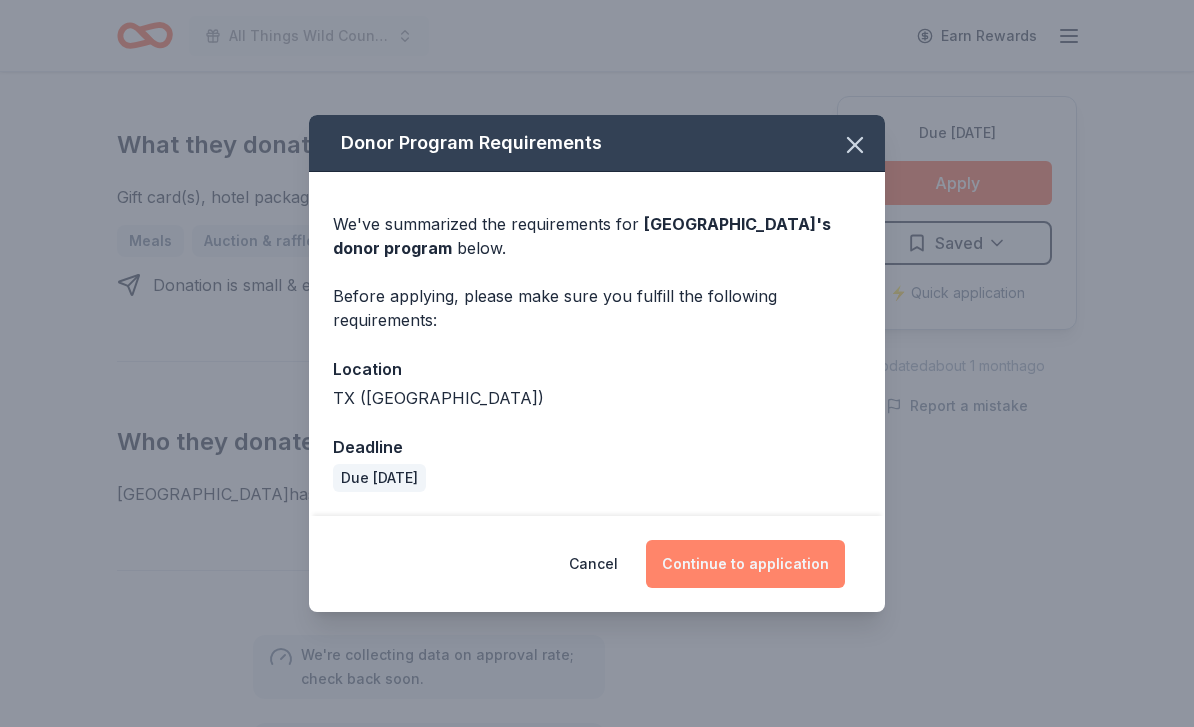 click on "Continue to application" at bounding box center [745, 564] 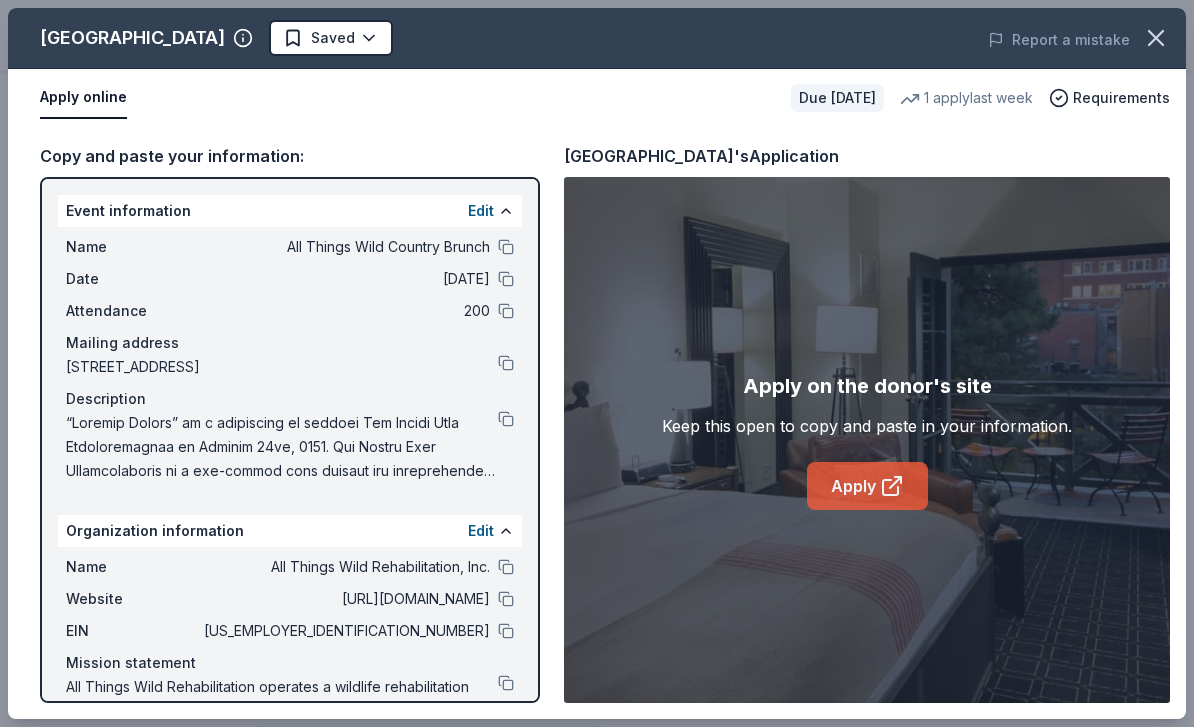 click 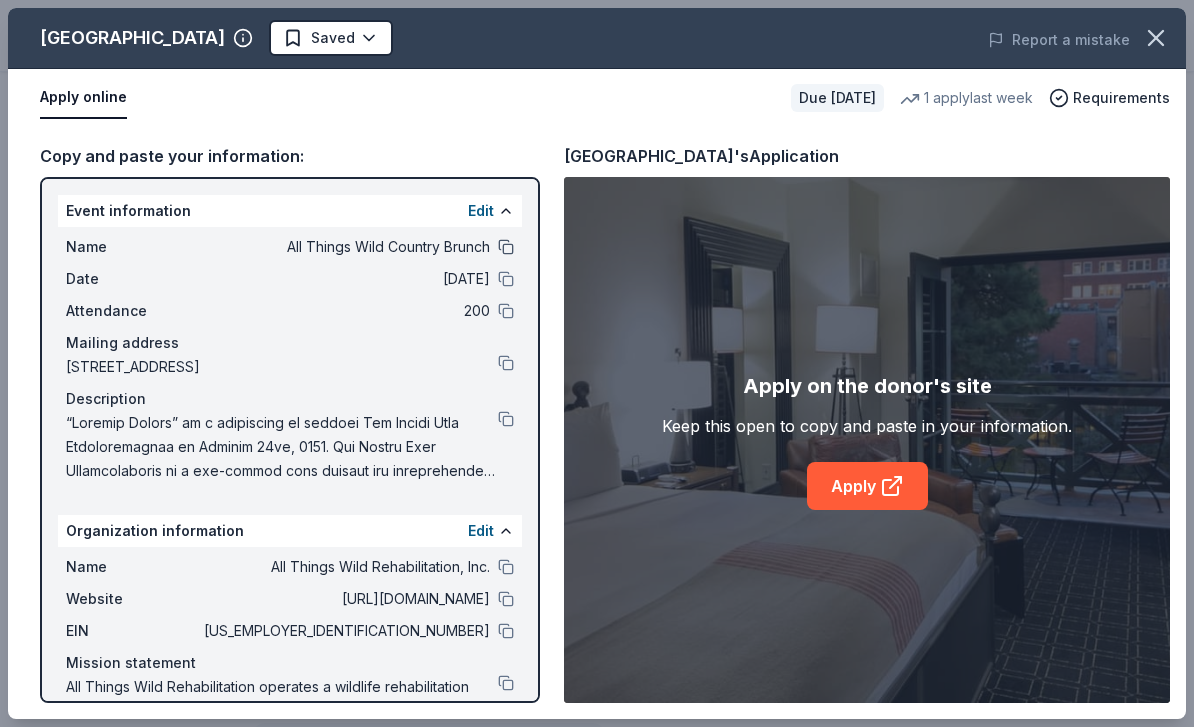 click at bounding box center [506, 247] 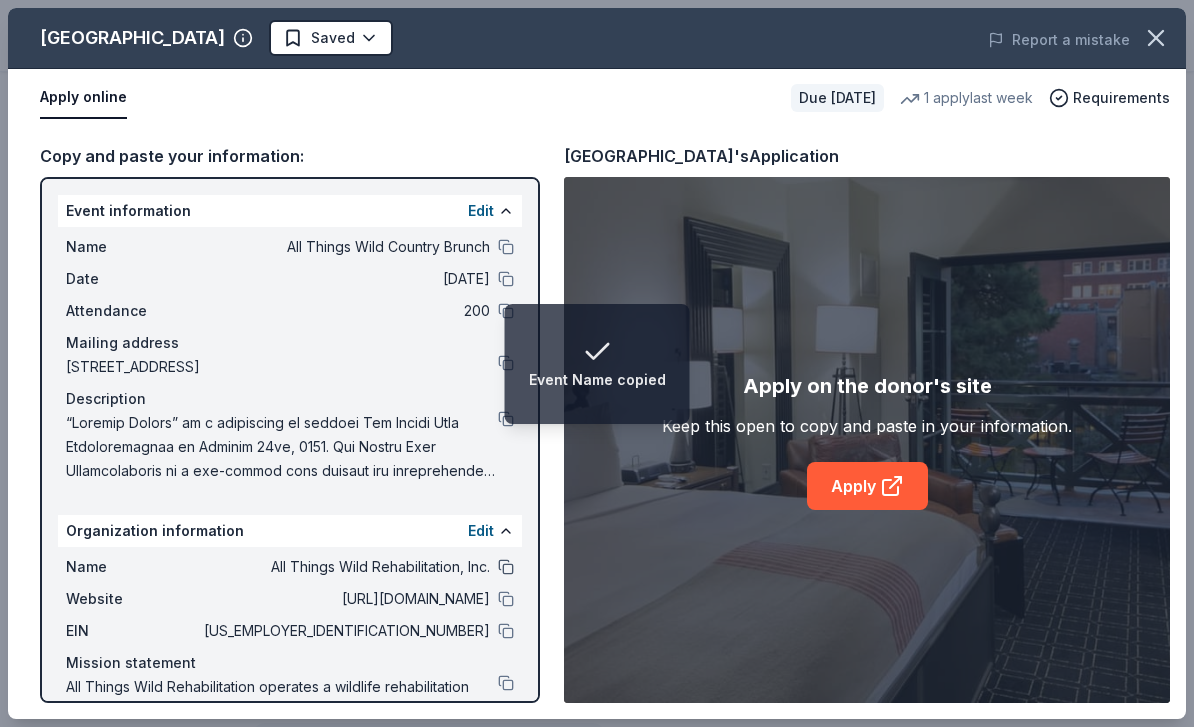 click at bounding box center [506, 567] 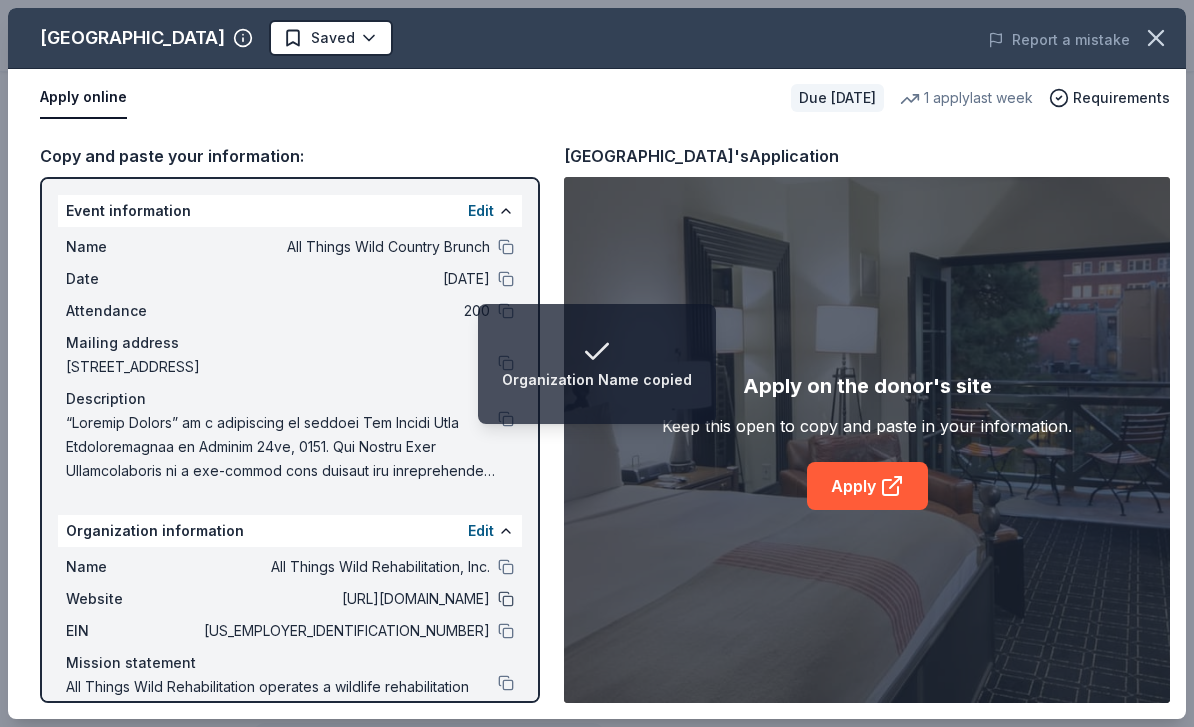 click at bounding box center (506, 599) 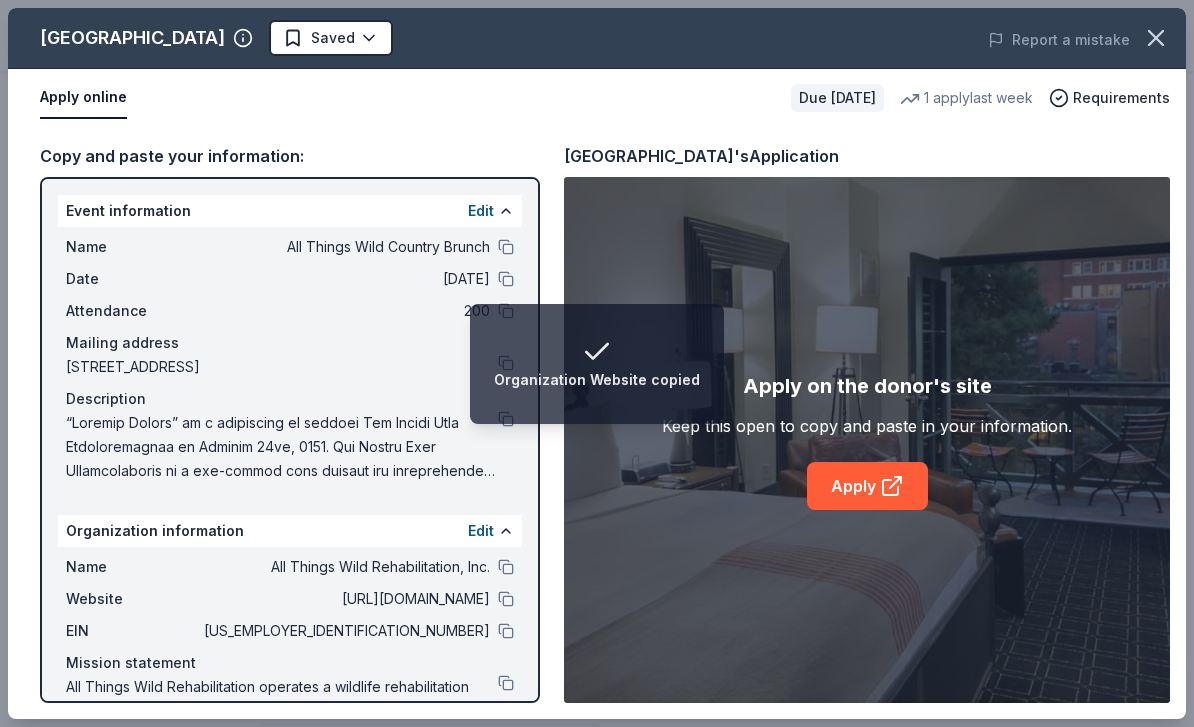 click at bounding box center (290, 447) 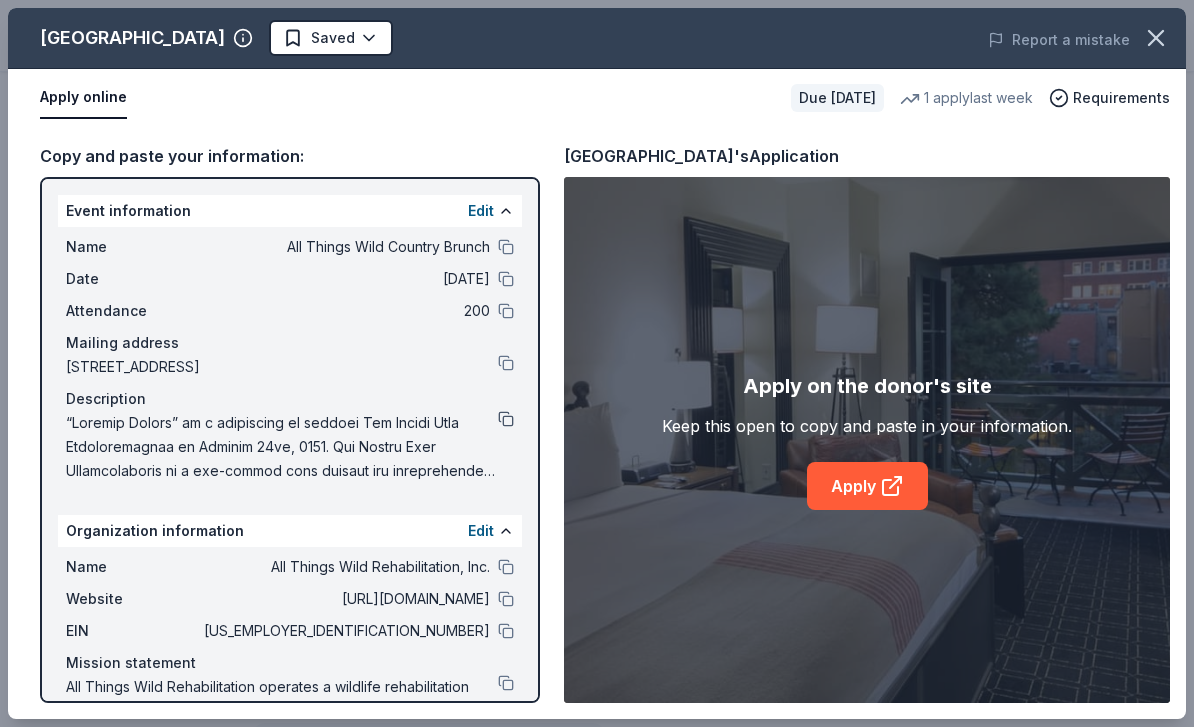 click at bounding box center [506, 419] 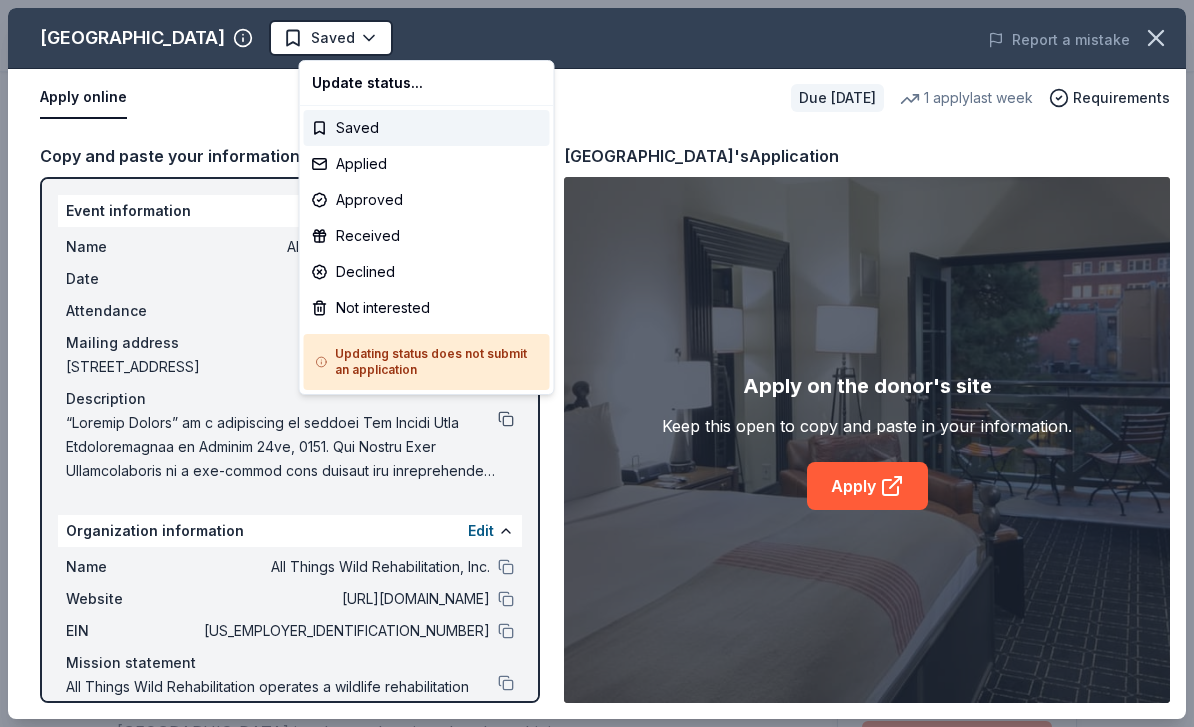scroll, scrollTop: 0, scrollLeft: 0, axis: both 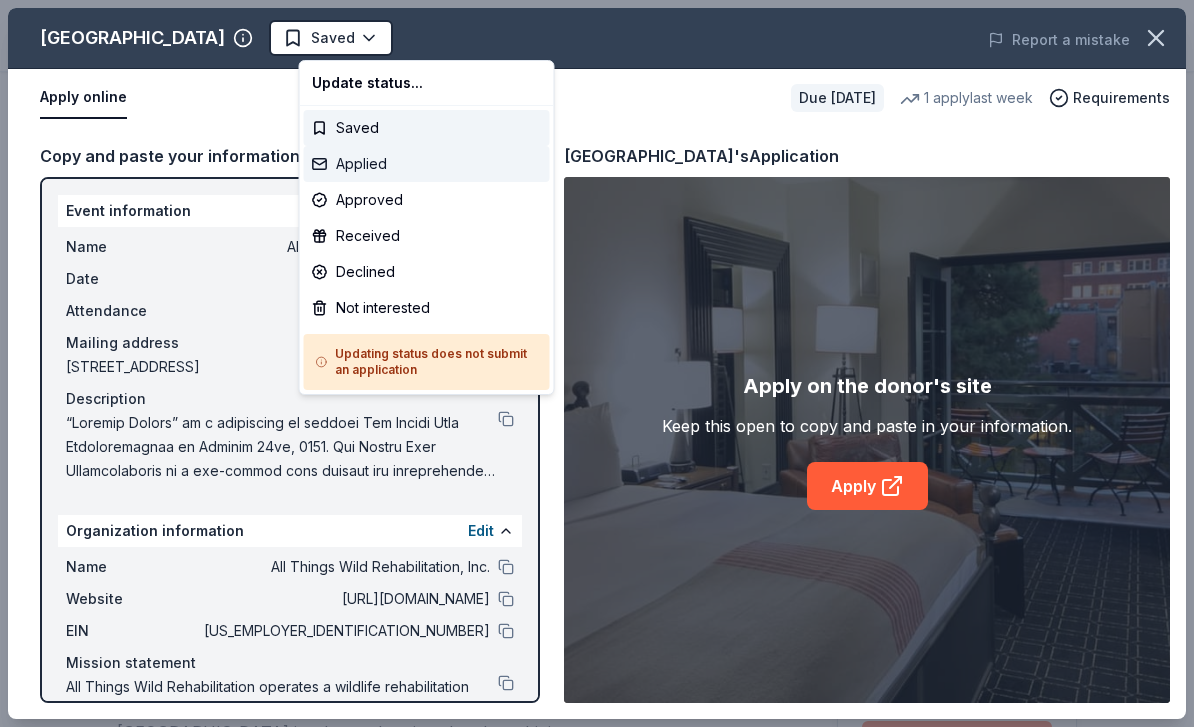 click on "Applied" at bounding box center (427, 164) 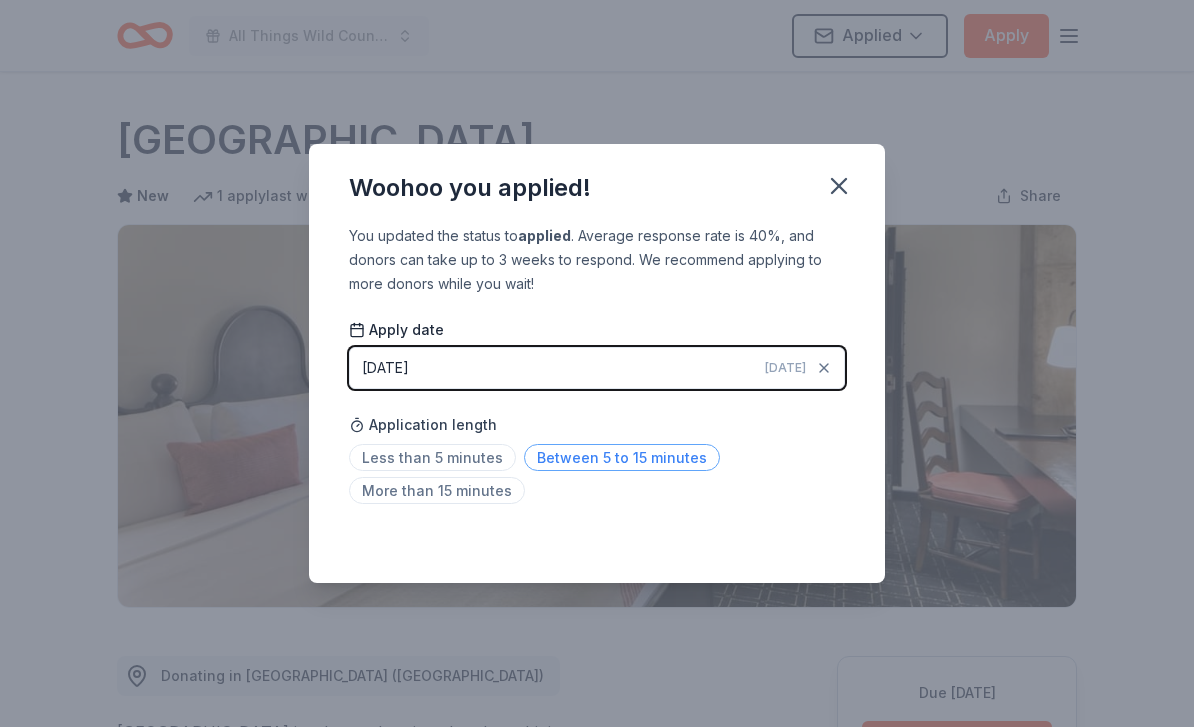 click on "Between 5 to 15 minutes" at bounding box center (622, 457) 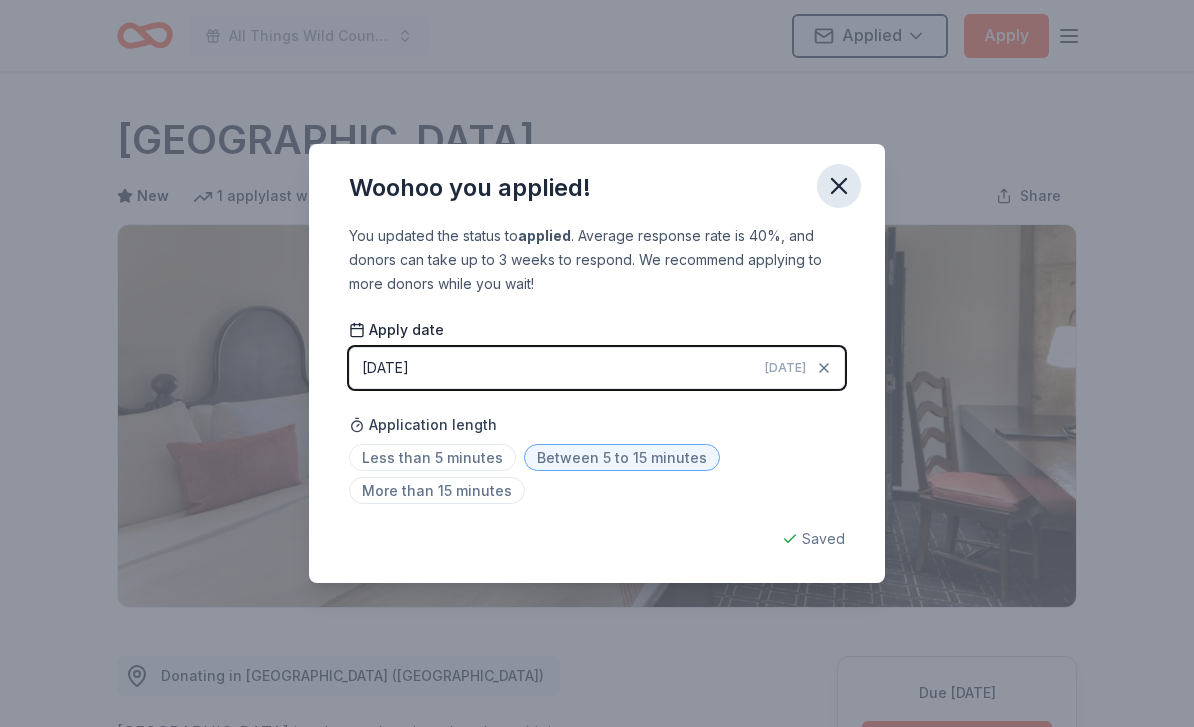 click 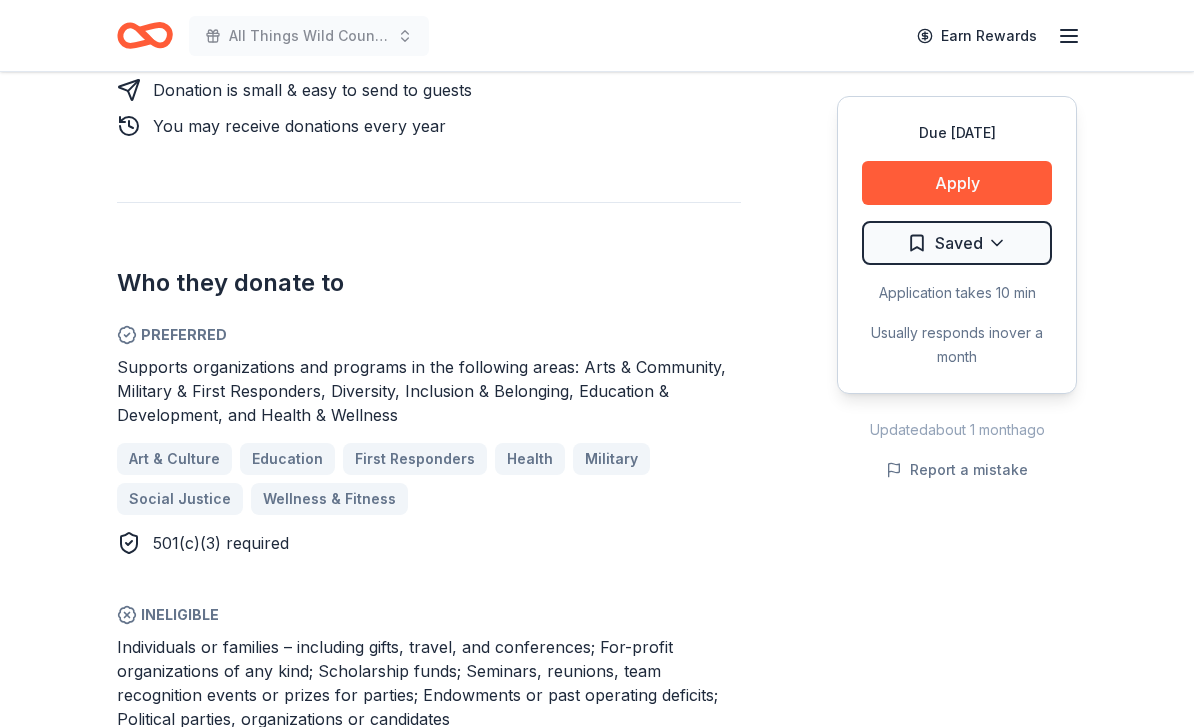 scroll, scrollTop: 1067, scrollLeft: 0, axis: vertical 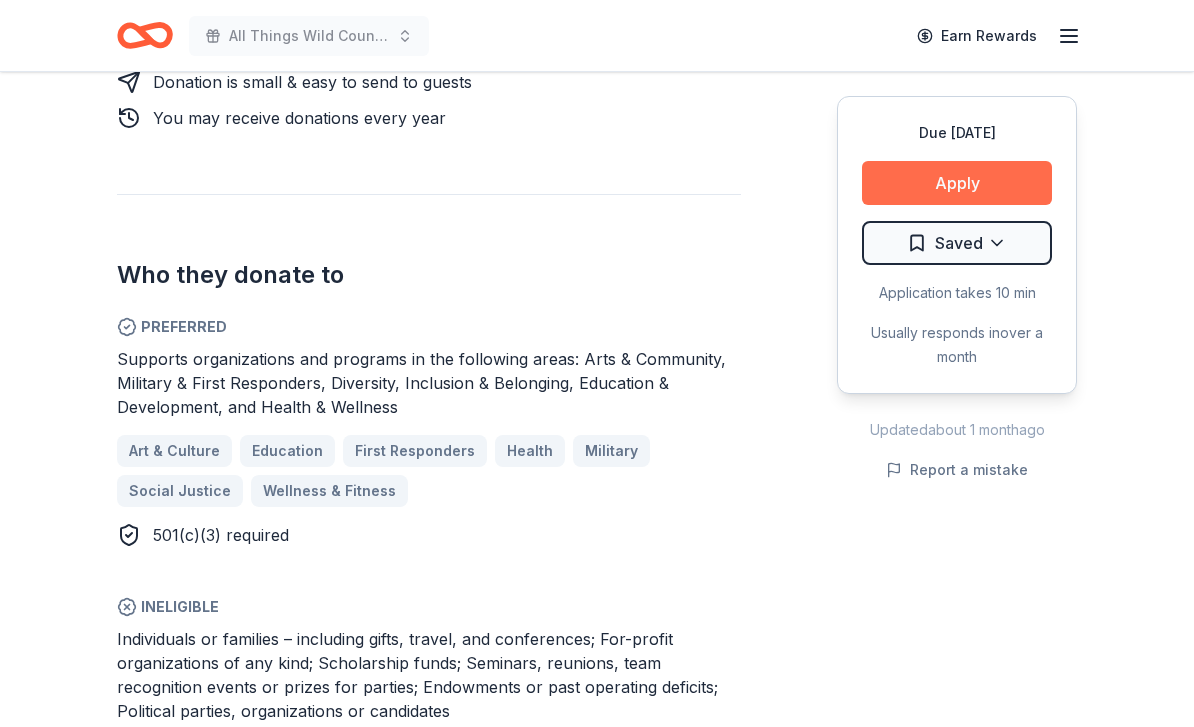 click on "Apply" at bounding box center [957, 183] 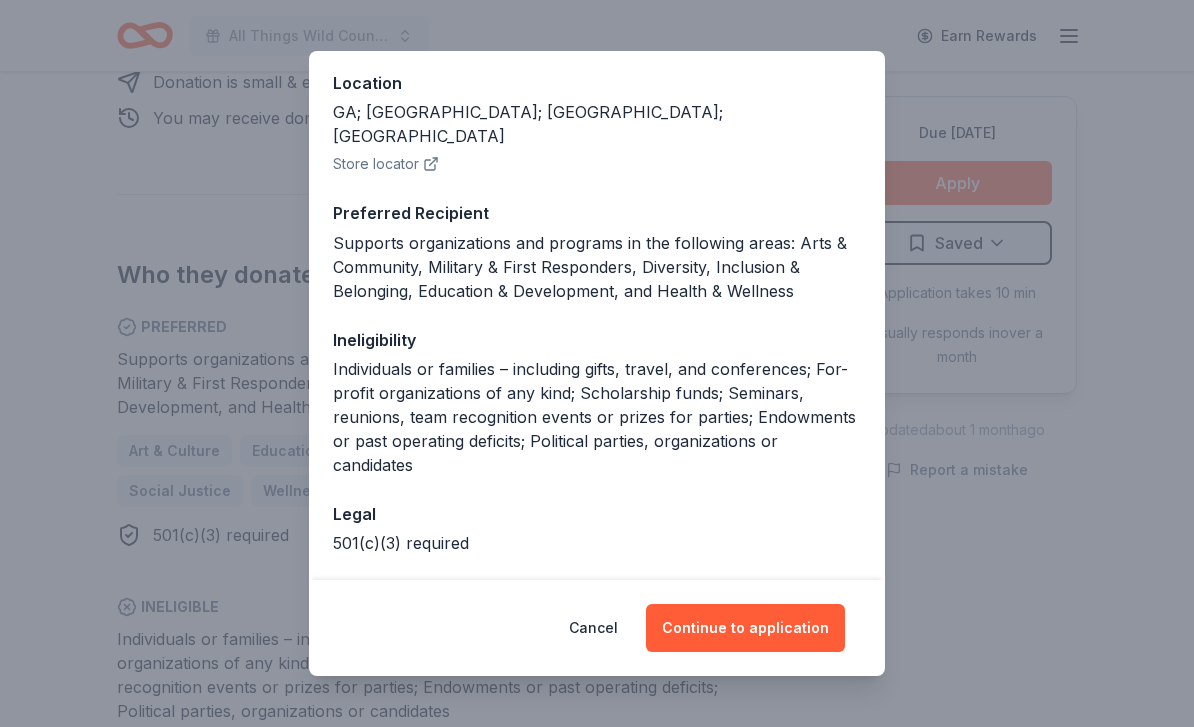 scroll, scrollTop: 220, scrollLeft: 0, axis: vertical 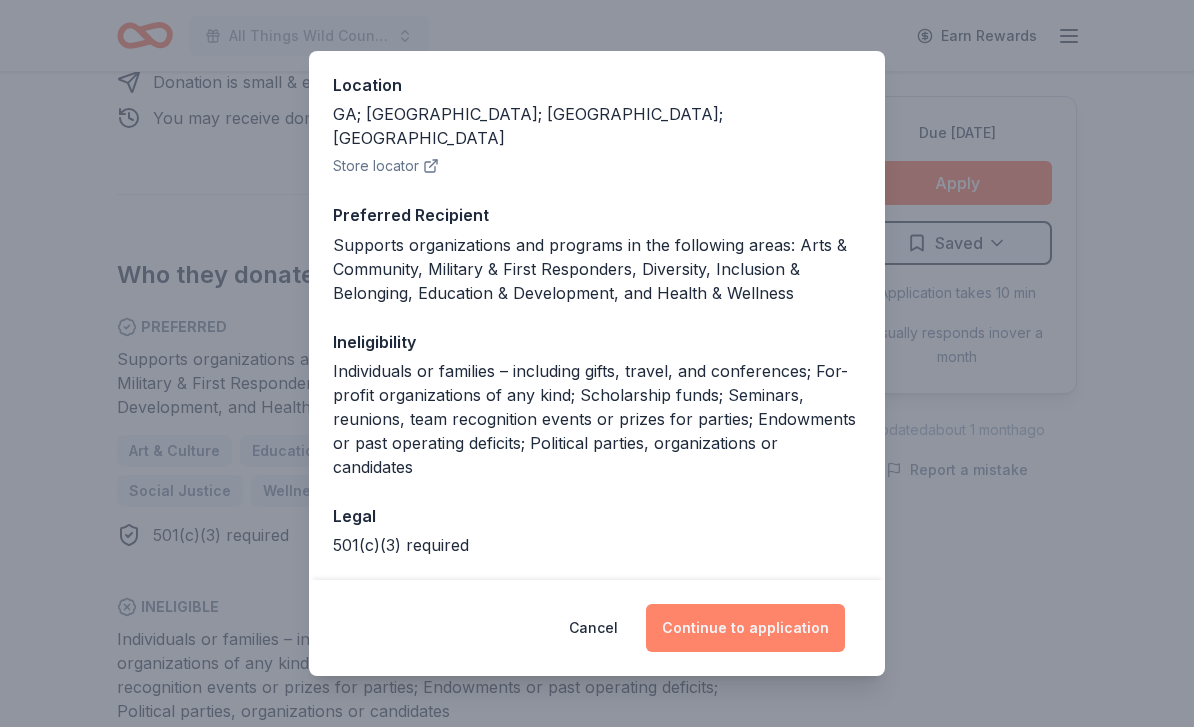 click on "Continue to application" at bounding box center [745, 628] 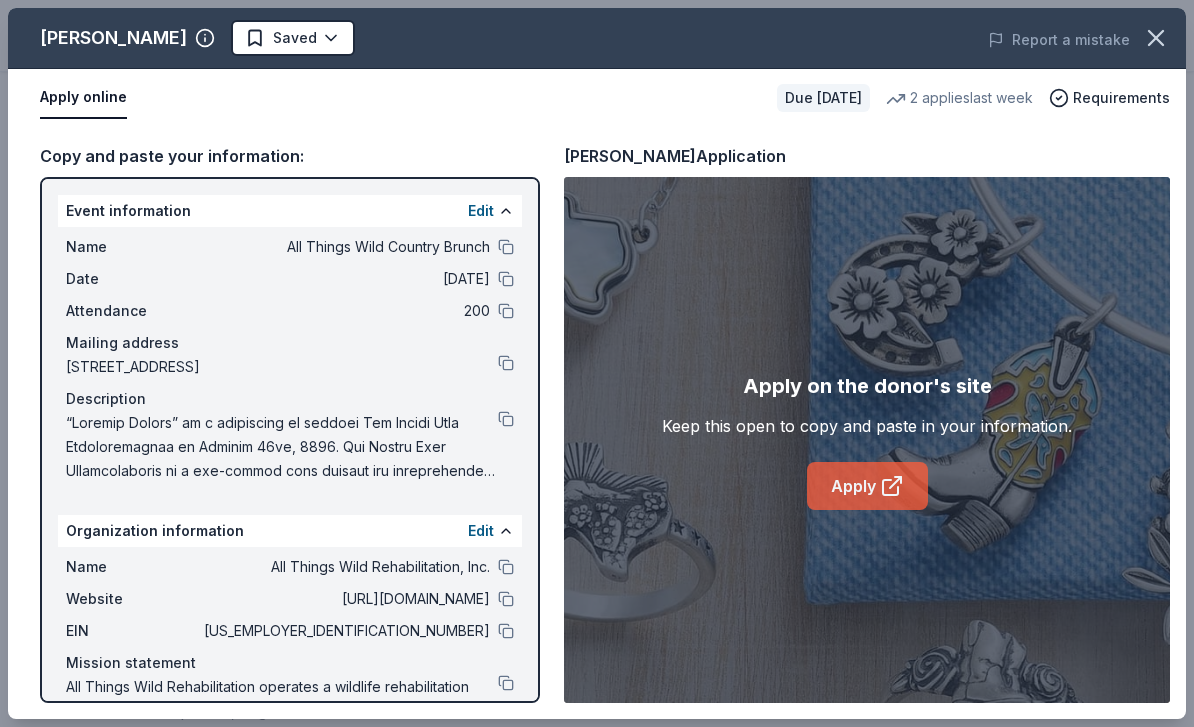click on "Apply" at bounding box center (867, 486) 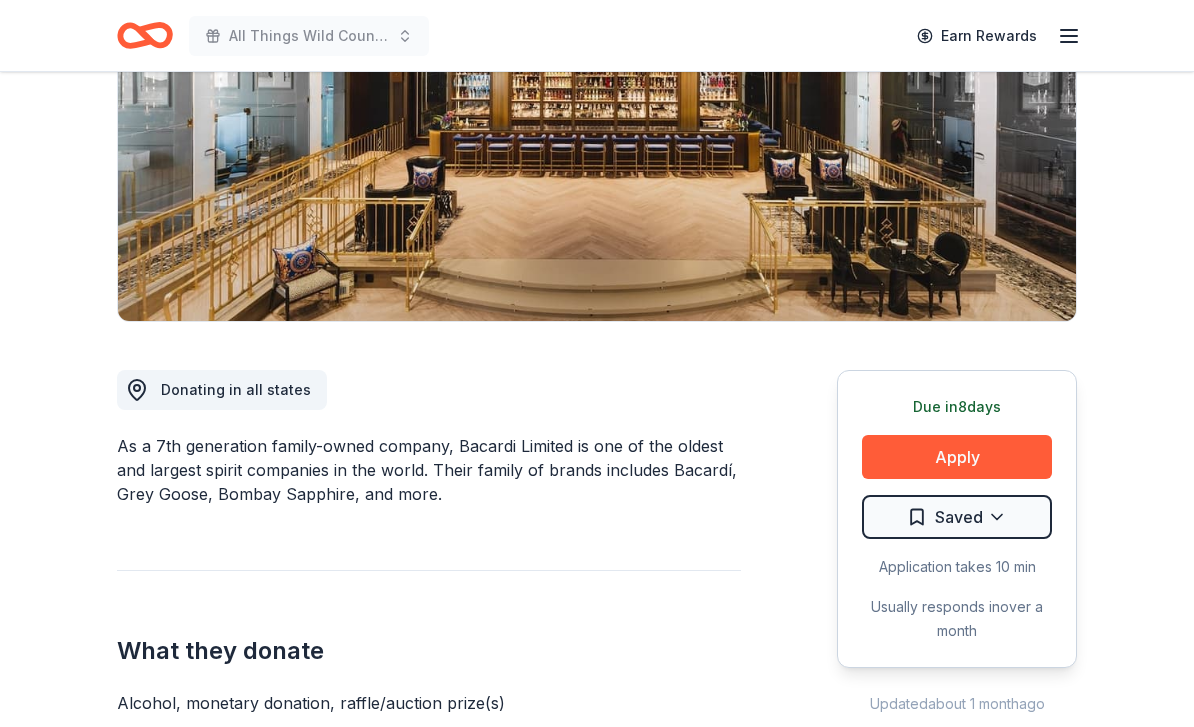scroll, scrollTop: 293, scrollLeft: 0, axis: vertical 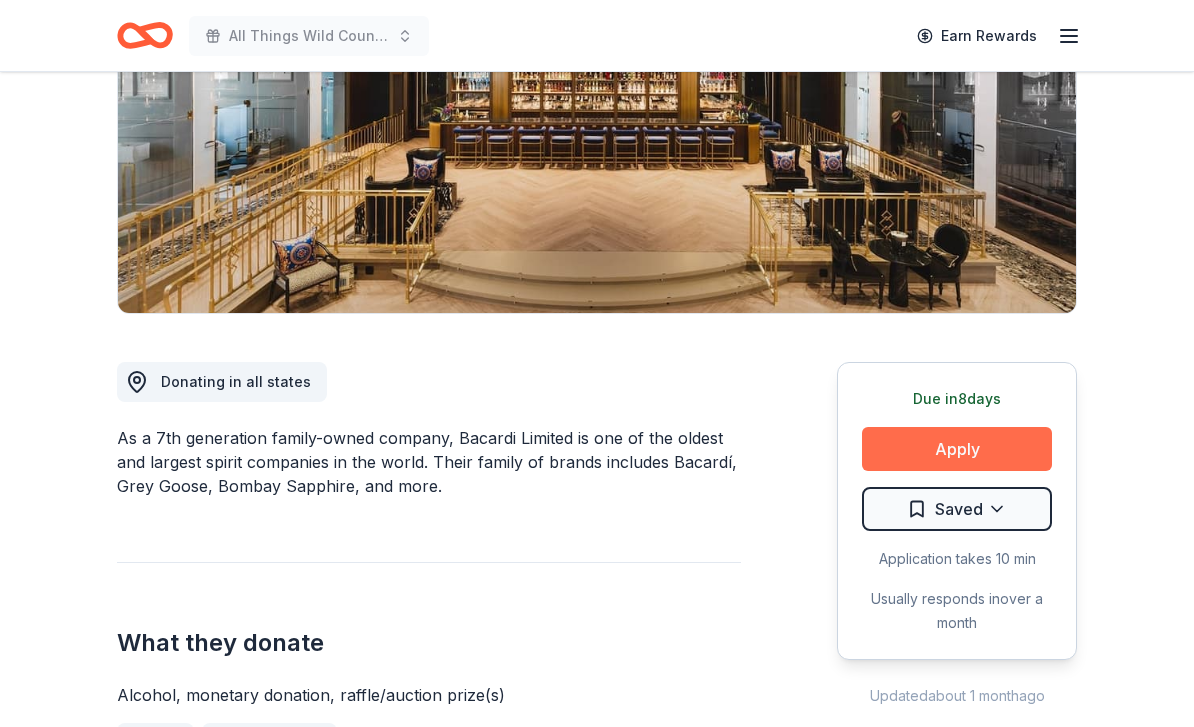click on "Apply" at bounding box center (957, 450) 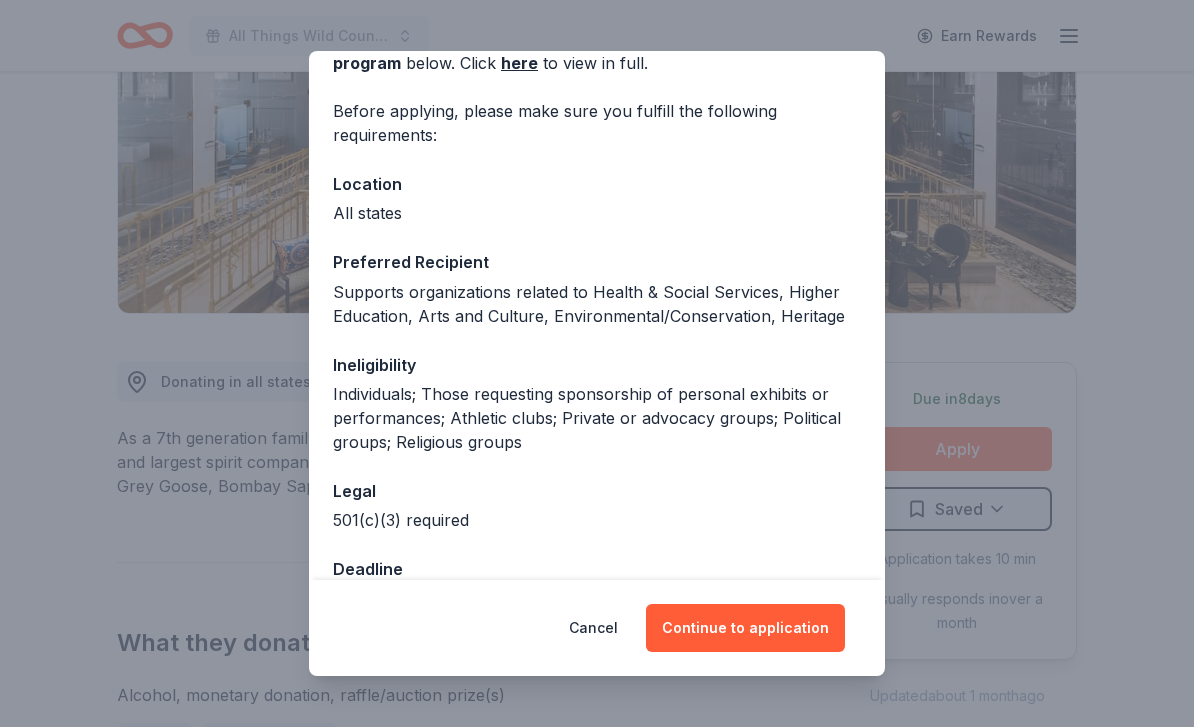scroll, scrollTop: 120, scrollLeft: 0, axis: vertical 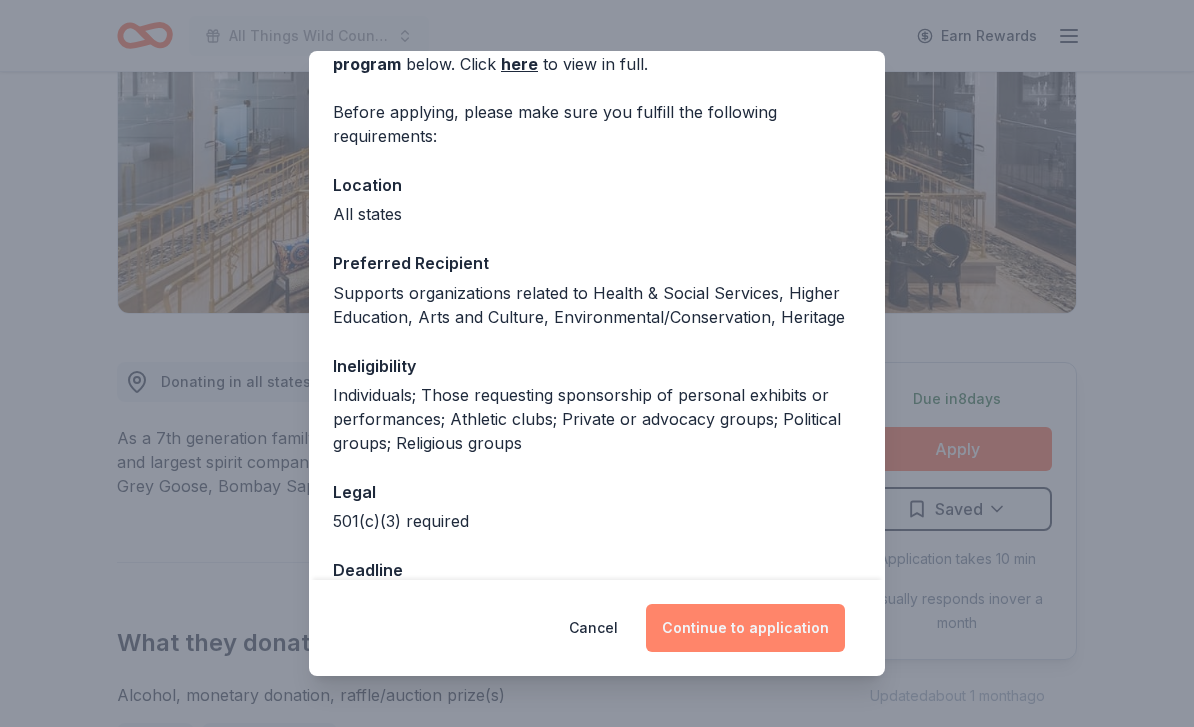 click on "Continue to application" at bounding box center (745, 628) 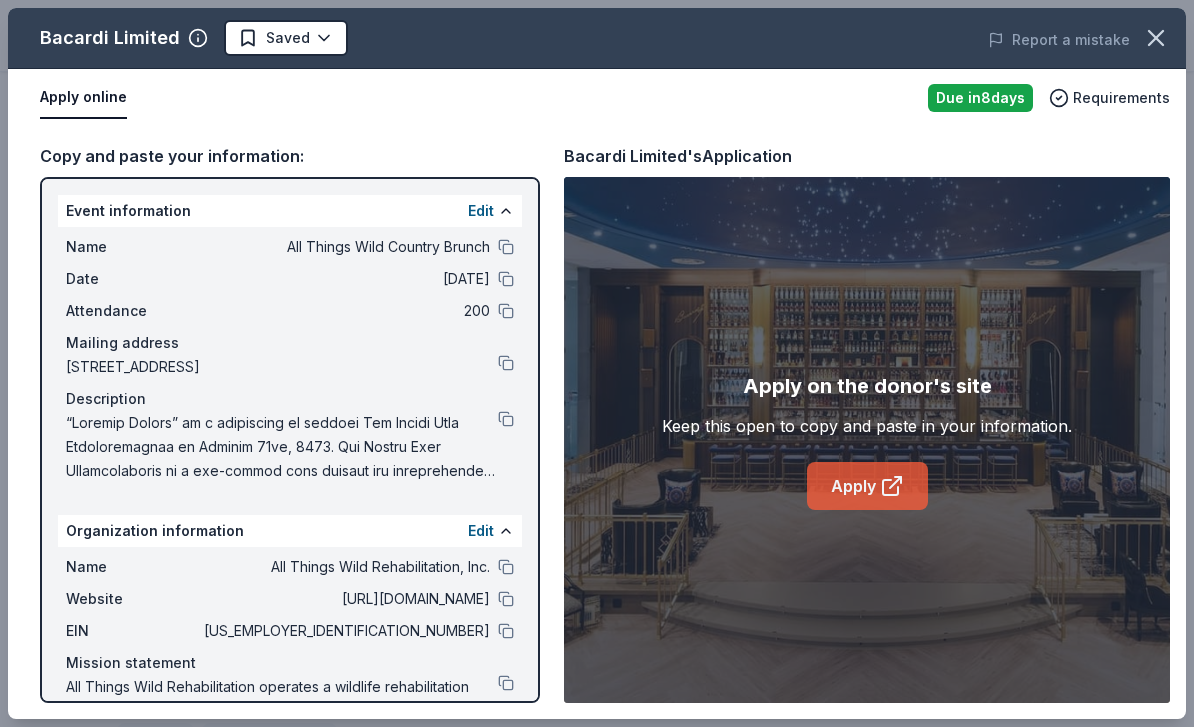 click 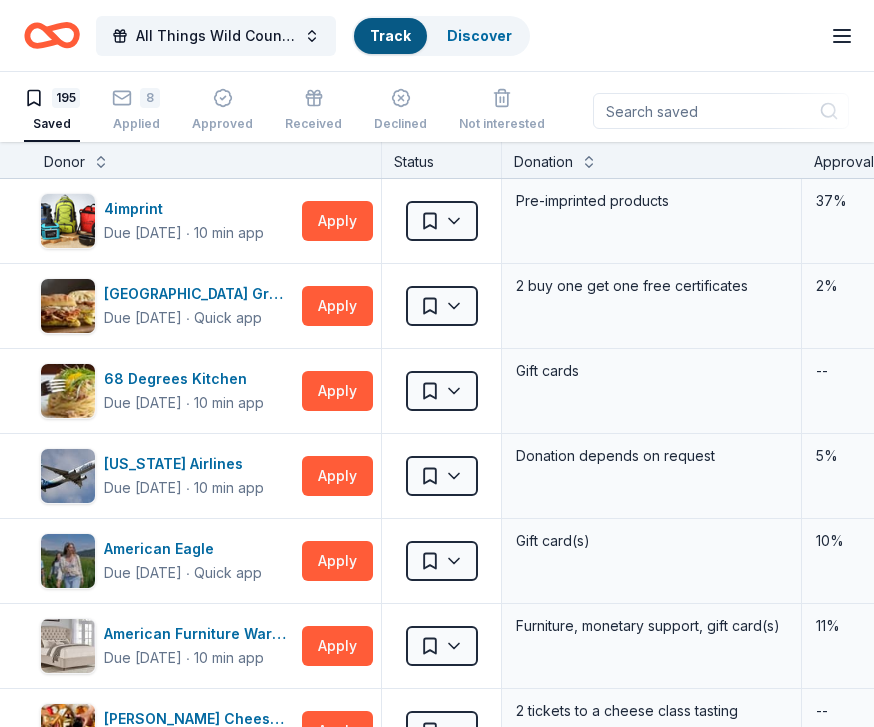 scroll, scrollTop: 0, scrollLeft: 0, axis: both 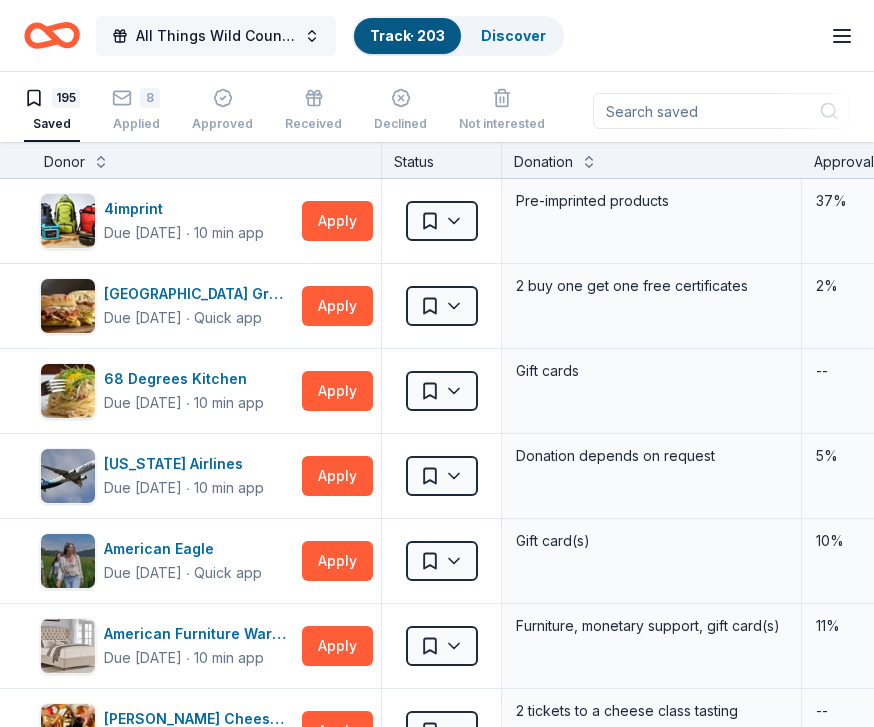 click on "All Things Wild Country Brunch" at bounding box center [216, 36] 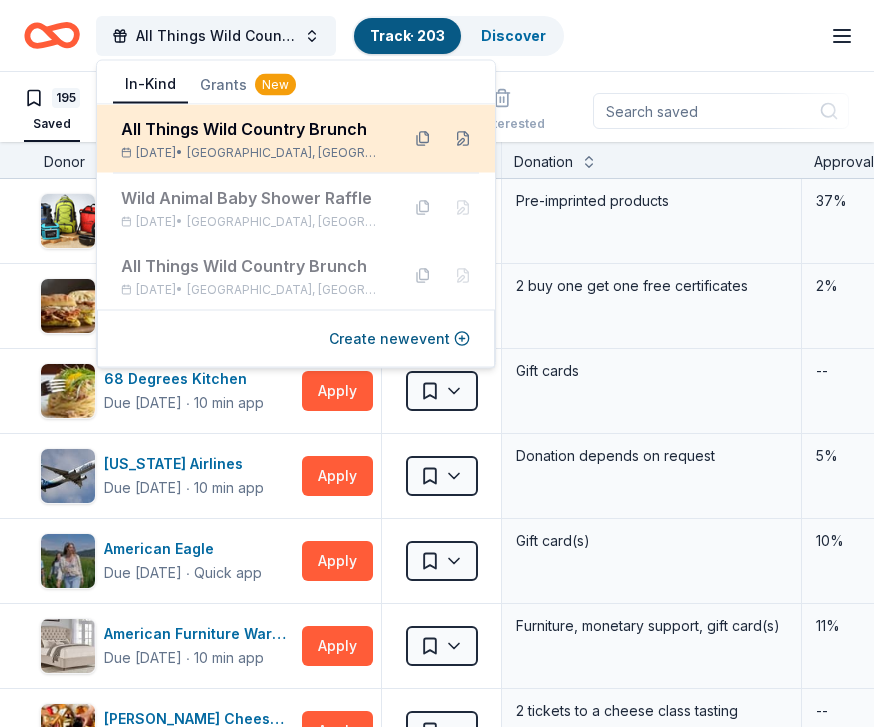 click on "[DATE]  •  [GEOGRAPHIC_DATA], [GEOGRAPHIC_DATA]" at bounding box center (252, 153) 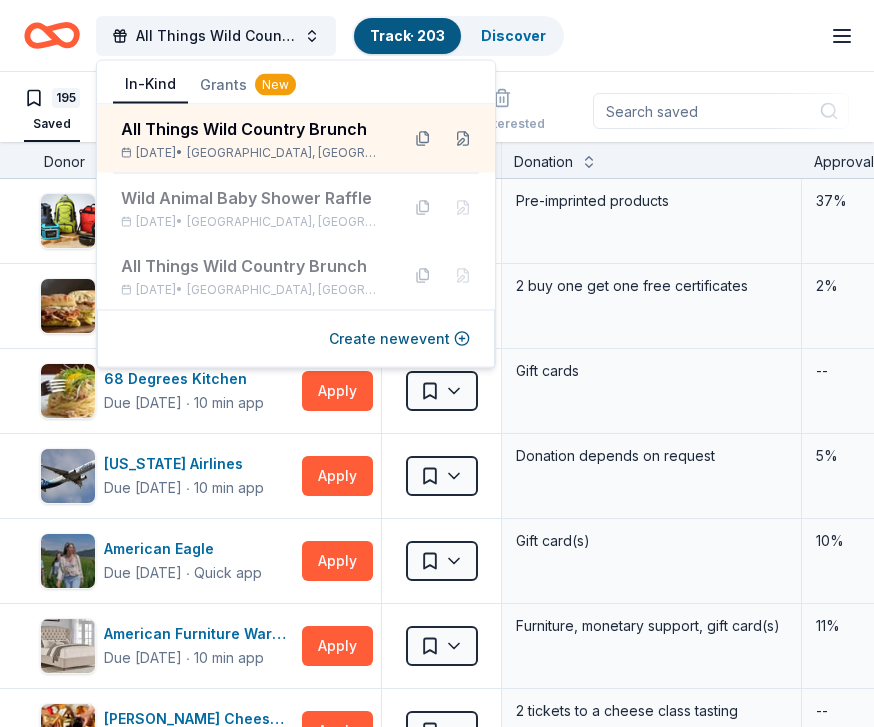 click on "All Things Wild Country Brunch Track  · 203 Discover Earn Rewards" at bounding box center (437, 35) 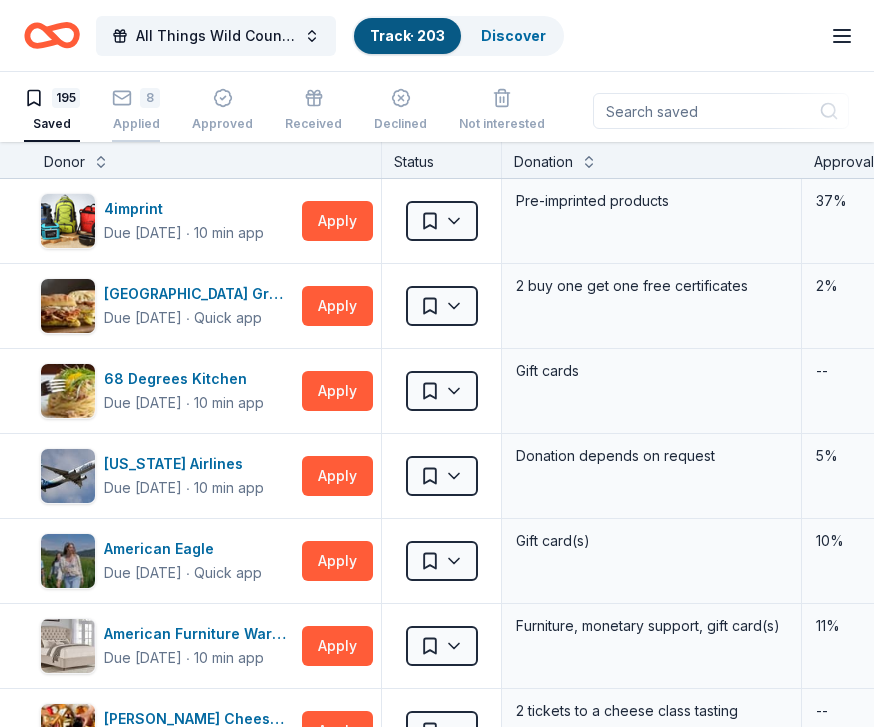 click on "Applied" at bounding box center [136, 124] 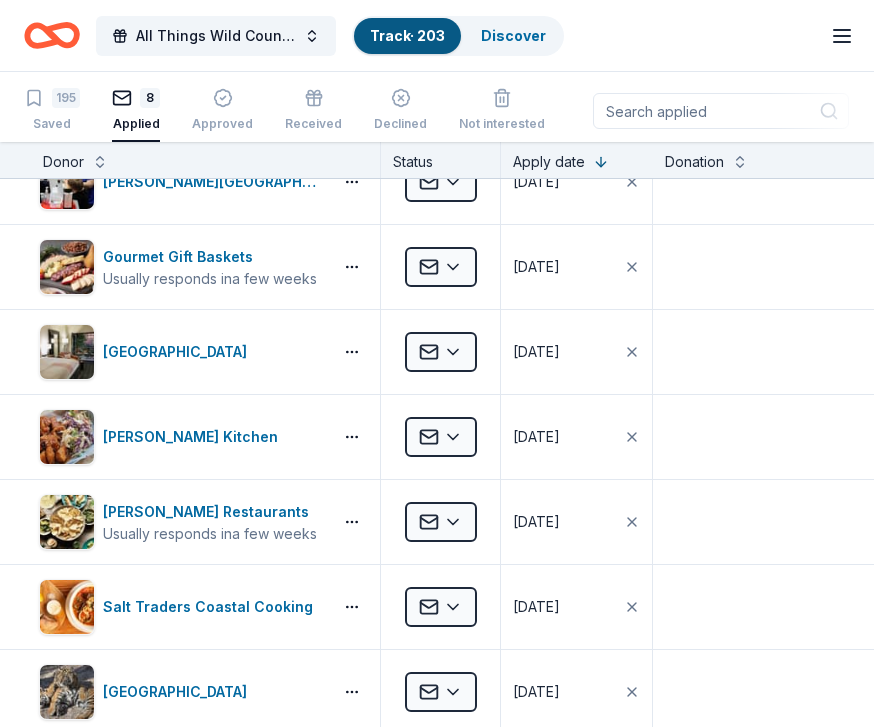 scroll, scrollTop: 142, scrollLeft: 5, axis: both 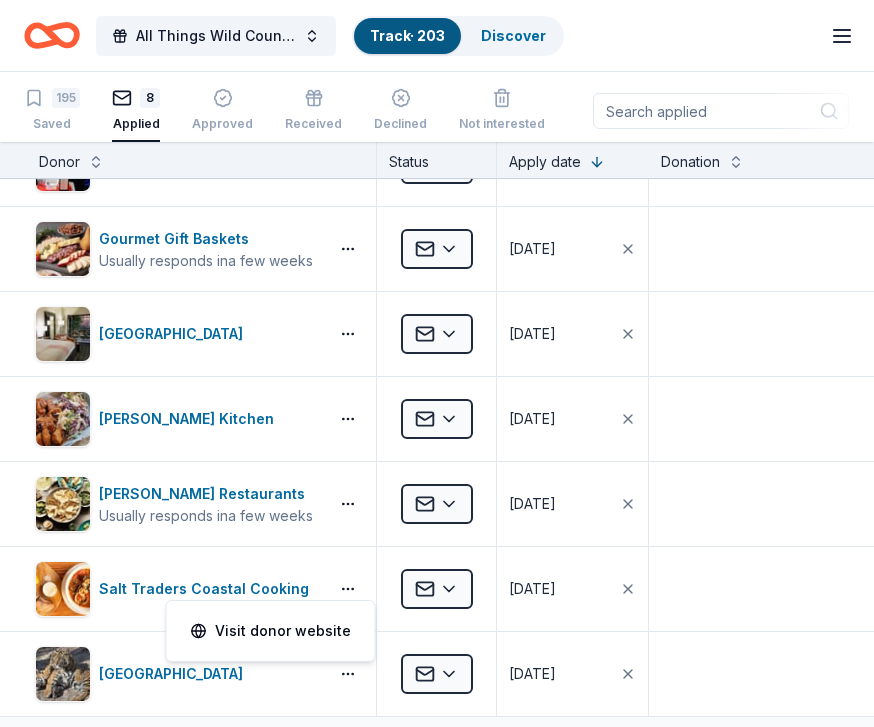 click on "All Things Wild Country Brunch Track  · 203 Discover Earn Rewards 195 Saved 8 Applied Approved Received Declined Not interested Add donor Export CSV Donor Status Apply date Donation Value Assignee Notes Cabo Bob's Usually responds in  around a week Applied [DATE] $ [PERSON_NAME] Museum Applied [DATE] $ Gourmet Gift Baskets Usually responds in  a few weeks Applied [DATE] $ Hotel [GEOGRAPHIC_DATA] Applied [DATE] $ [PERSON_NAME] Kitchen Applied [DATE] $ [PERSON_NAME] Restaurants Usually responds in  a few weeks Applied [DATE] $ Salt Traders Coastal Cooking Applied [DATE] $ [GEOGRAPHIC_DATA] Applied [DATE] $   Discover more donors Saved  Visit donor website" at bounding box center (437, 363) 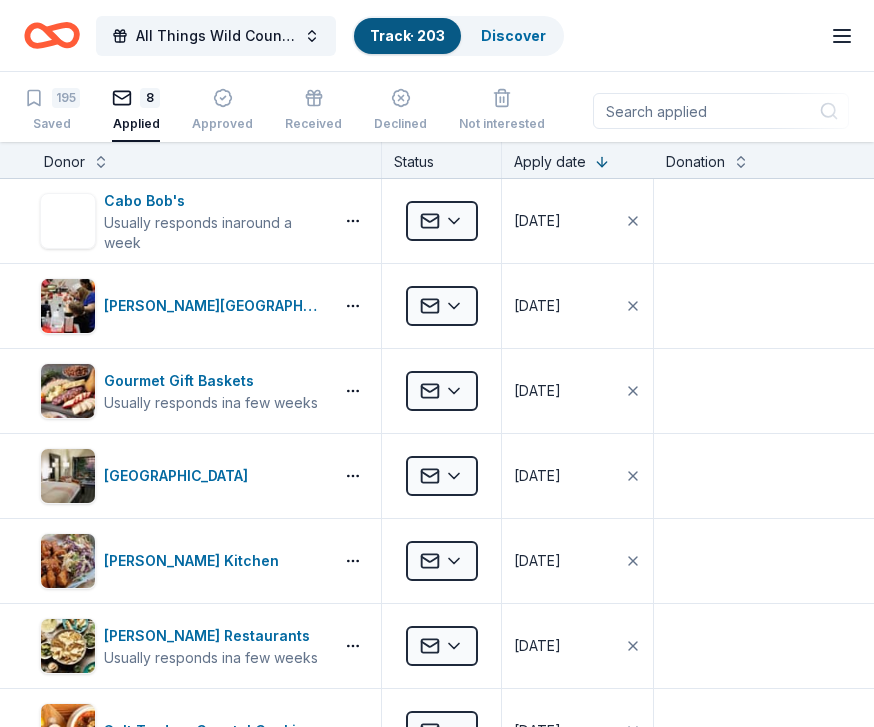 scroll, scrollTop: 0, scrollLeft: 0, axis: both 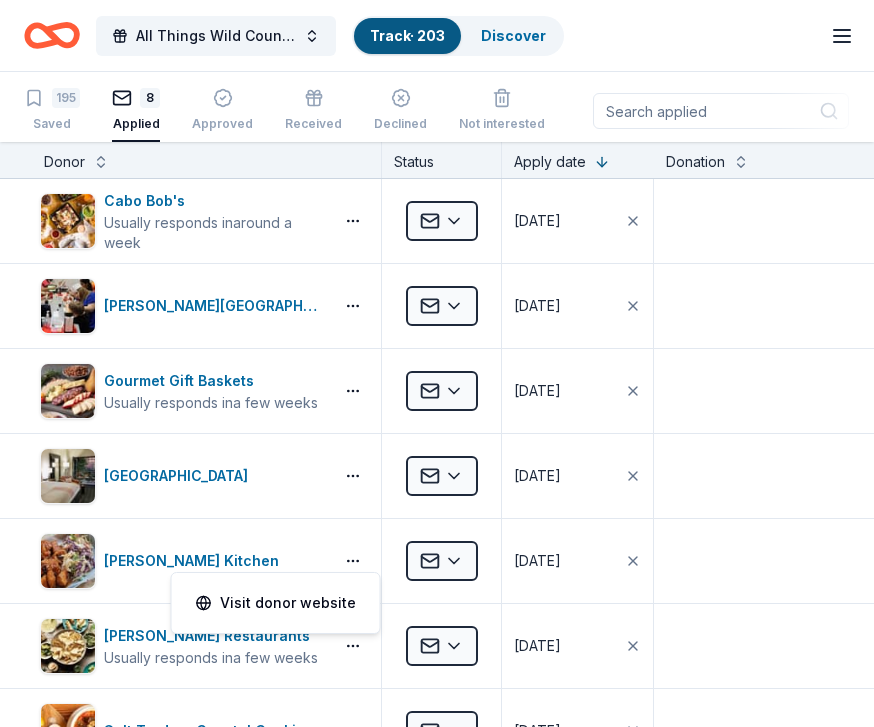 click on "All Things Wild Country Brunch Track  · 203 Discover Earn Rewards 195 Saved 8 Applied Approved Received Declined Not interested Add donor Export CSV Donor Status Apply date Donation Value Assignee Notes Cabo Bob's Usually responds in  around a week Applied [DATE] $ [PERSON_NAME] Museum Applied [DATE] $ Gourmet Gift Baskets Usually responds in  a few weeks Applied [DATE] $ Hotel [GEOGRAPHIC_DATA] Applied [DATE] $ [PERSON_NAME] Kitchen Applied [DATE] $ [PERSON_NAME] Restaurants Usually responds in  a few weeks Applied [DATE] $ Salt Traders Coastal Cooking Applied [DATE] $ [GEOGRAPHIC_DATA] Applied [DATE] $   Discover more donors Saved  Visit donor website" at bounding box center [437, 363] 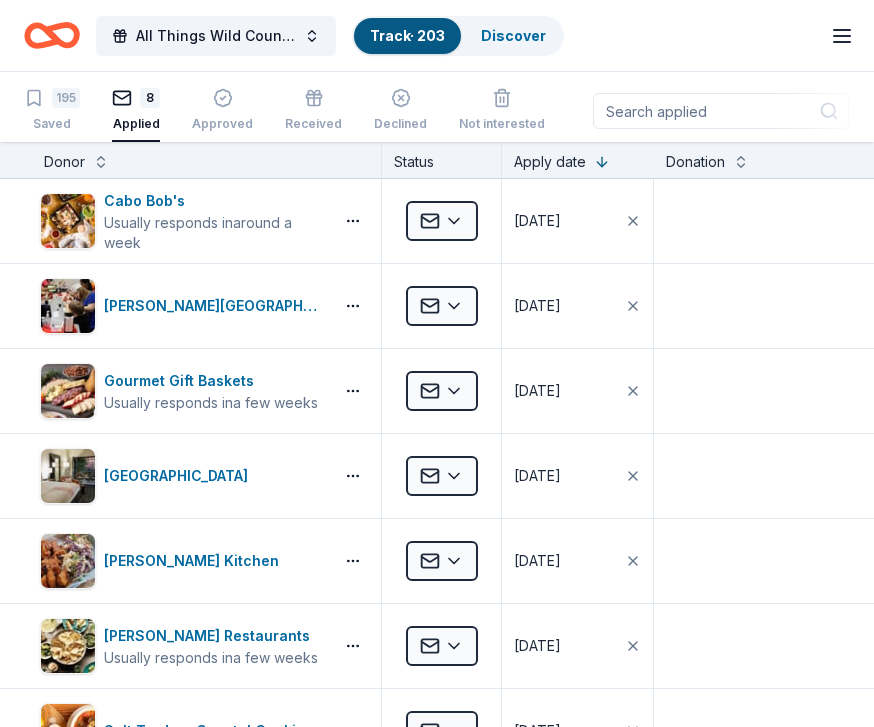 scroll, scrollTop: -1, scrollLeft: 0, axis: vertical 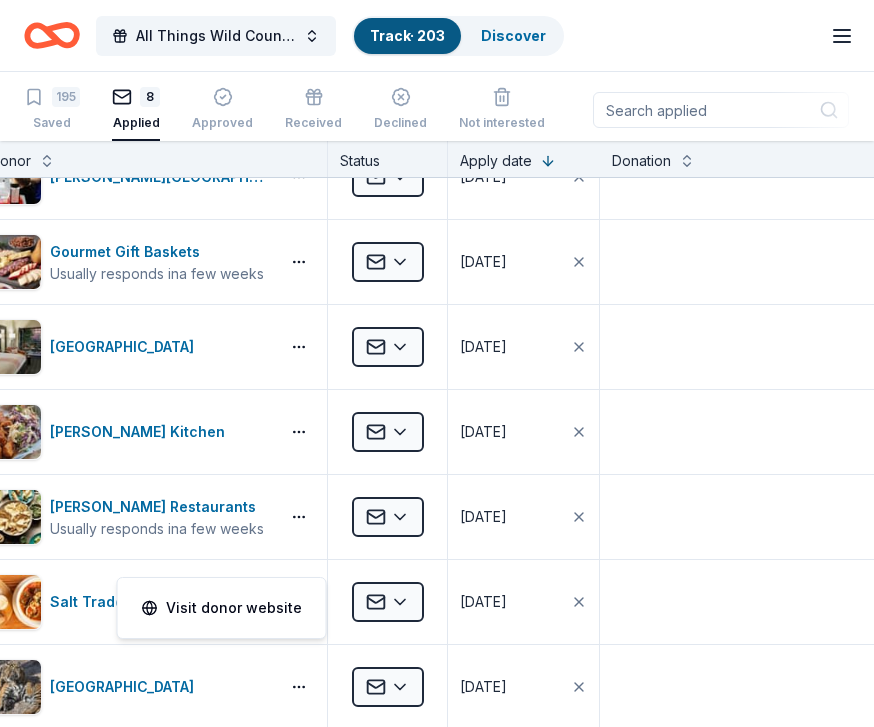 click on "All Things Wild Country Brunch Track  · 203 Discover Earn Rewards 195 Saved 8 Applied Approved Received Declined Not interested Add donor Export CSV Donor Status Apply date Donation Value Assignee Notes Cabo Bob's Usually responds in  around a week Applied [DATE] $ [PERSON_NAME] Museum Applied [DATE] $ Gourmet Gift Baskets Usually responds in  a few weeks Applied [DATE] $ Hotel [GEOGRAPHIC_DATA] Applied [DATE] $ [PERSON_NAME] Kitchen Applied [DATE] $ [PERSON_NAME] Restaurants Usually responds in  a few weeks Applied [DATE] $ Salt Traders Coastal Cooking Applied [DATE] $ [GEOGRAPHIC_DATA] Applied [DATE] $   Discover more donors Saved  Visit donor website" at bounding box center (437, 362) 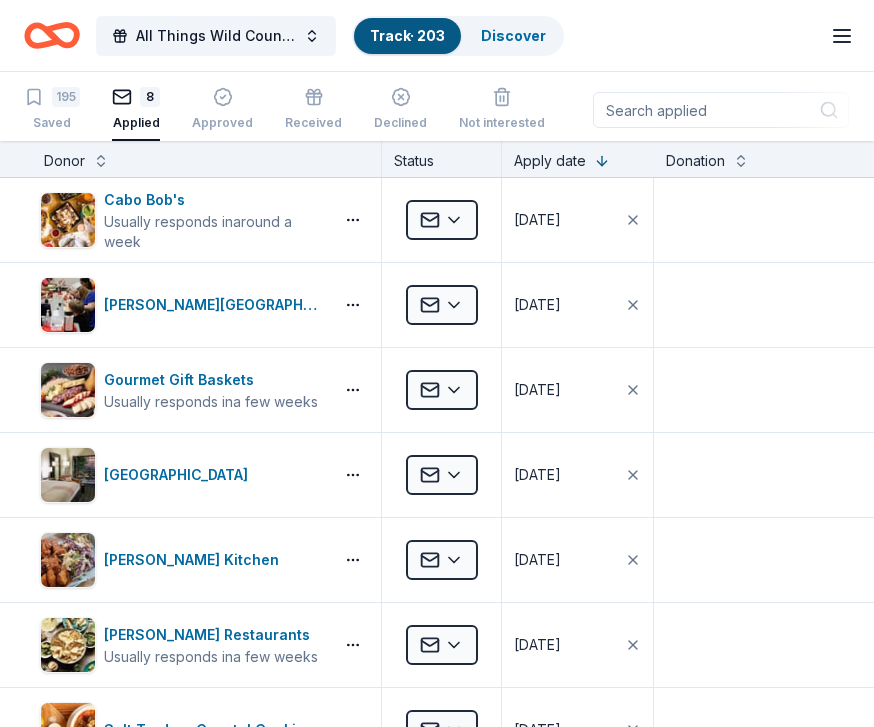 scroll, scrollTop: 0, scrollLeft: 0, axis: both 